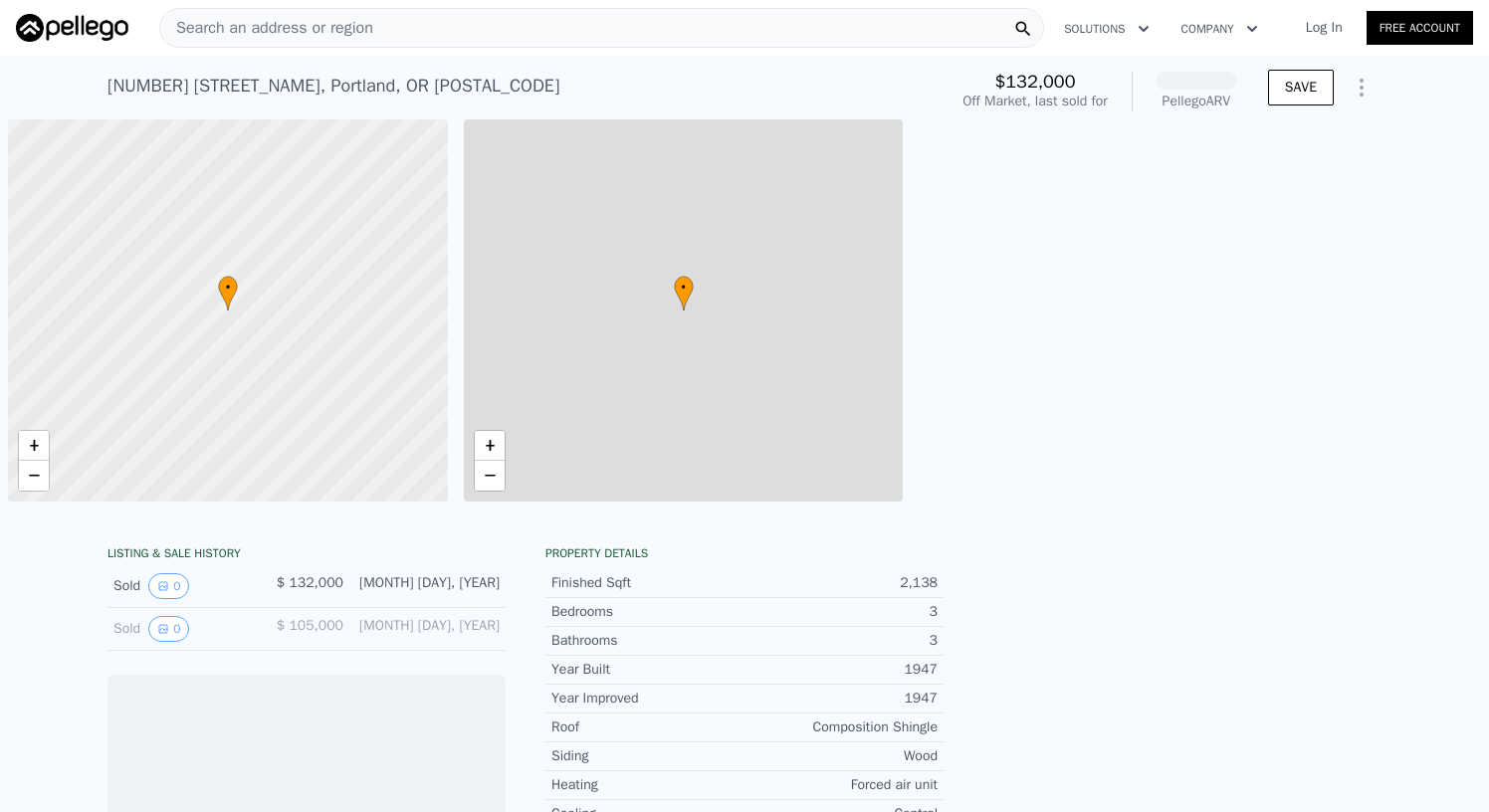 scroll, scrollTop: 0, scrollLeft: 0, axis: both 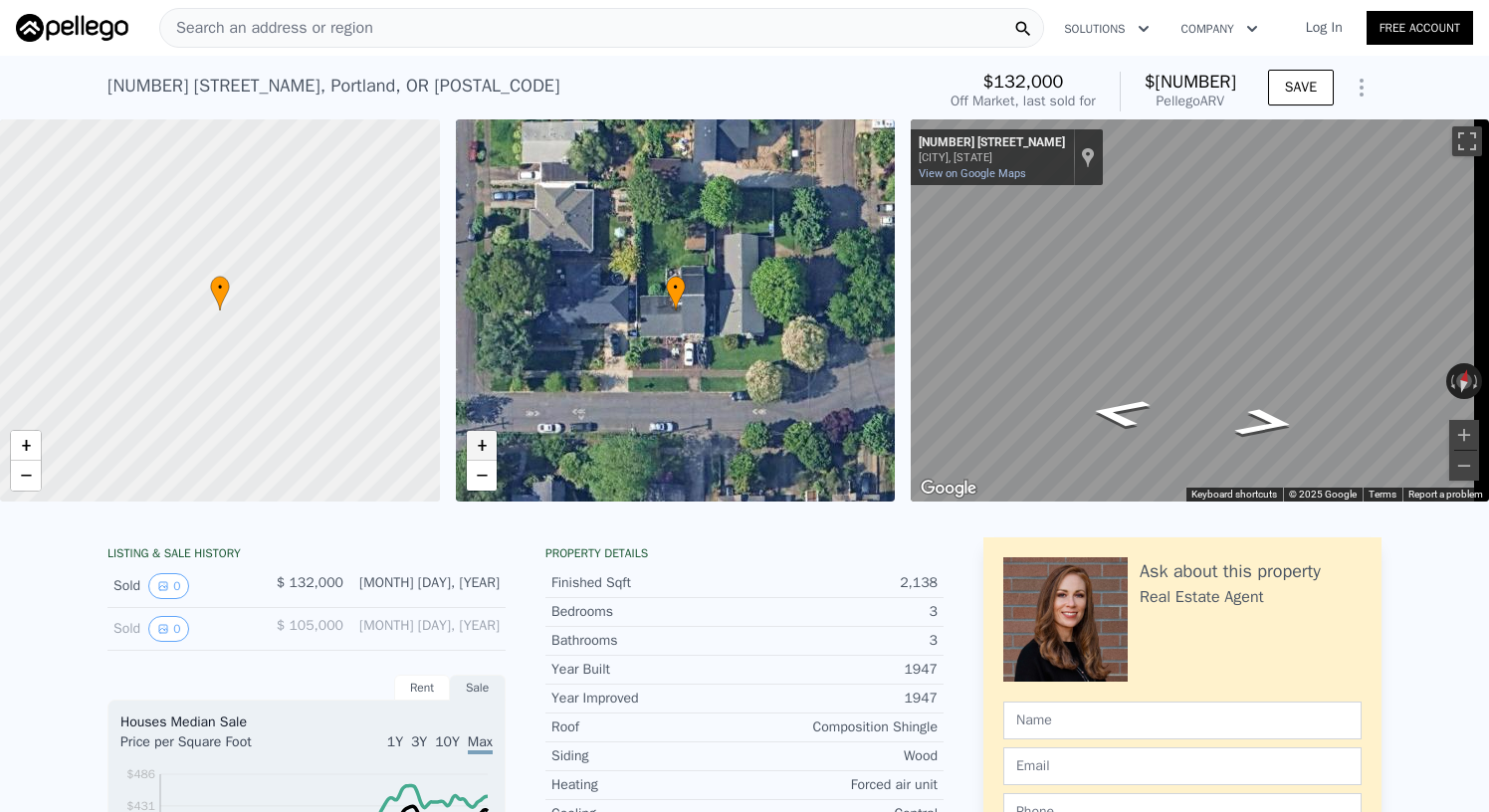 click on "+" at bounding box center (482, 446) 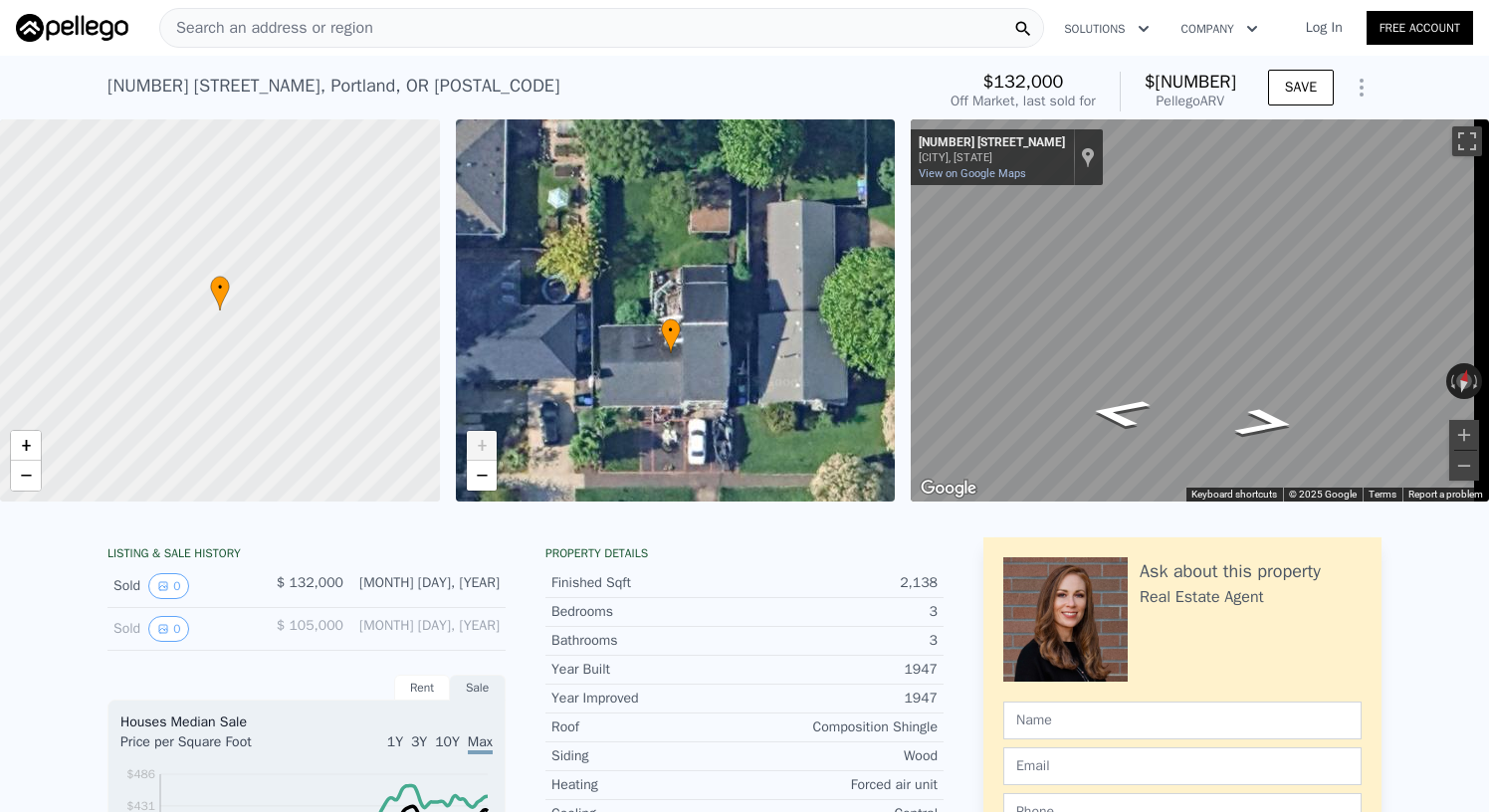 drag, startPoint x: 658, startPoint y: 332, endPoint x: 653, endPoint y: 375, distance: 43.289722 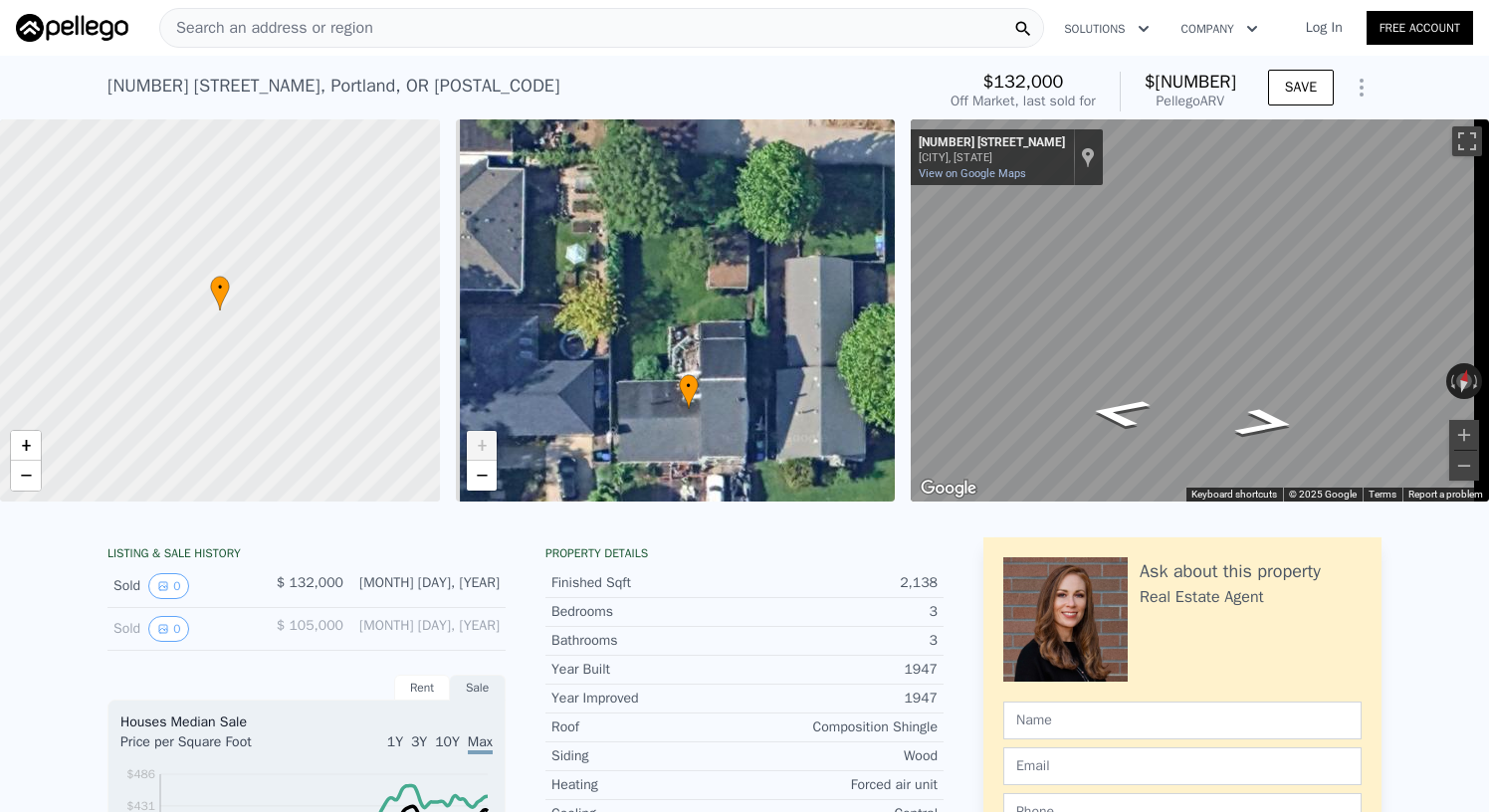 drag, startPoint x: 677, startPoint y: 409, endPoint x: 704, endPoint y: 482, distance: 77.83315 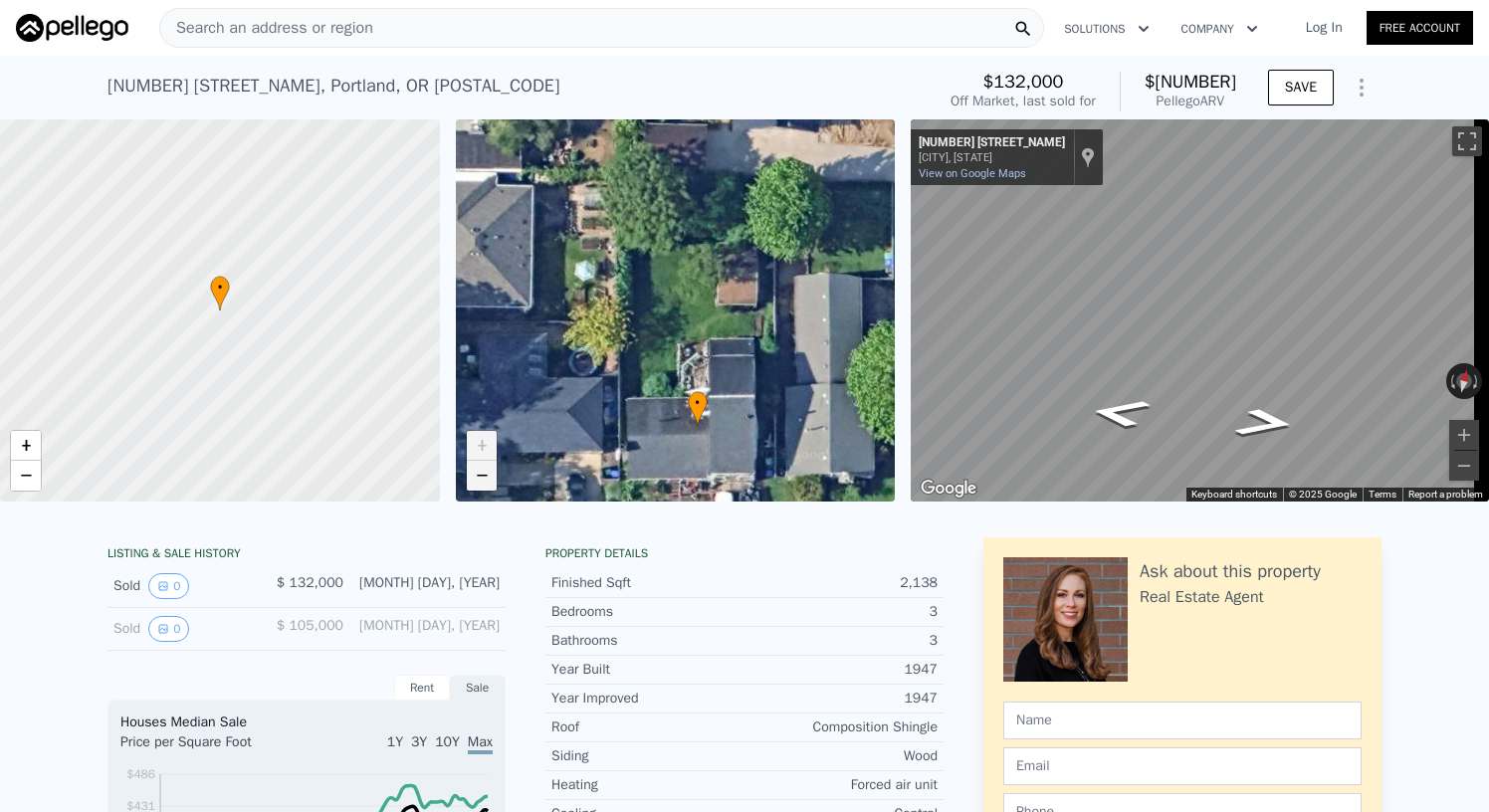 click on "−" at bounding box center [482, 476] 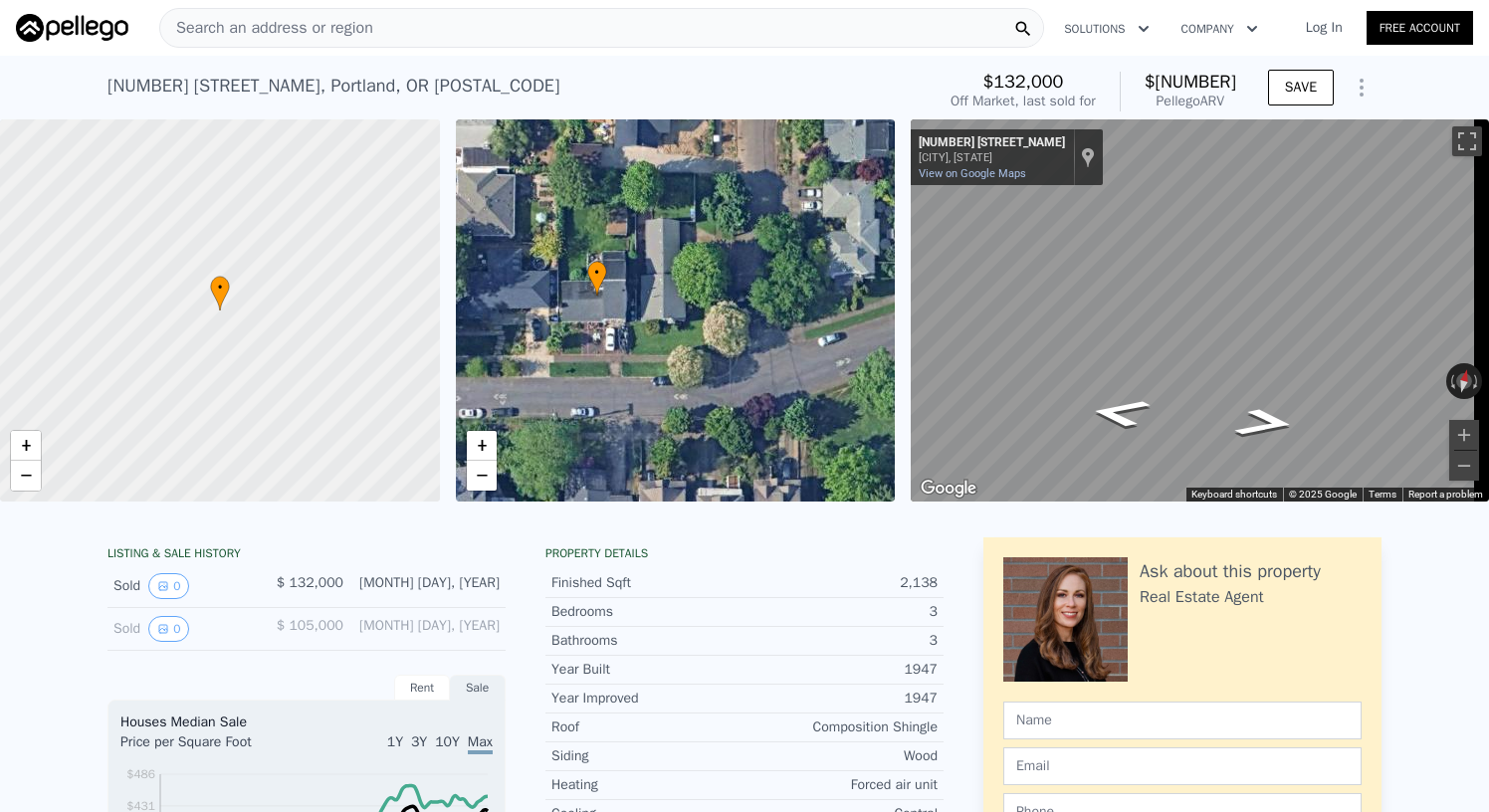 drag, startPoint x: 778, startPoint y: 389, endPoint x: 686, endPoint y: 316, distance: 117.4436 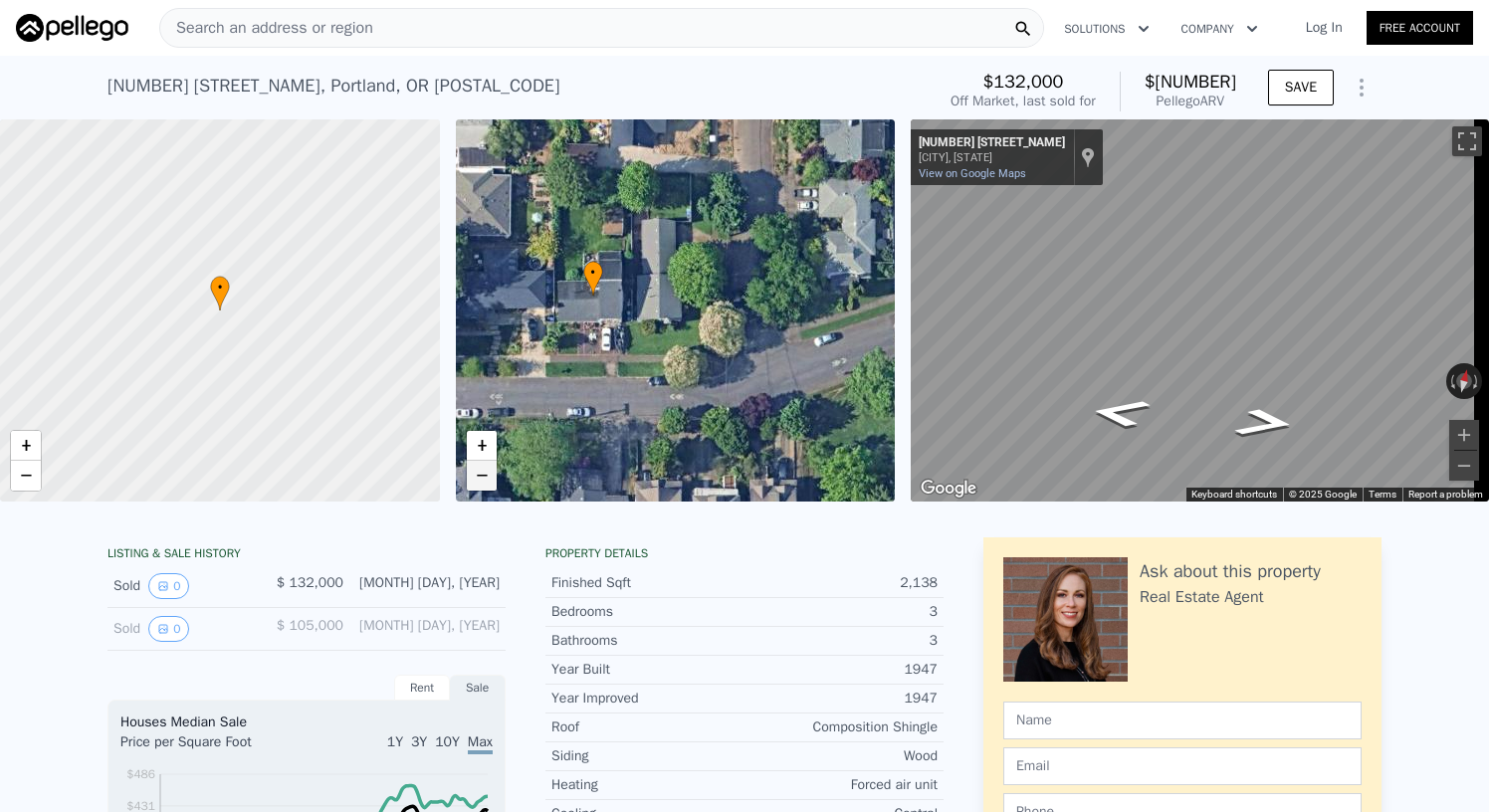 click on "−" at bounding box center (482, 476) 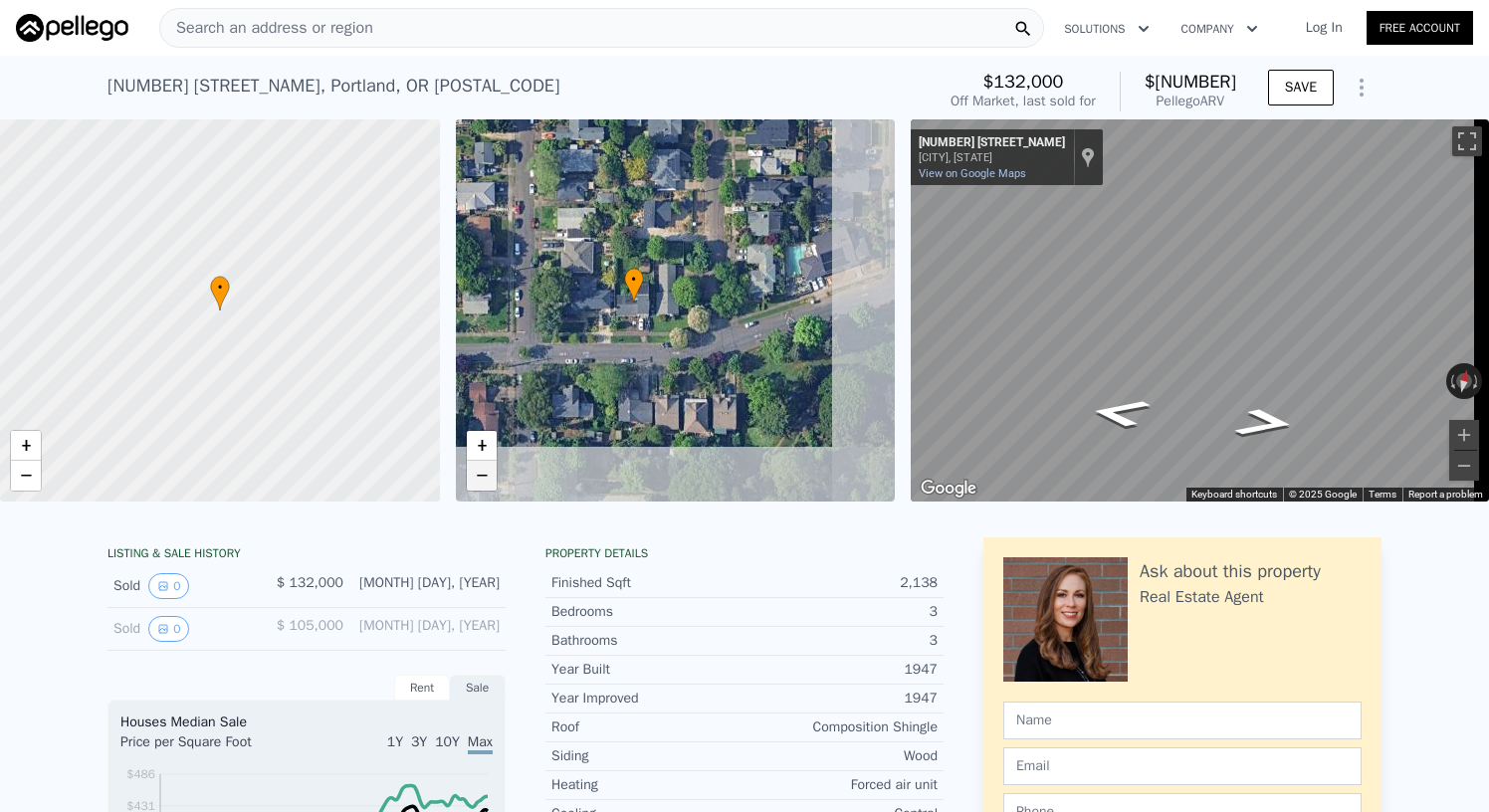 click on "−" at bounding box center [482, 476] 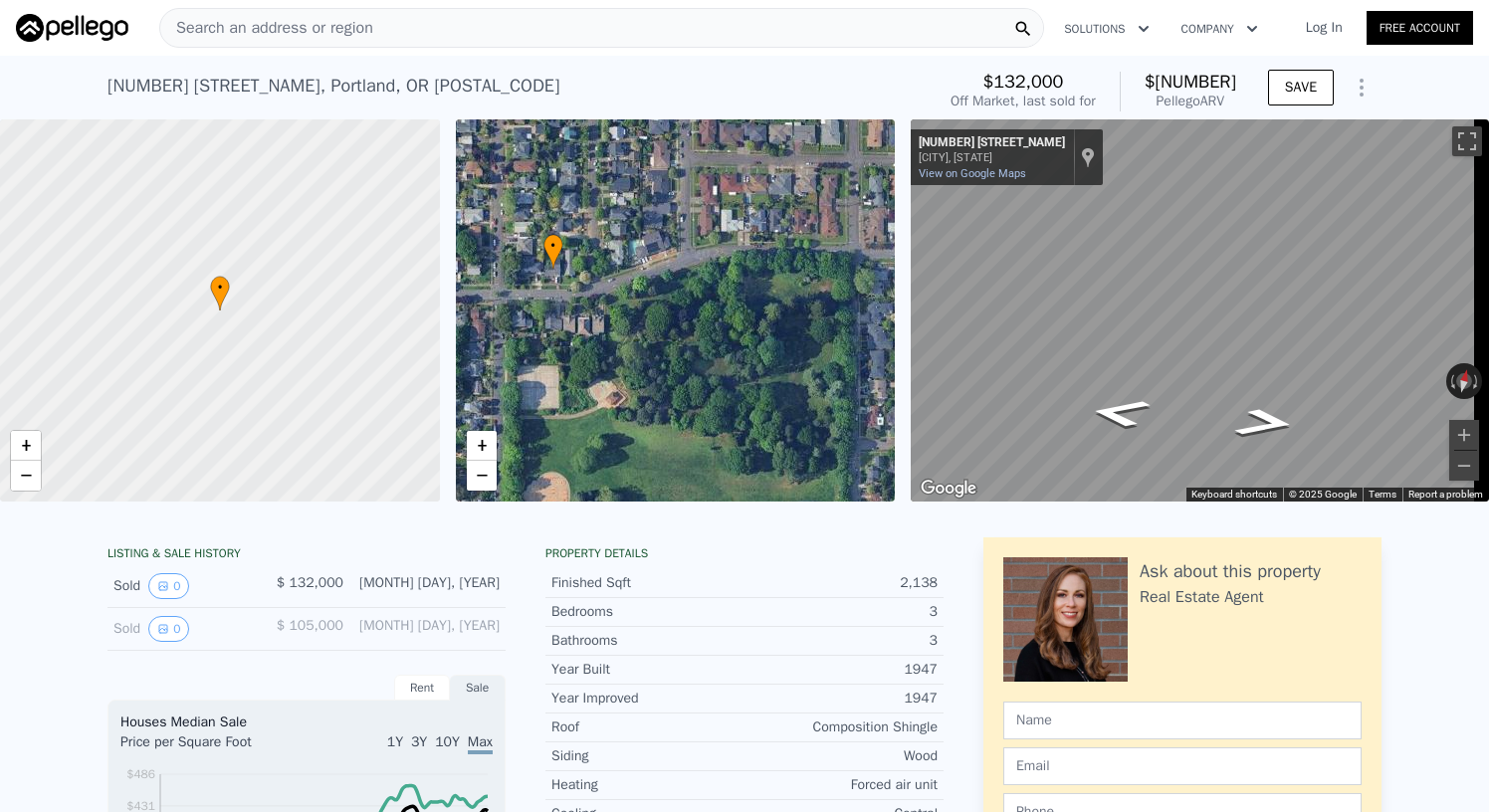 drag, startPoint x: 721, startPoint y: 425, endPoint x: 568, endPoint y: 363, distance: 165.08483 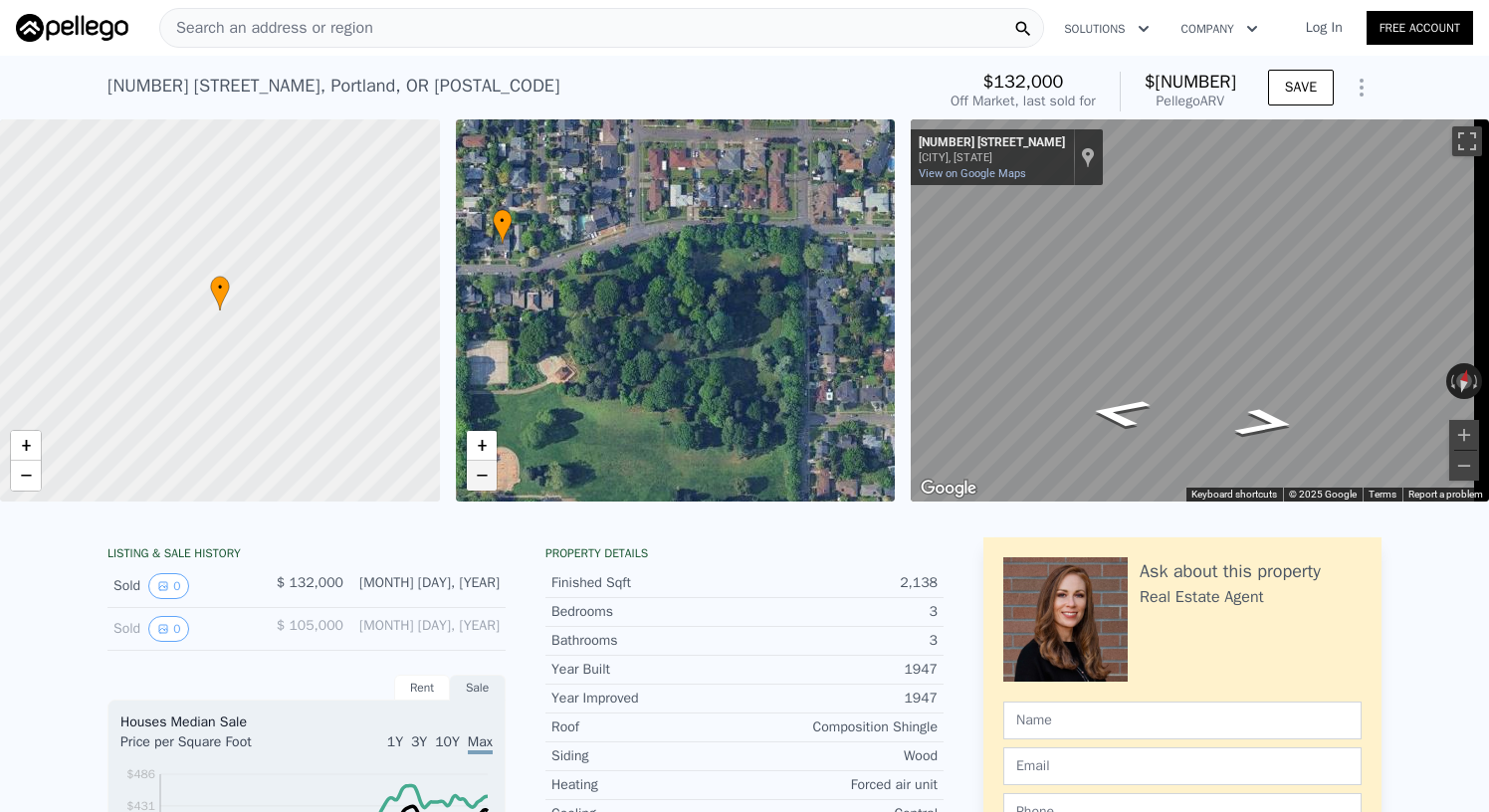 click on "−" at bounding box center (482, 476) 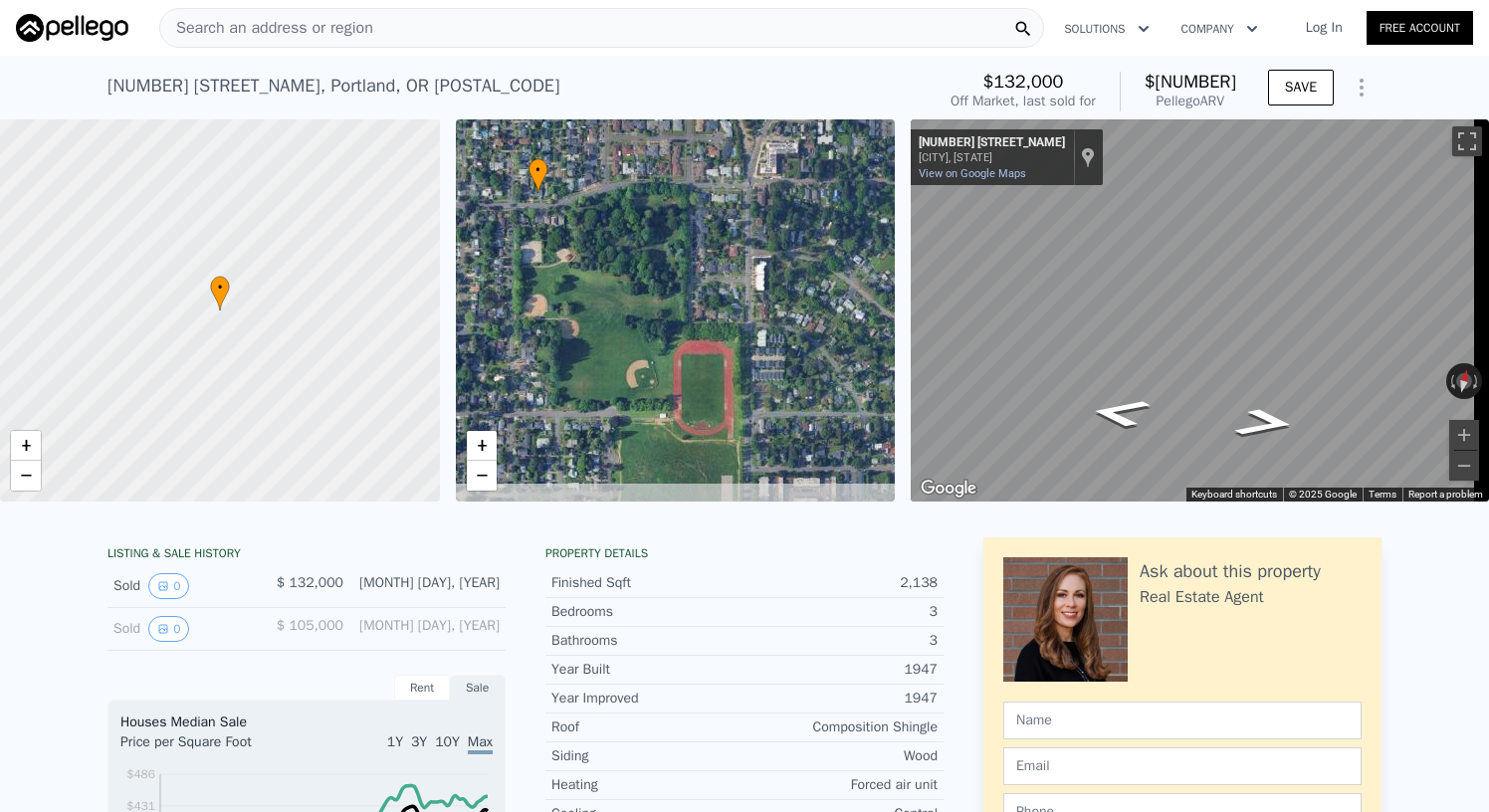 drag, startPoint x: 656, startPoint y: 396, endPoint x: 605, endPoint y: 311, distance: 99.12618 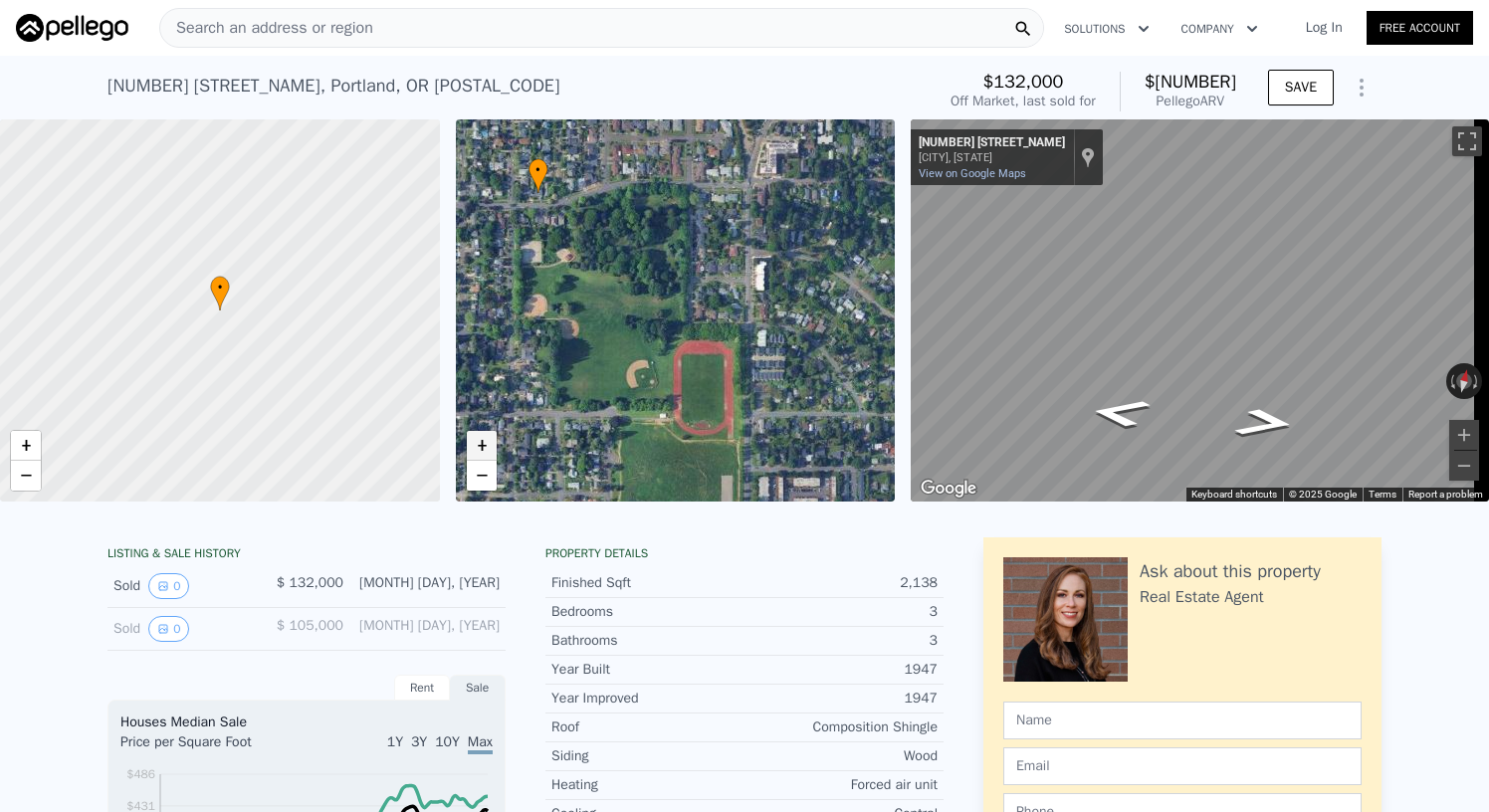 click on "+" at bounding box center (482, 446) 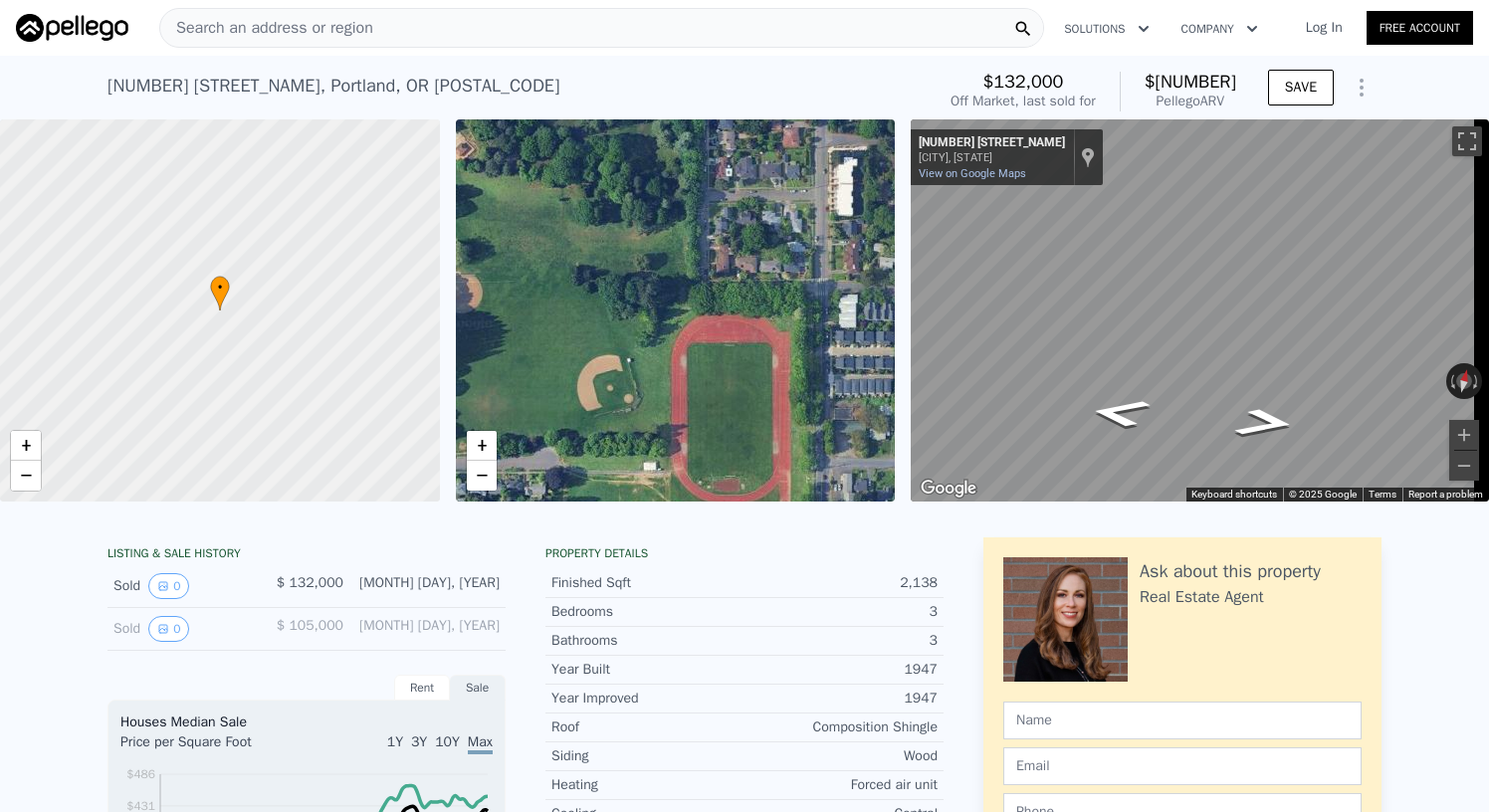 drag, startPoint x: 740, startPoint y: 407, endPoint x: 739, endPoint y: 342, distance: 65.00769 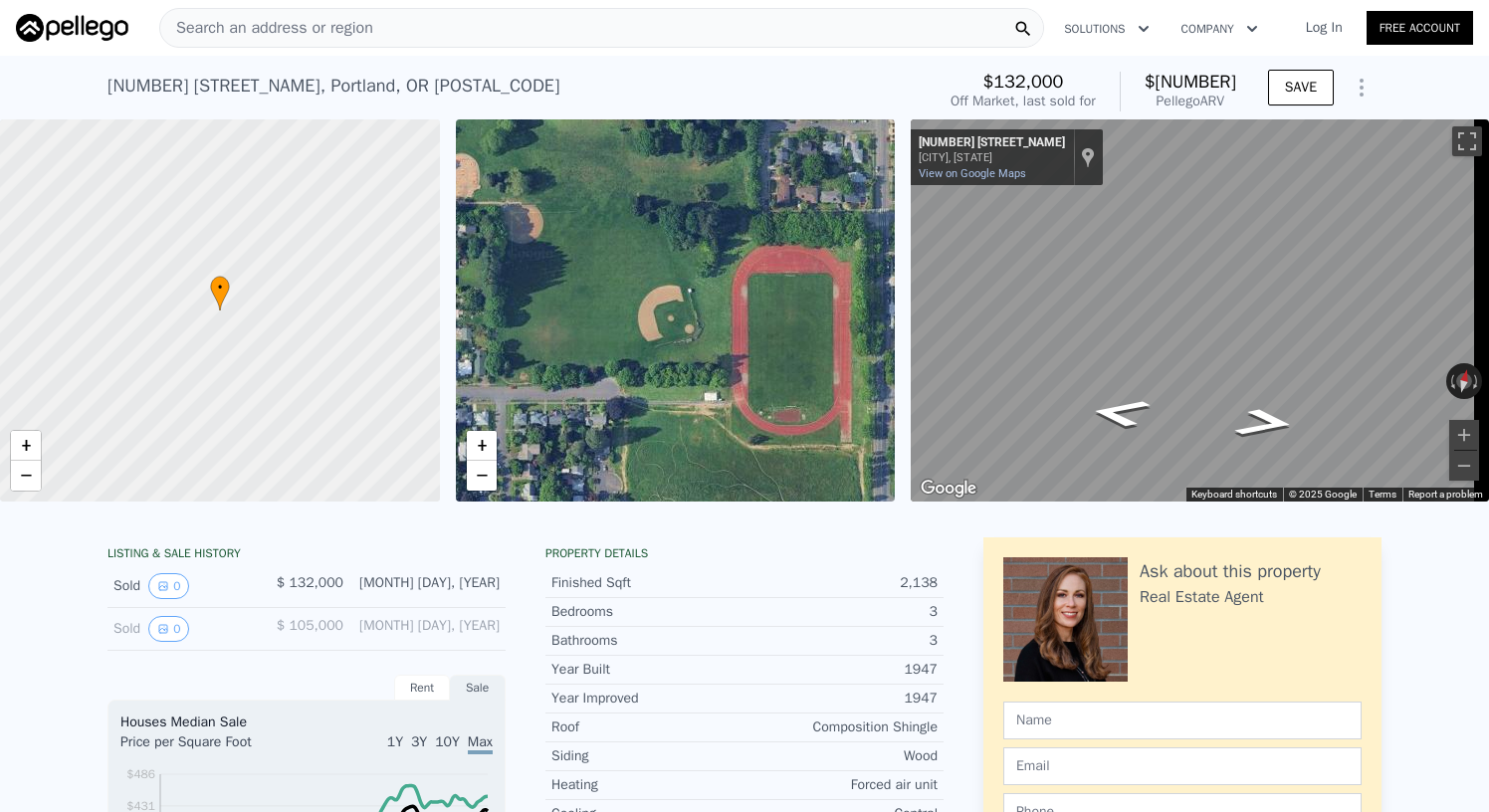 drag, startPoint x: 738, startPoint y: 342, endPoint x: 799, endPoint y: 283, distance: 84.8646 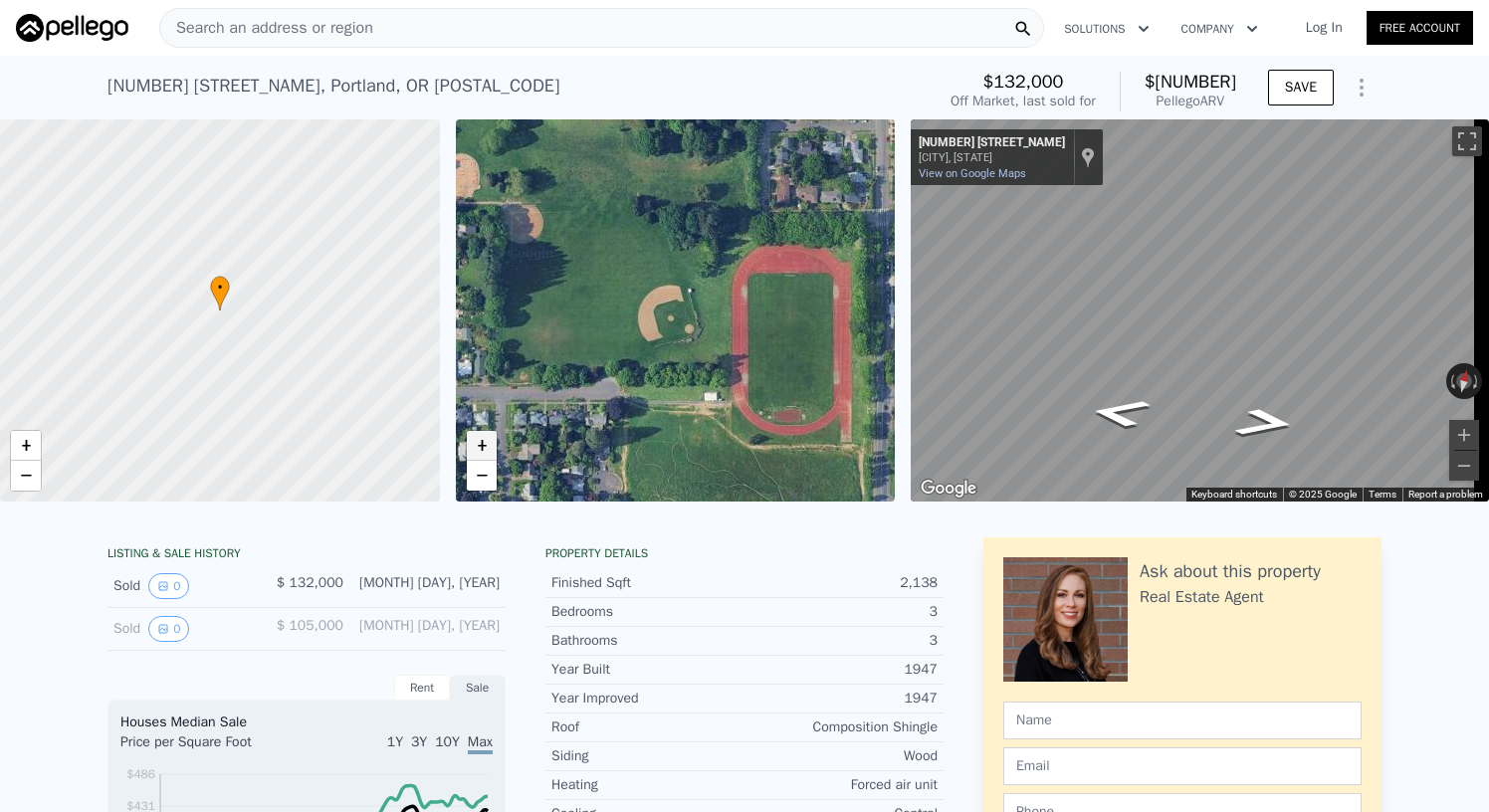 click on "+" at bounding box center (482, 446) 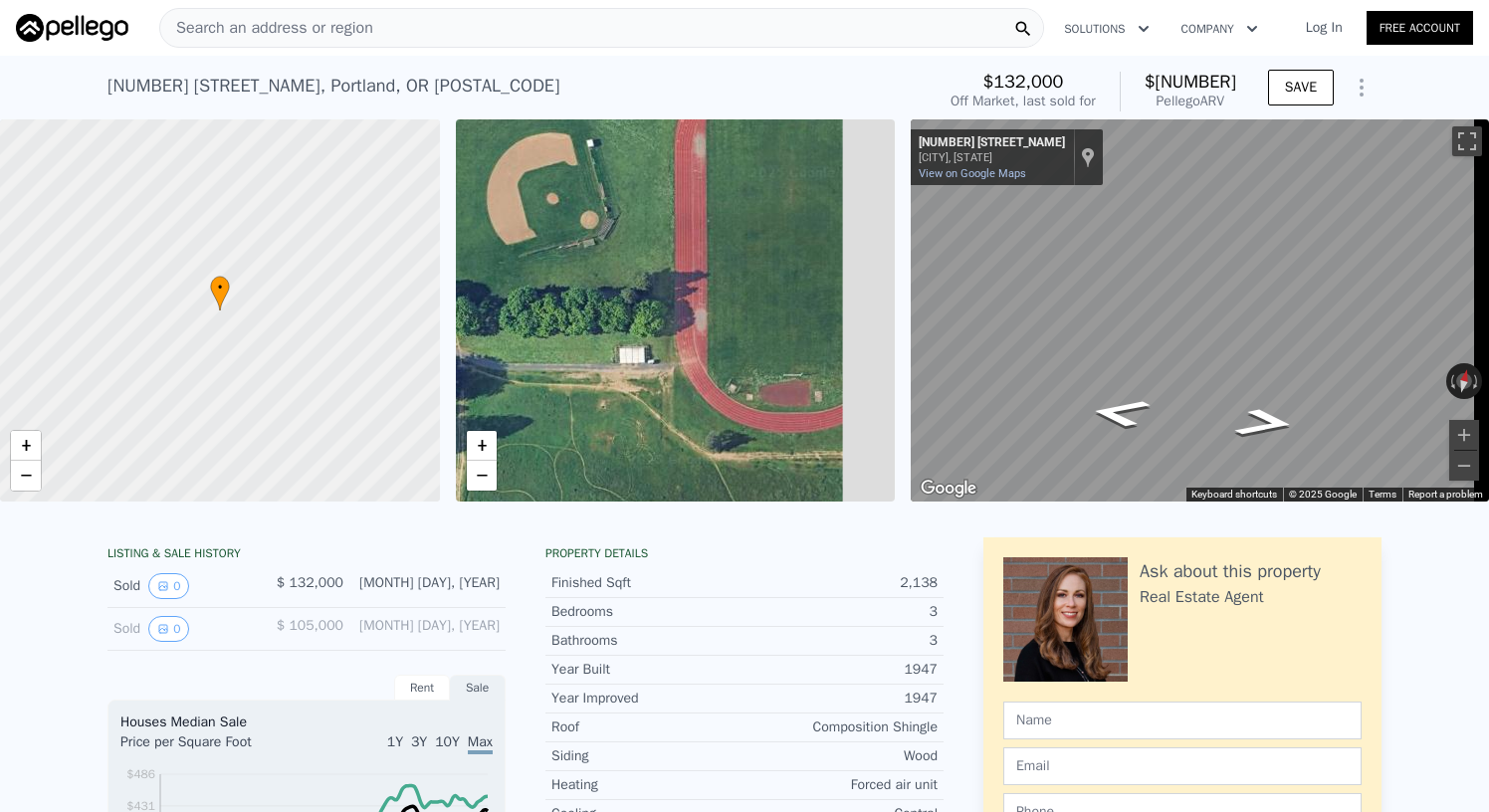 drag, startPoint x: 769, startPoint y: 405, endPoint x: 646, endPoint y: 270, distance: 182.63078 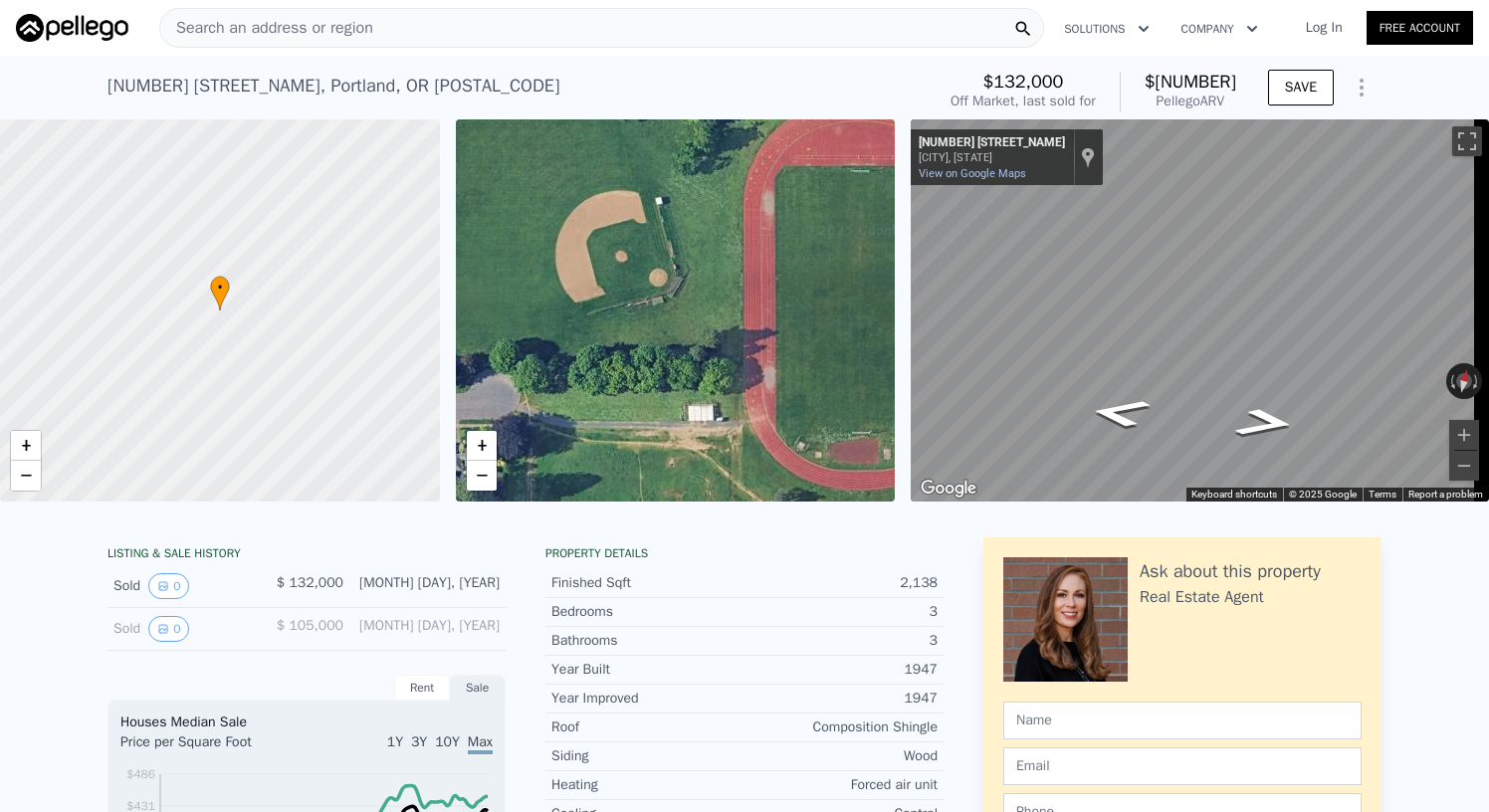 drag, startPoint x: 711, startPoint y: 338, endPoint x: 842, endPoint y: 465, distance: 182.45547 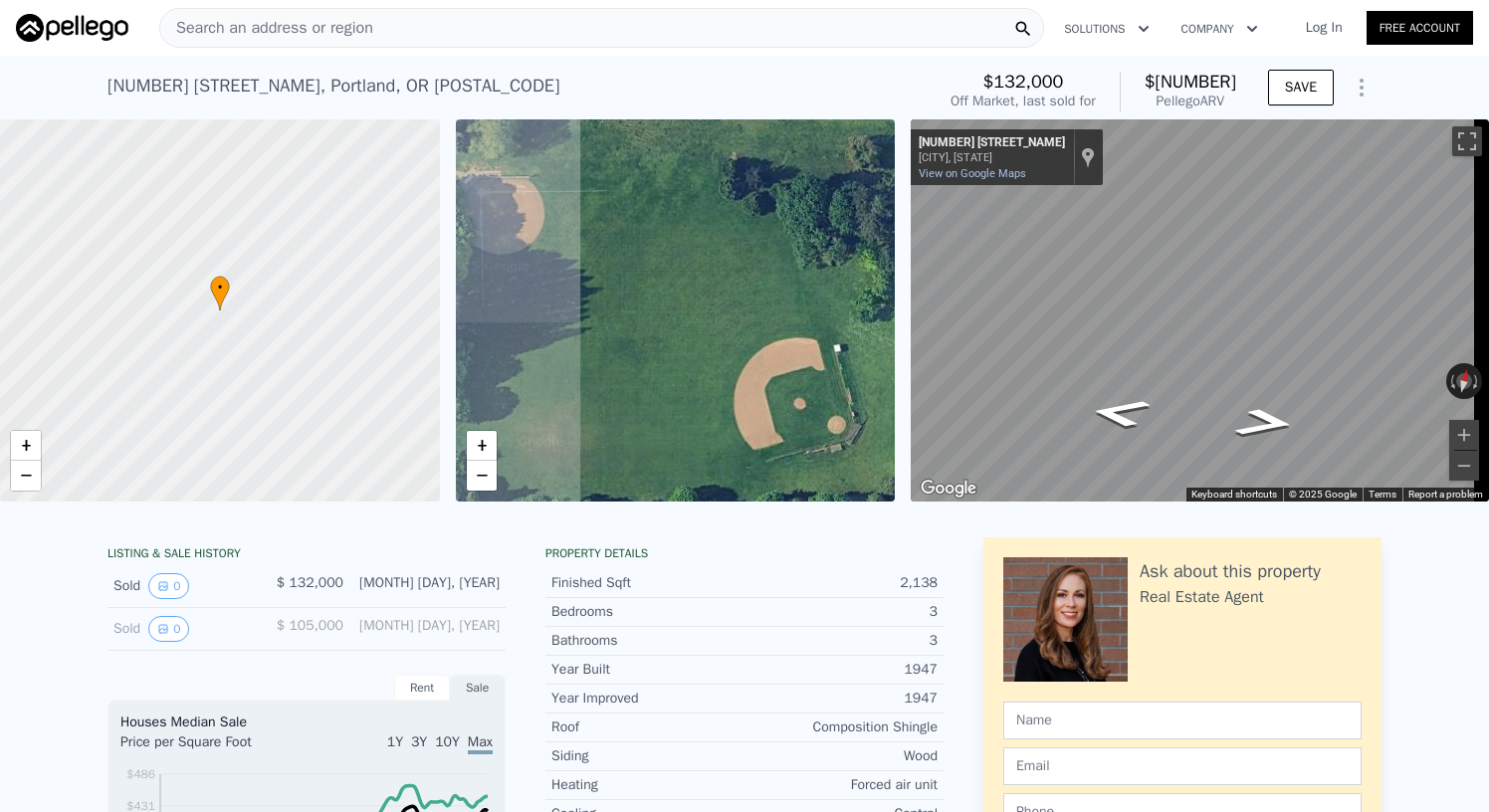 drag, startPoint x: 657, startPoint y: 332, endPoint x: 783, endPoint y: 418, distance: 152.55163 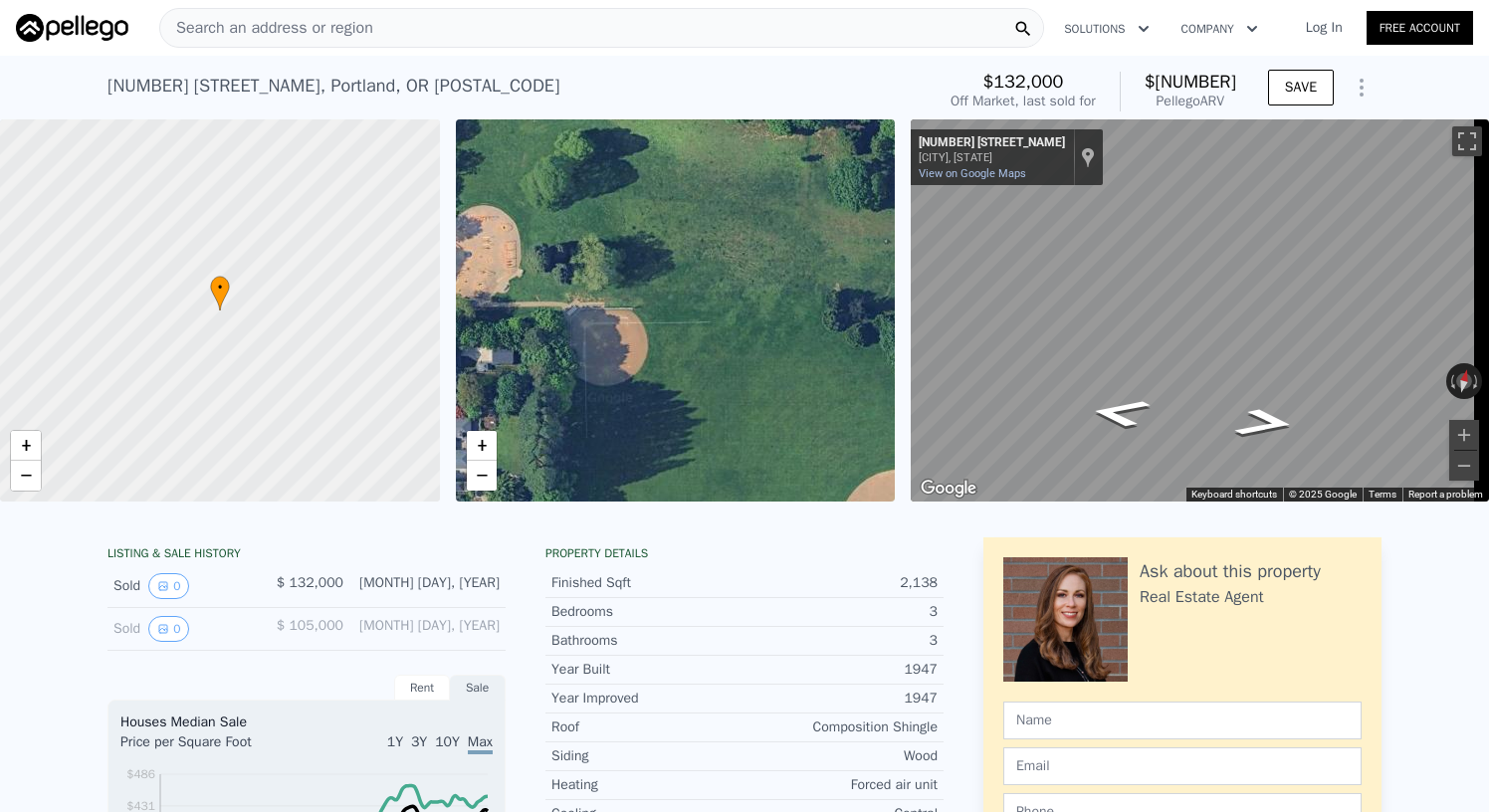 drag, startPoint x: 638, startPoint y: 283, endPoint x: 740, endPoint y: 413, distance: 165.2392 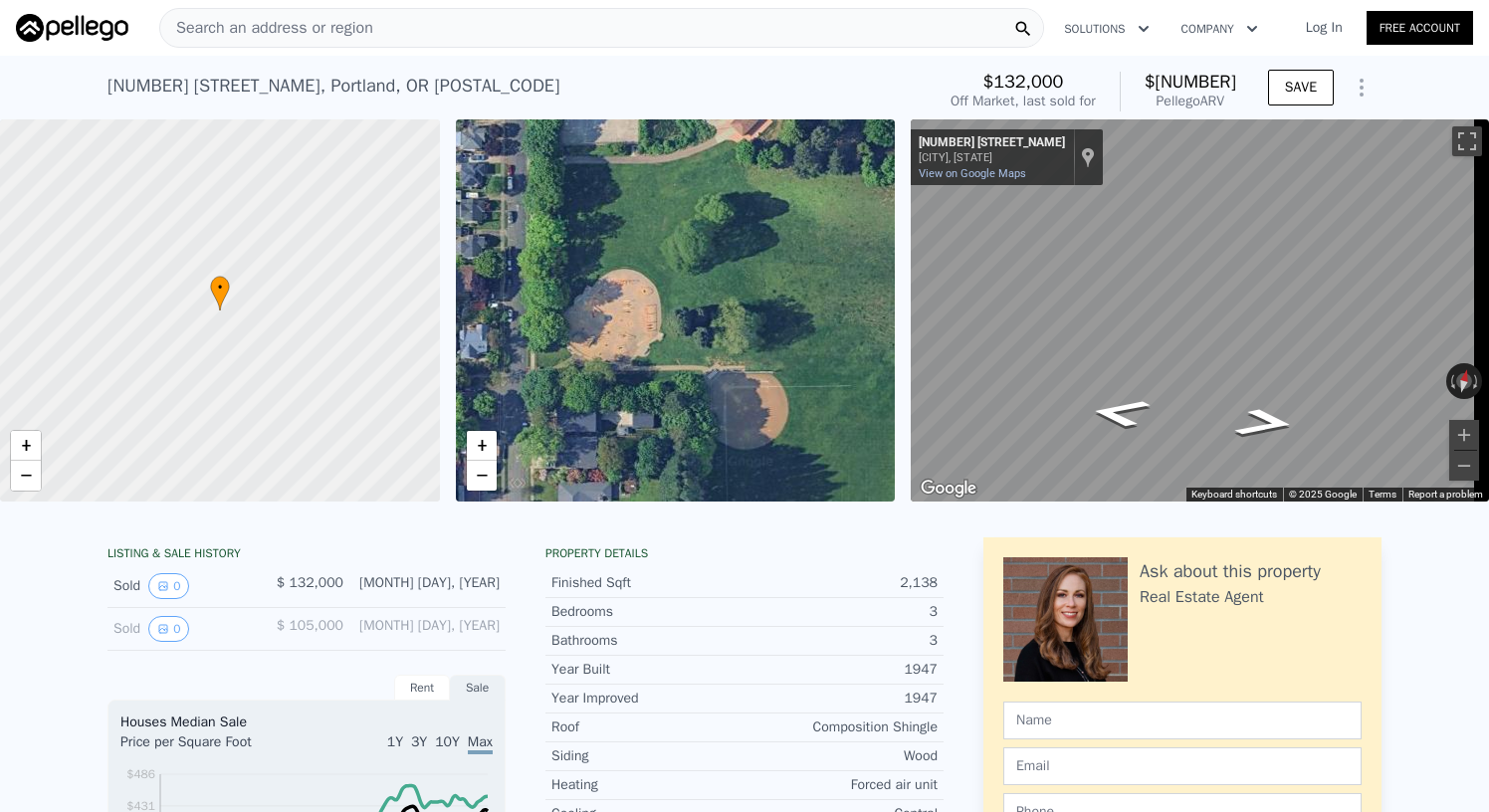 drag, startPoint x: 619, startPoint y: 314, endPoint x: 759, endPoint y: 378, distance: 153.93505 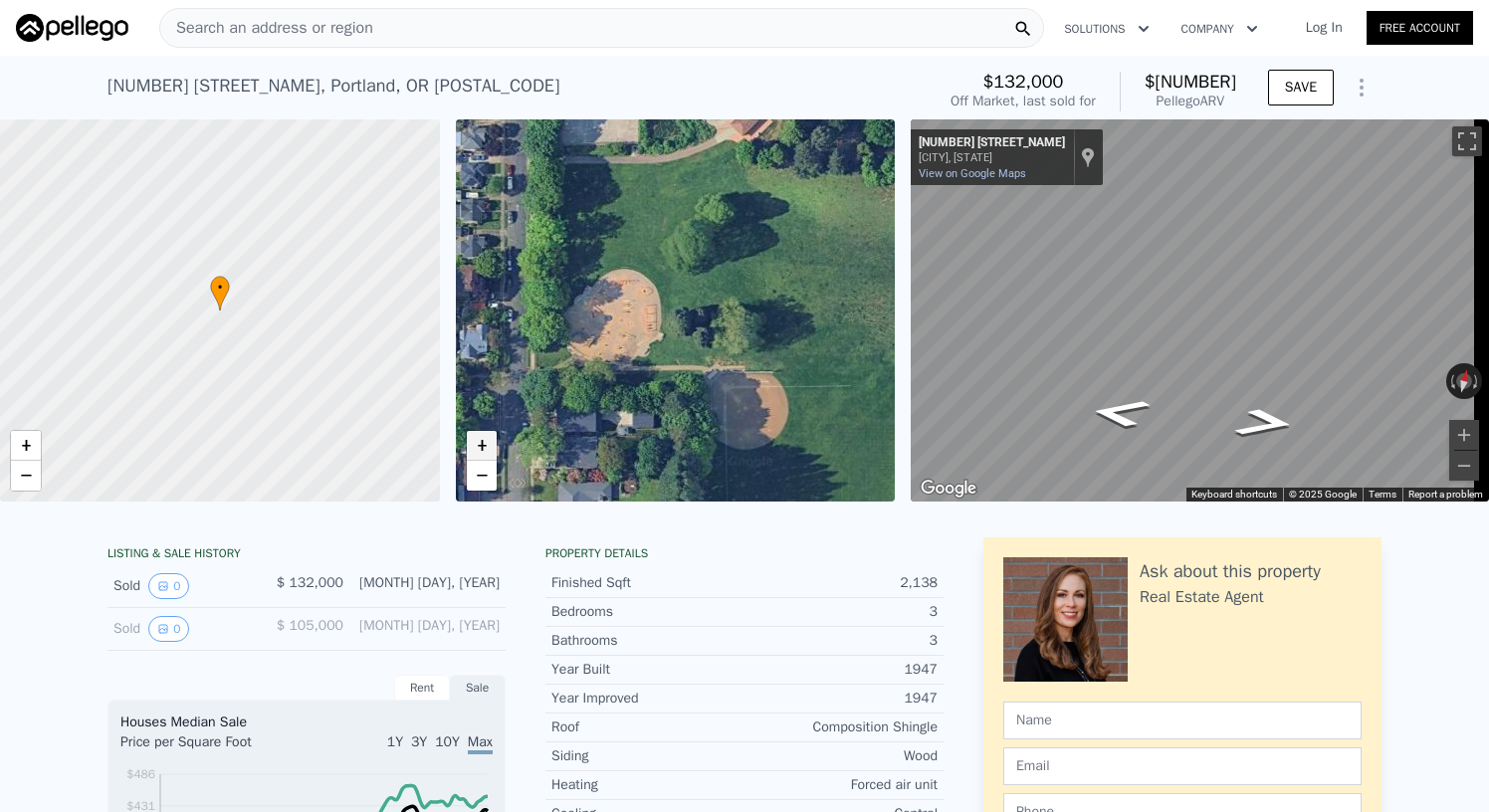 click on "+" at bounding box center (482, 446) 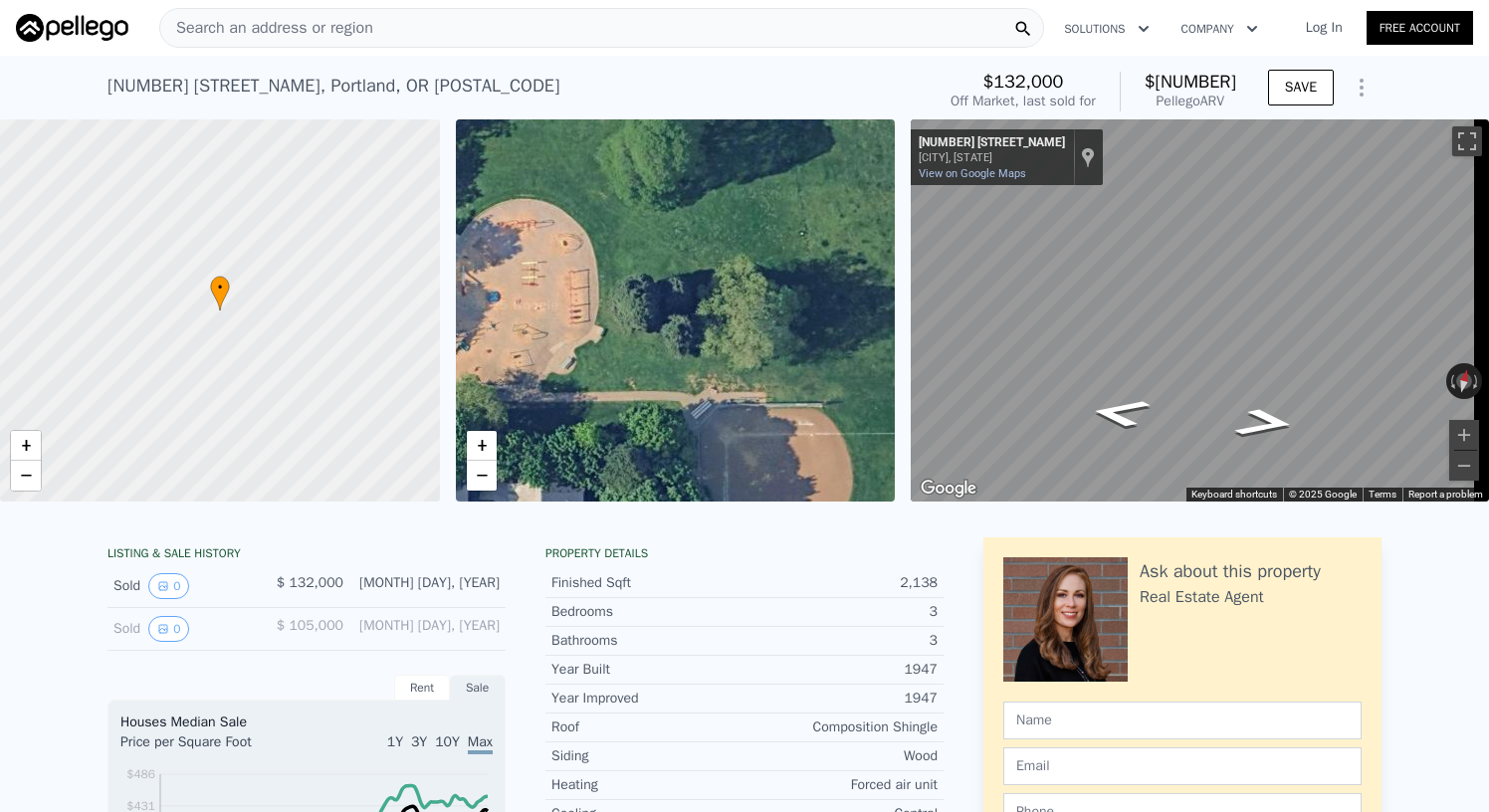 drag, startPoint x: 750, startPoint y: 340, endPoint x: 576, endPoint y: 345, distance: 174.07182 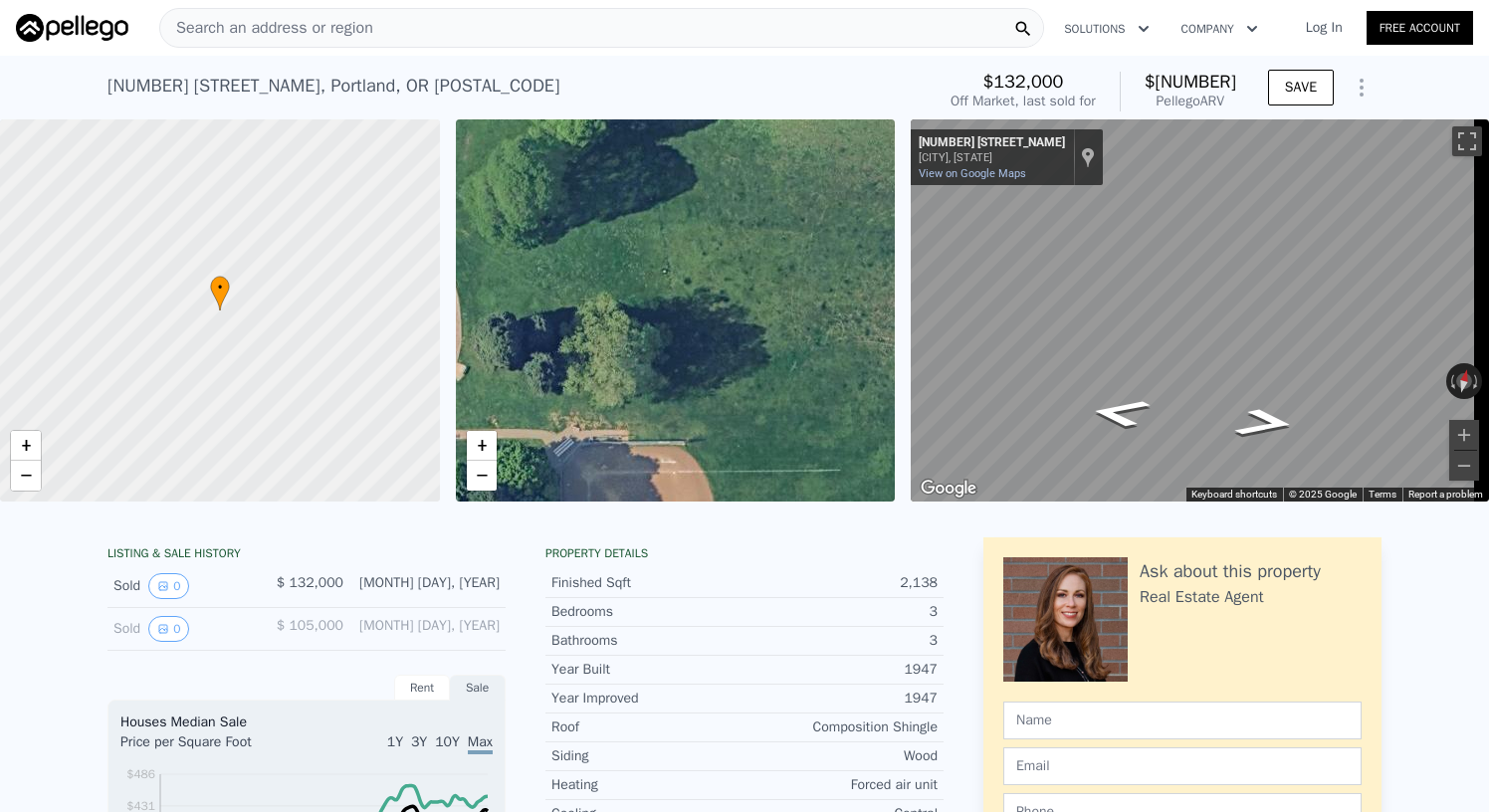 drag, startPoint x: 755, startPoint y: 294, endPoint x: 566, endPoint y: 324, distance: 191.36614 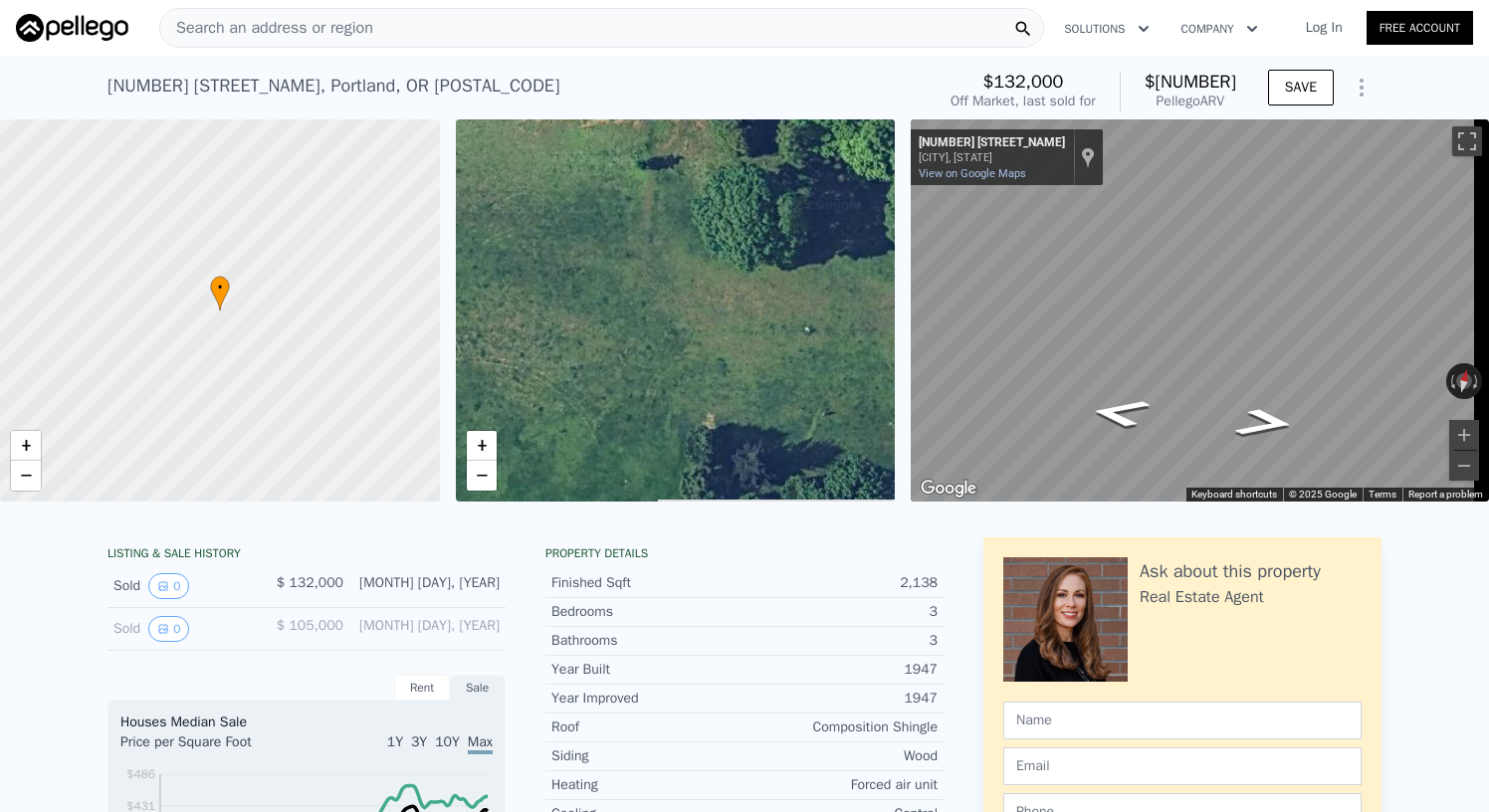 drag, startPoint x: 646, startPoint y: 297, endPoint x: 484, endPoint y: 285, distance: 162.44384 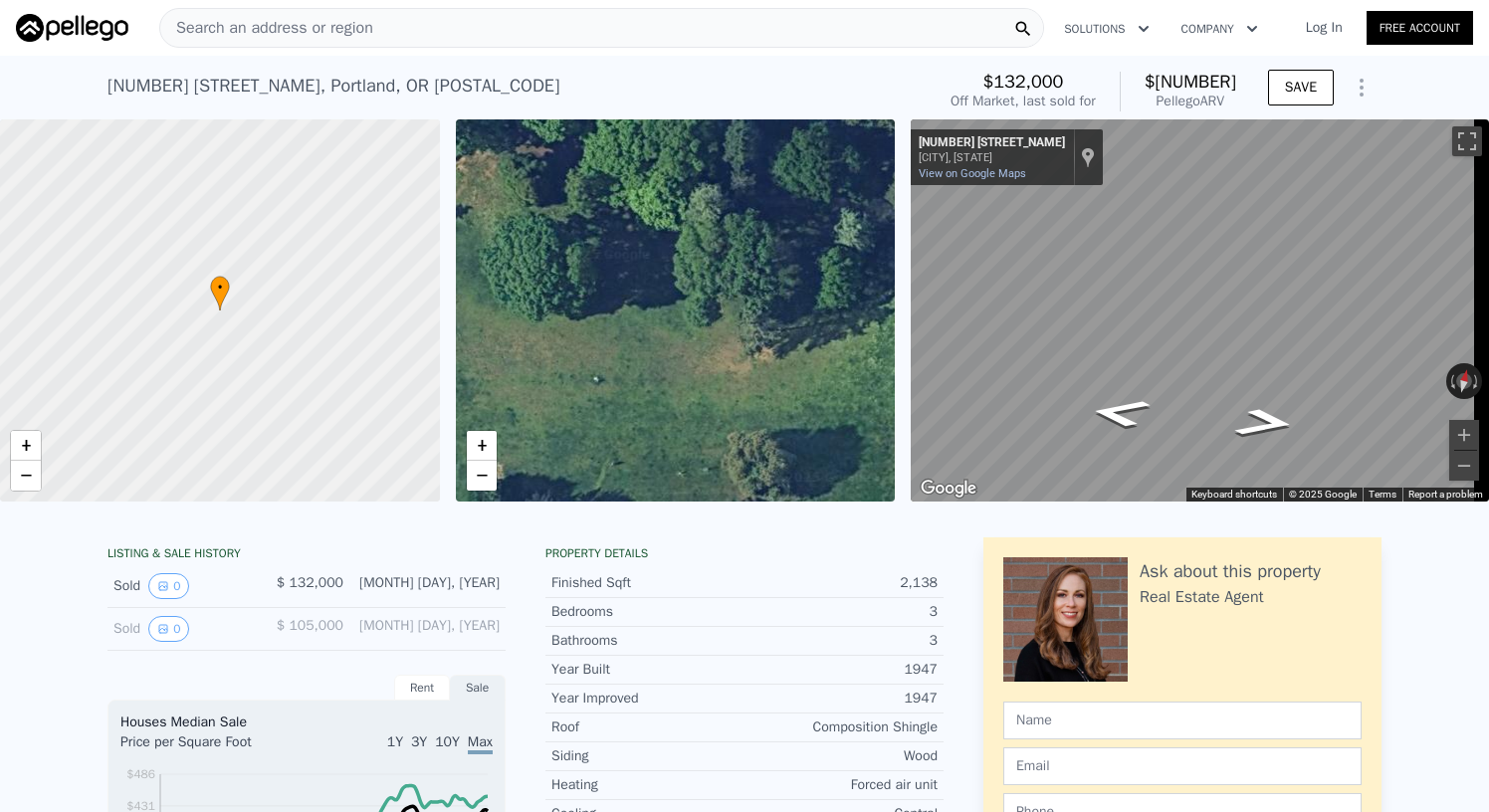 drag, startPoint x: 703, startPoint y: 267, endPoint x: 730, endPoint y: 262, distance: 27.45906 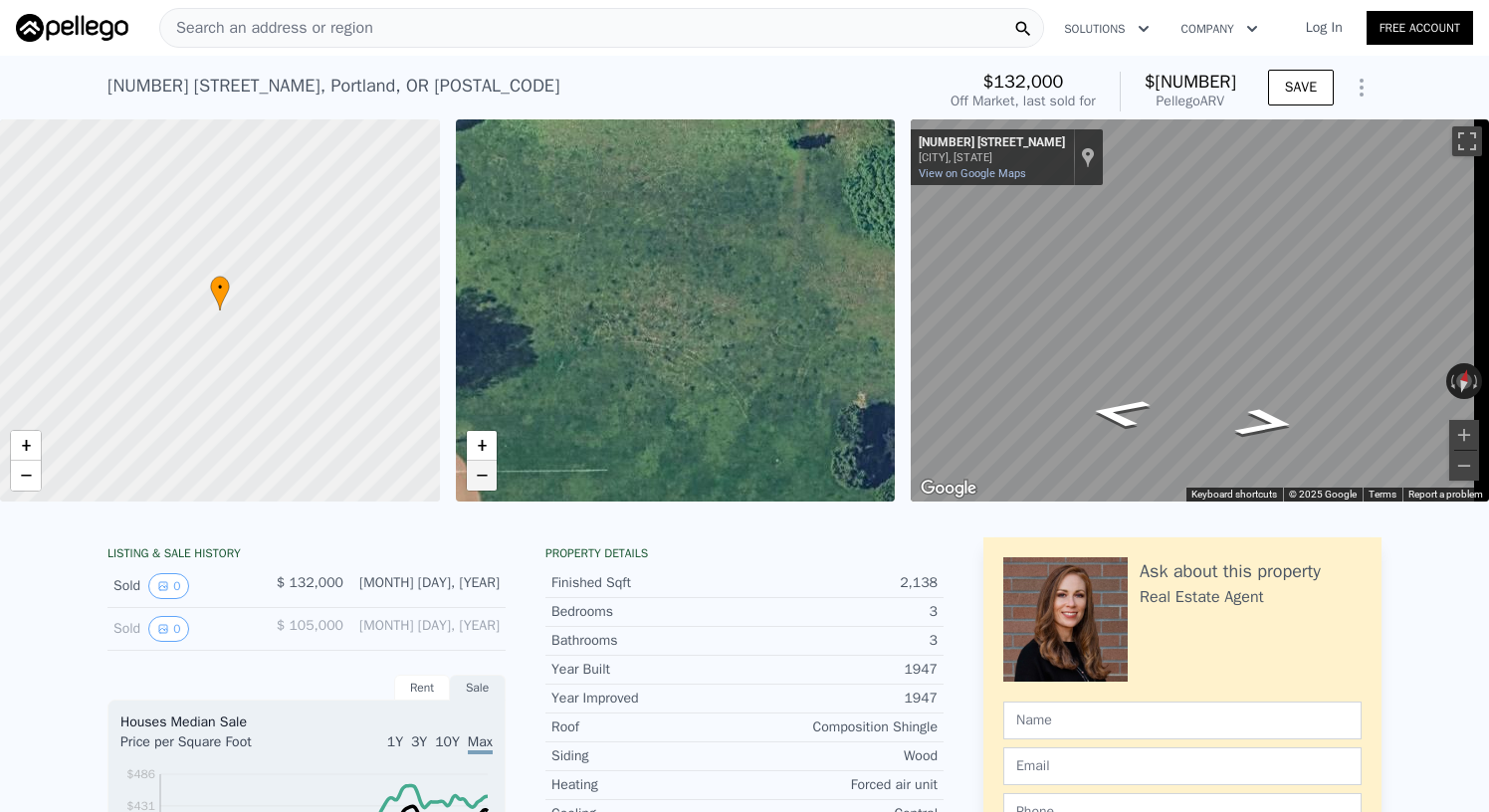 click on "−" at bounding box center [482, 476] 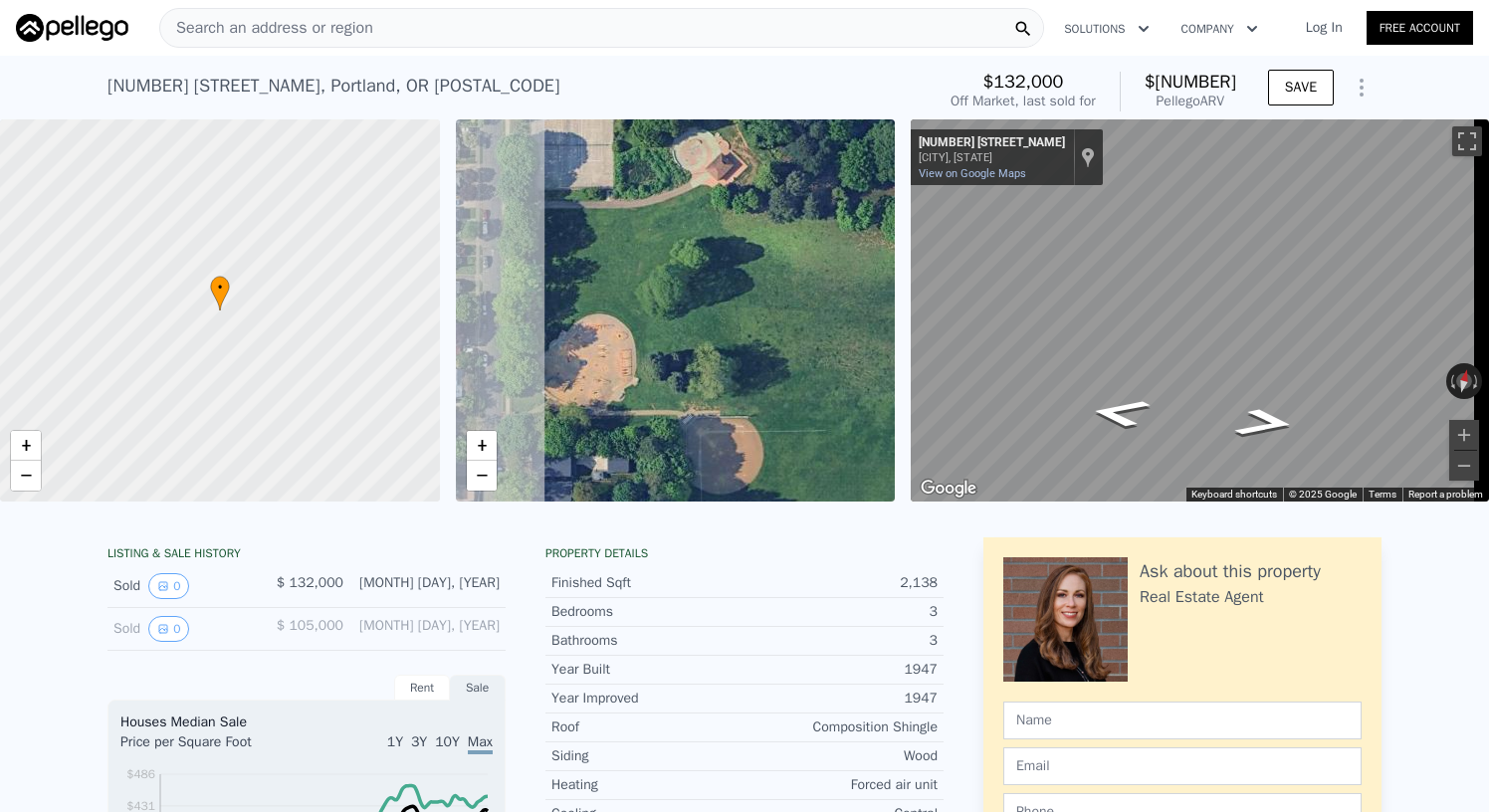 drag, startPoint x: 509, startPoint y: 378, endPoint x: 693, endPoint y: 418, distance: 188.29764 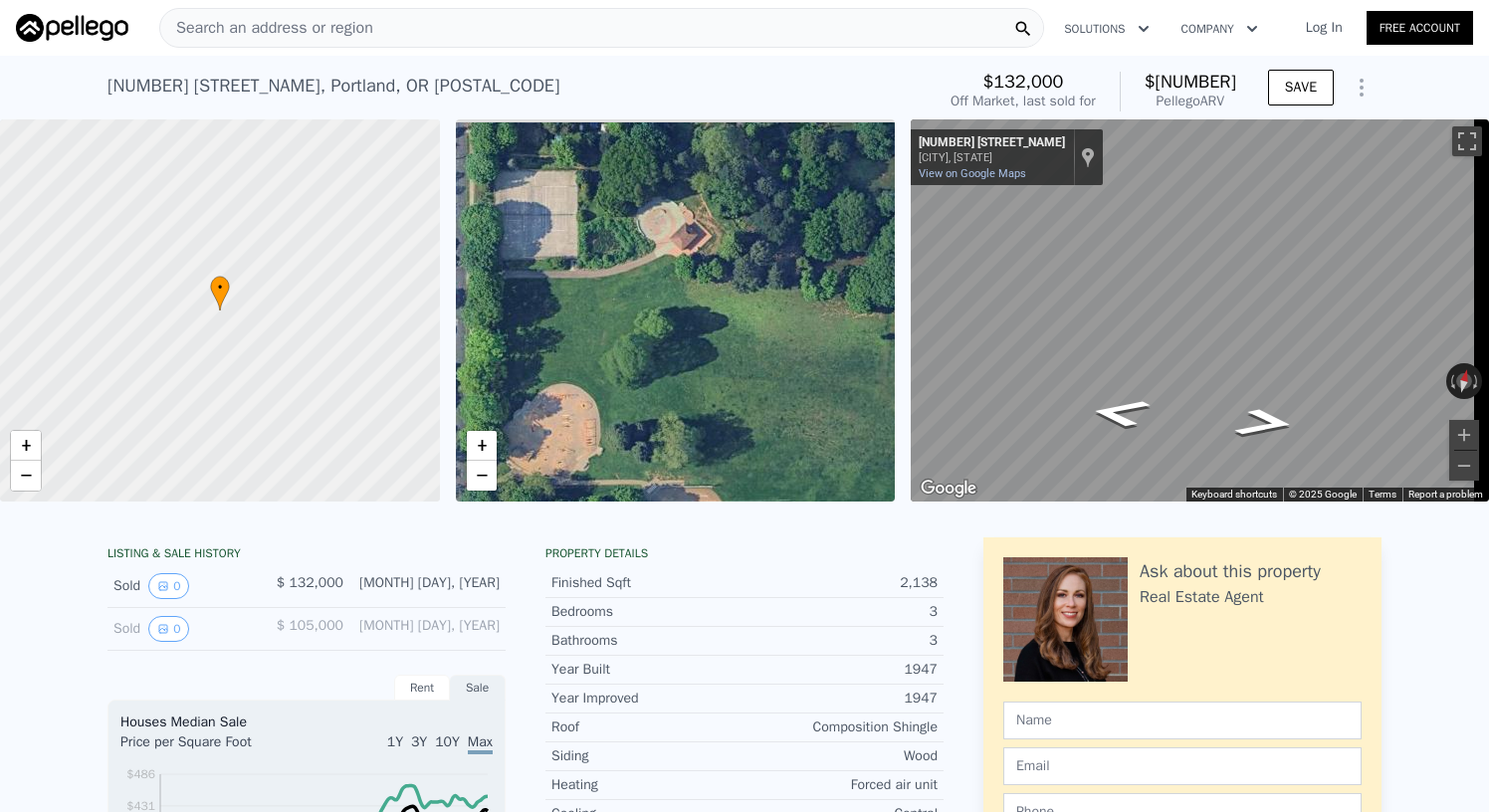 drag, startPoint x: 657, startPoint y: 350, endPoint x: 615, endPoint y: 436, distance: 95.707889 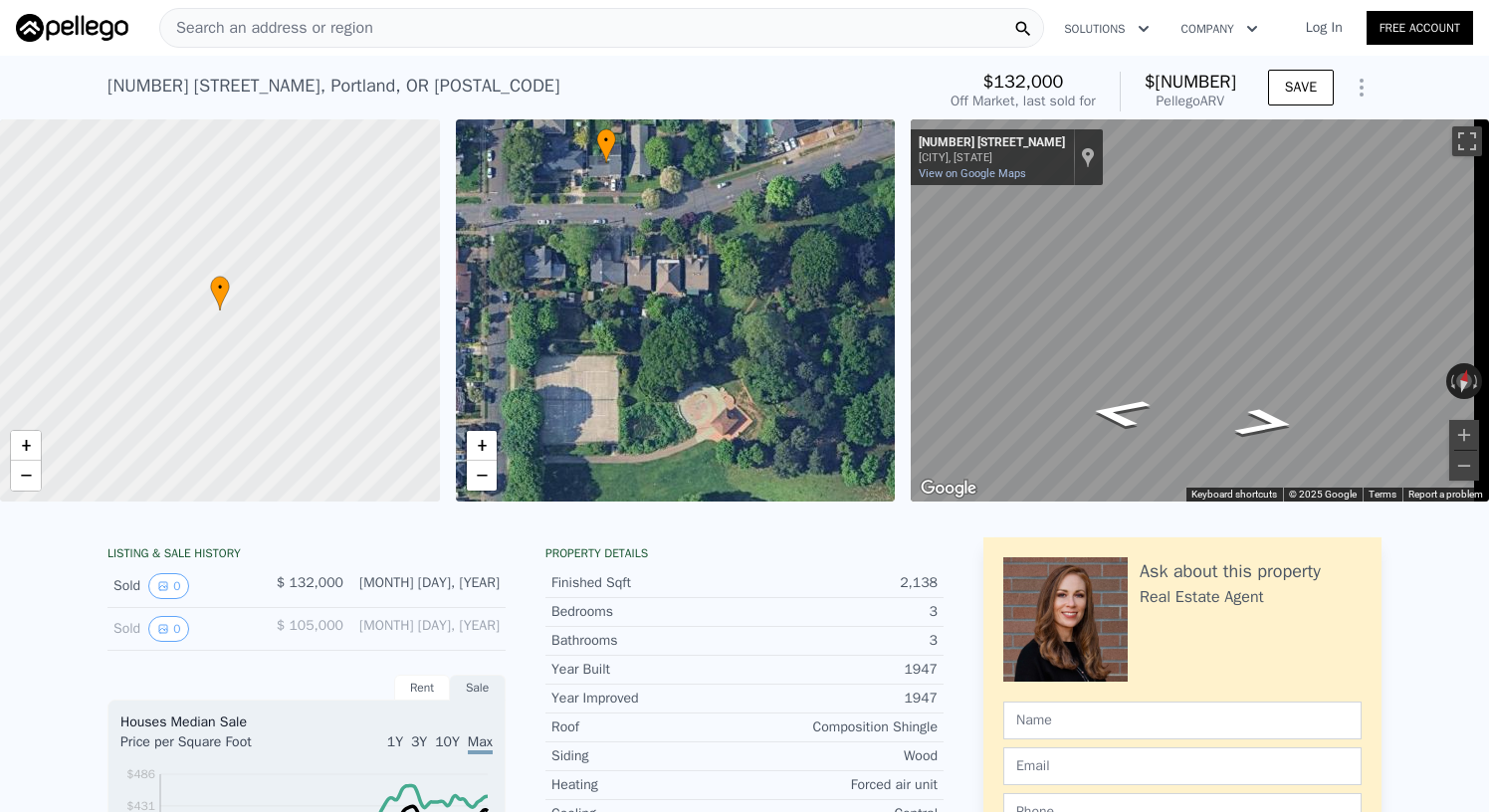 drag, startPoint x: 679, startPoint y: 254, endPoint x: 738, endPoint y: 415, distance: 171.4701 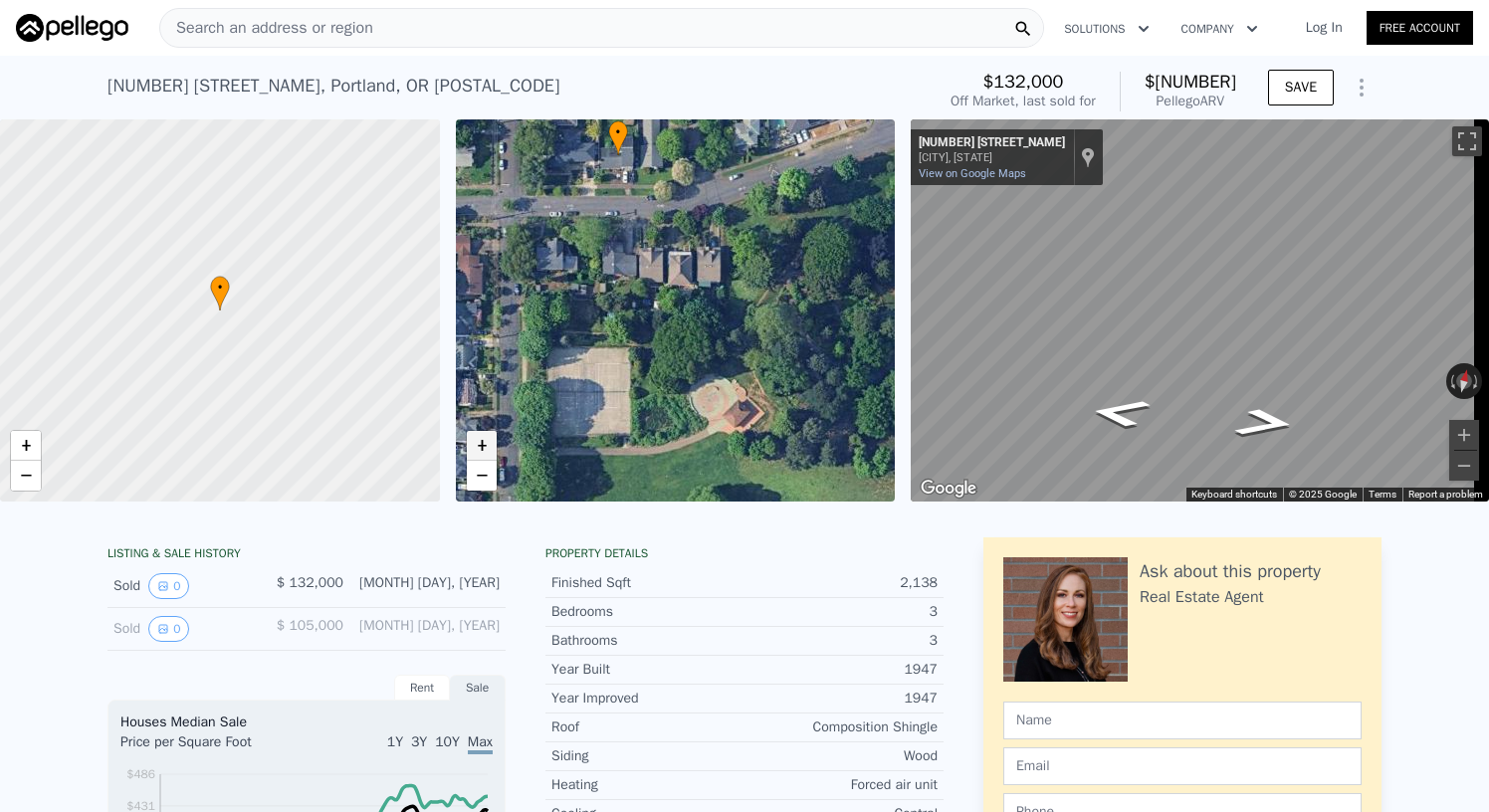 click on "+" at bounding box center [482, 446] 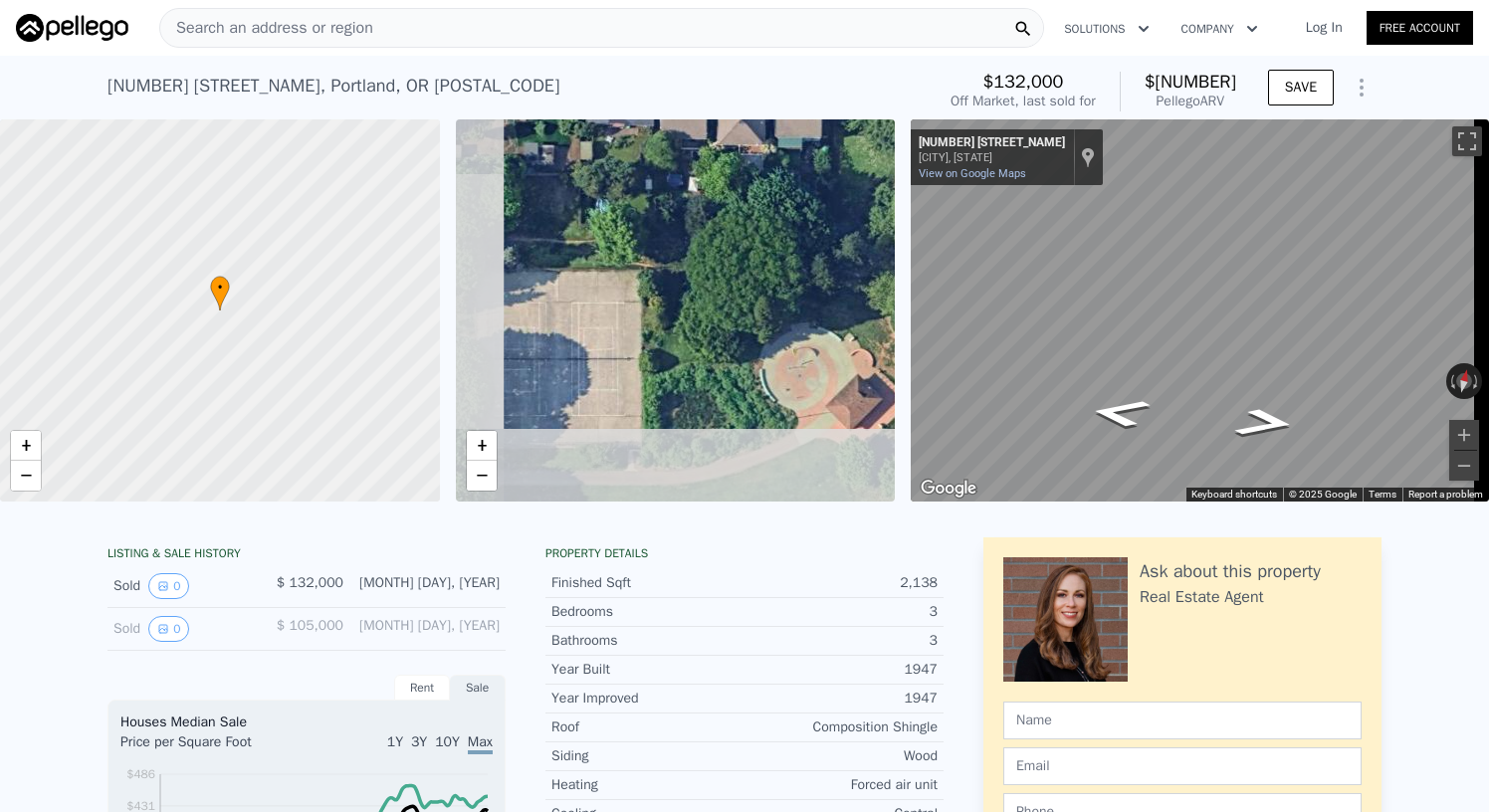 drag, startPoint x: 641, startPoint y: 384, endPoint x: 697, endPoint y: 271, distance: 126.11503 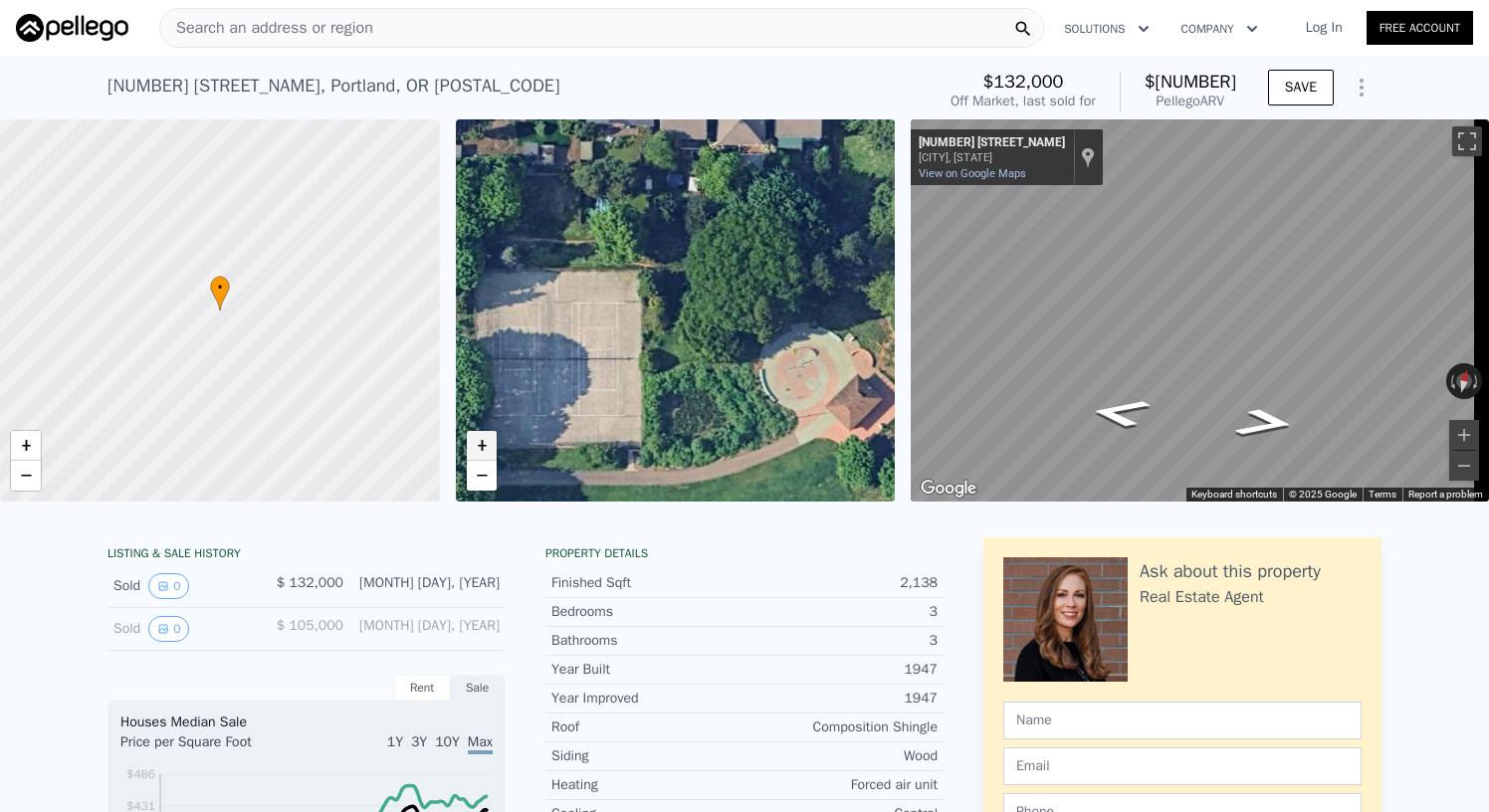 click on "+" at bounding box center (482, 446) 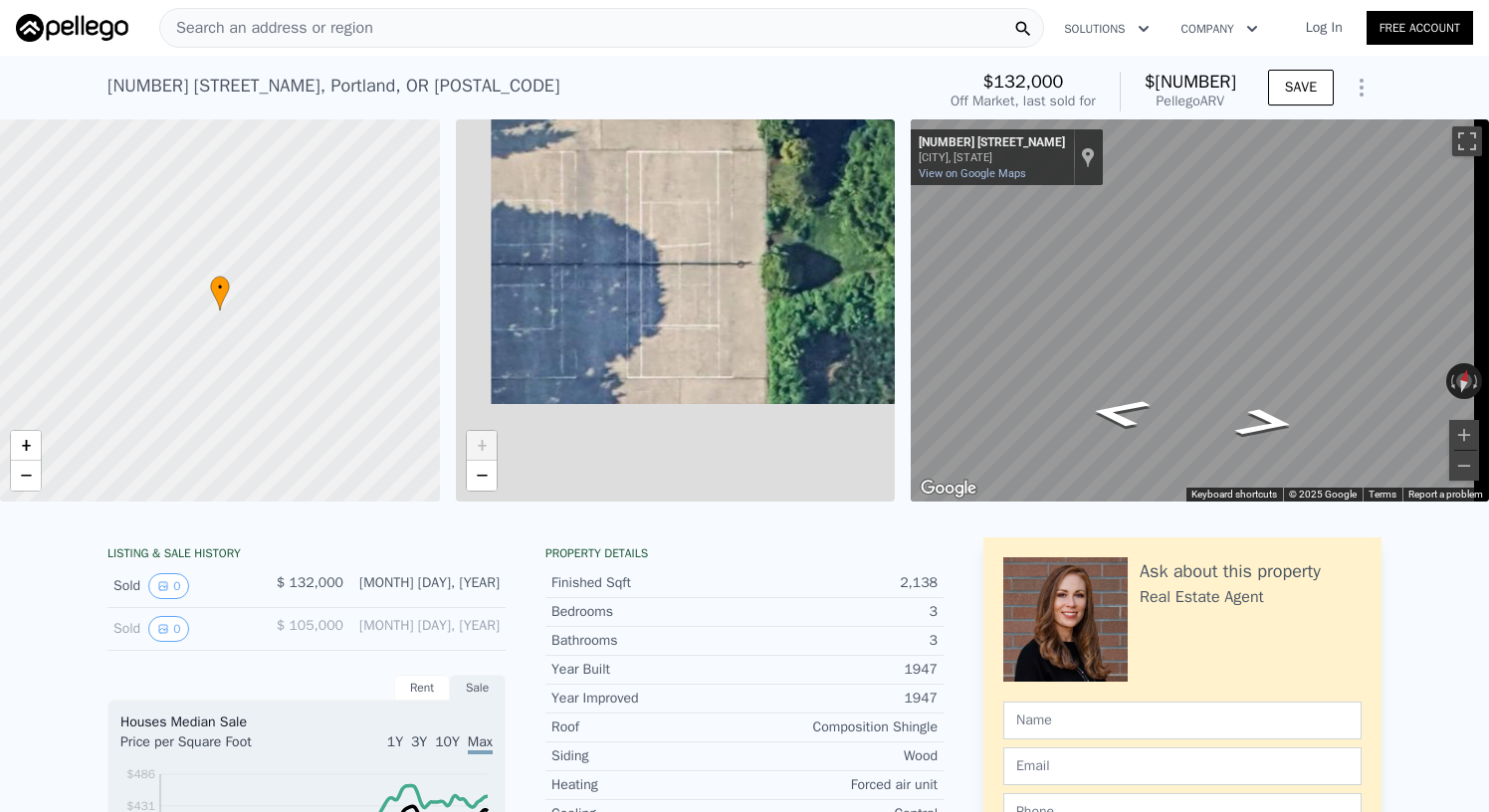 drag, startPoint x: 568, startPoint y: 407, endPoint x: 728, endPoint y: 264, distance: 214.59031 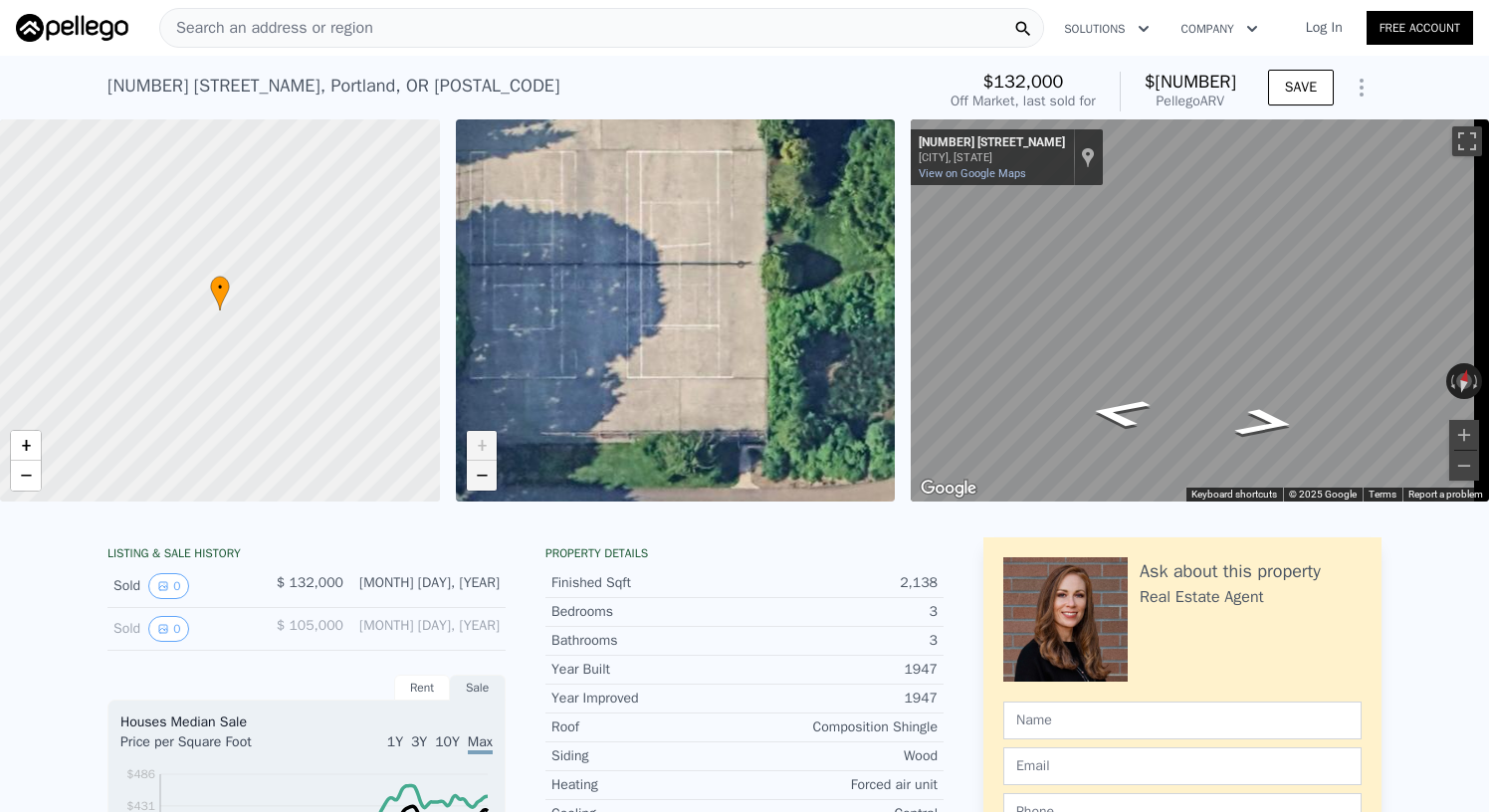 click on "−" at bounding box center (482, 476) 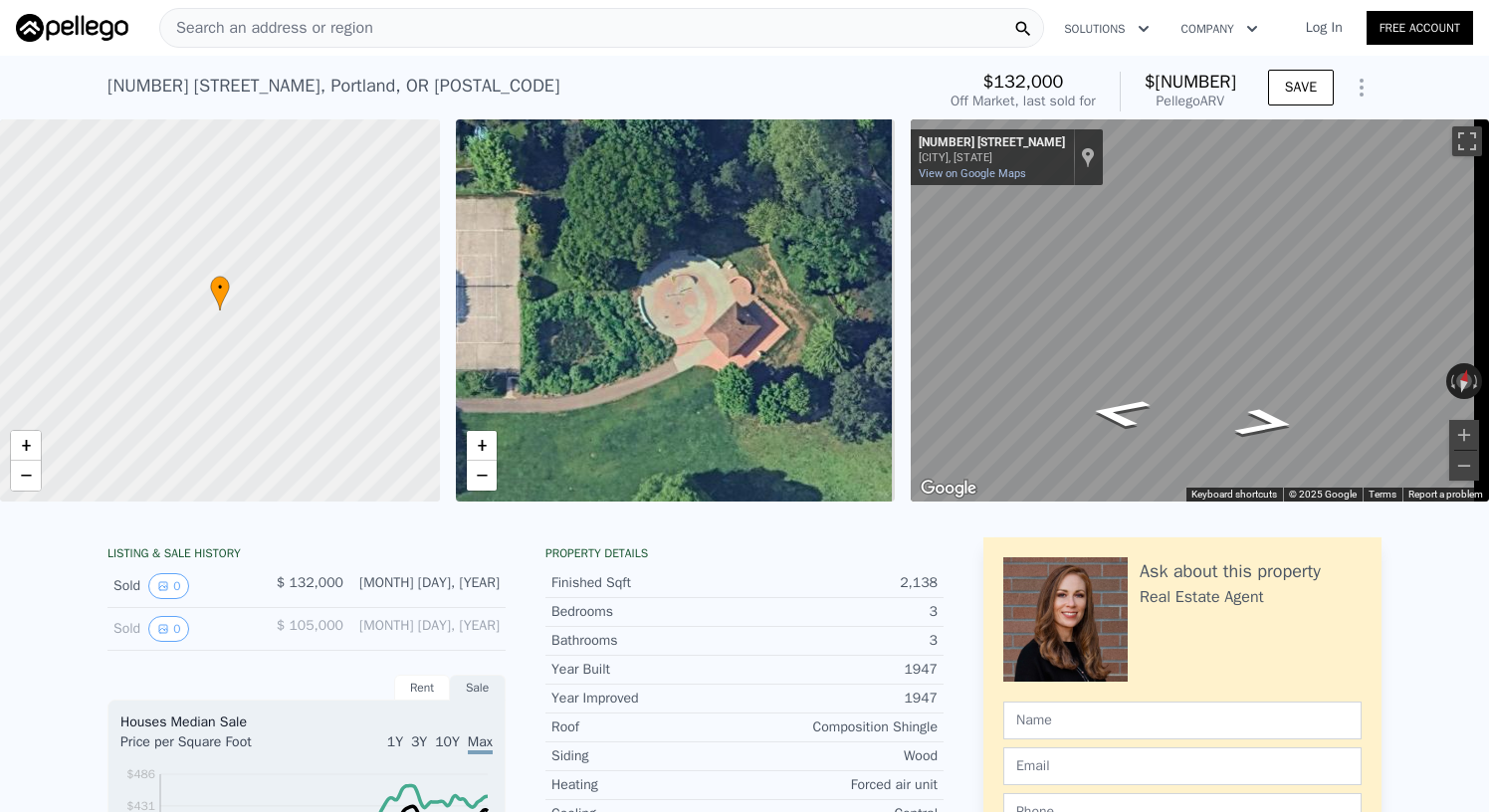drag, startPoint x: 758, startPoint y: 392, endPoint x: 551, endPoint y: 391, distance: 207.00242 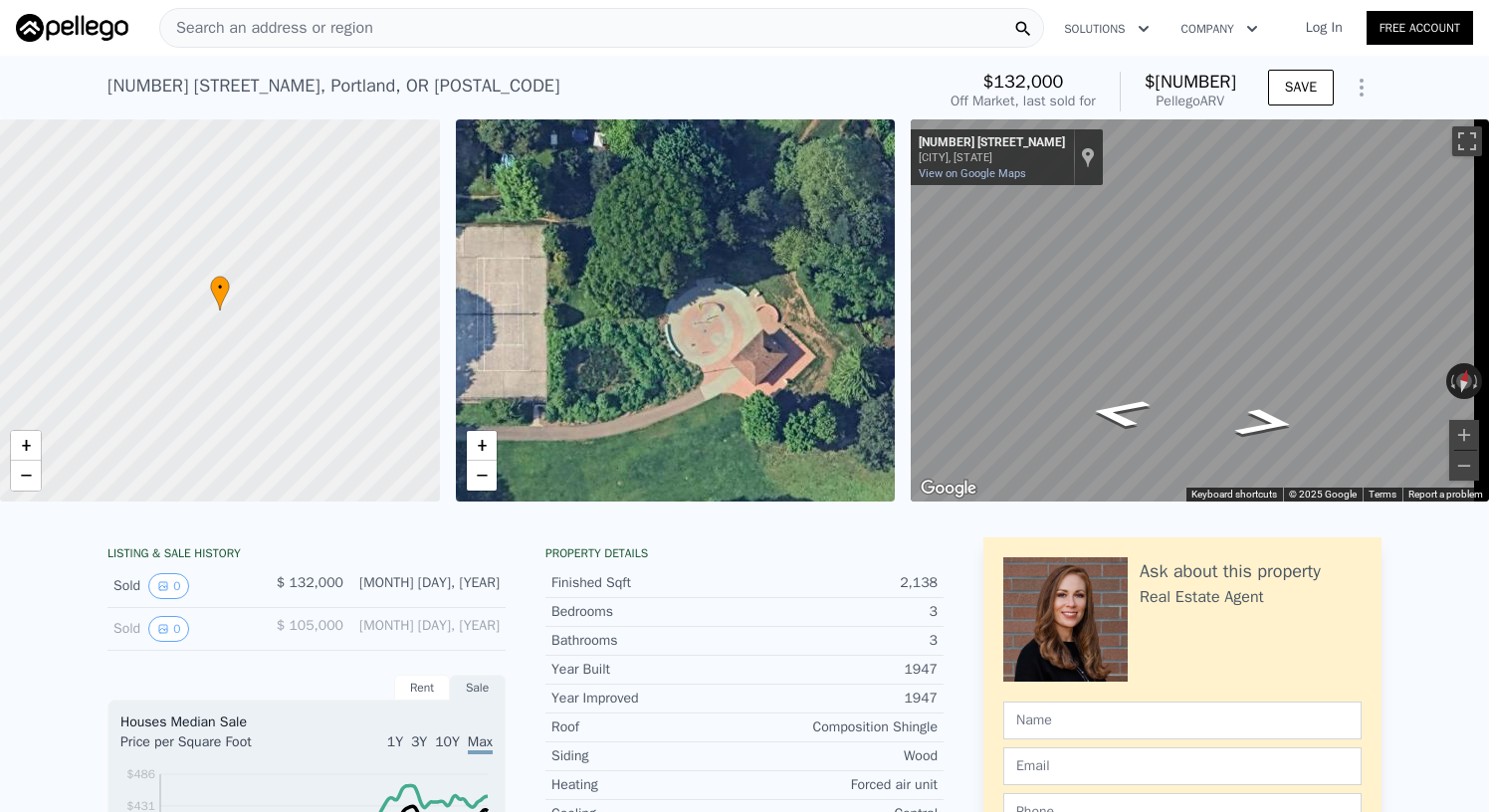 drag, startPoint x: 639, startPoint y: 355, endPoint x: 673, endPoint y: 384, distance: 44.687806 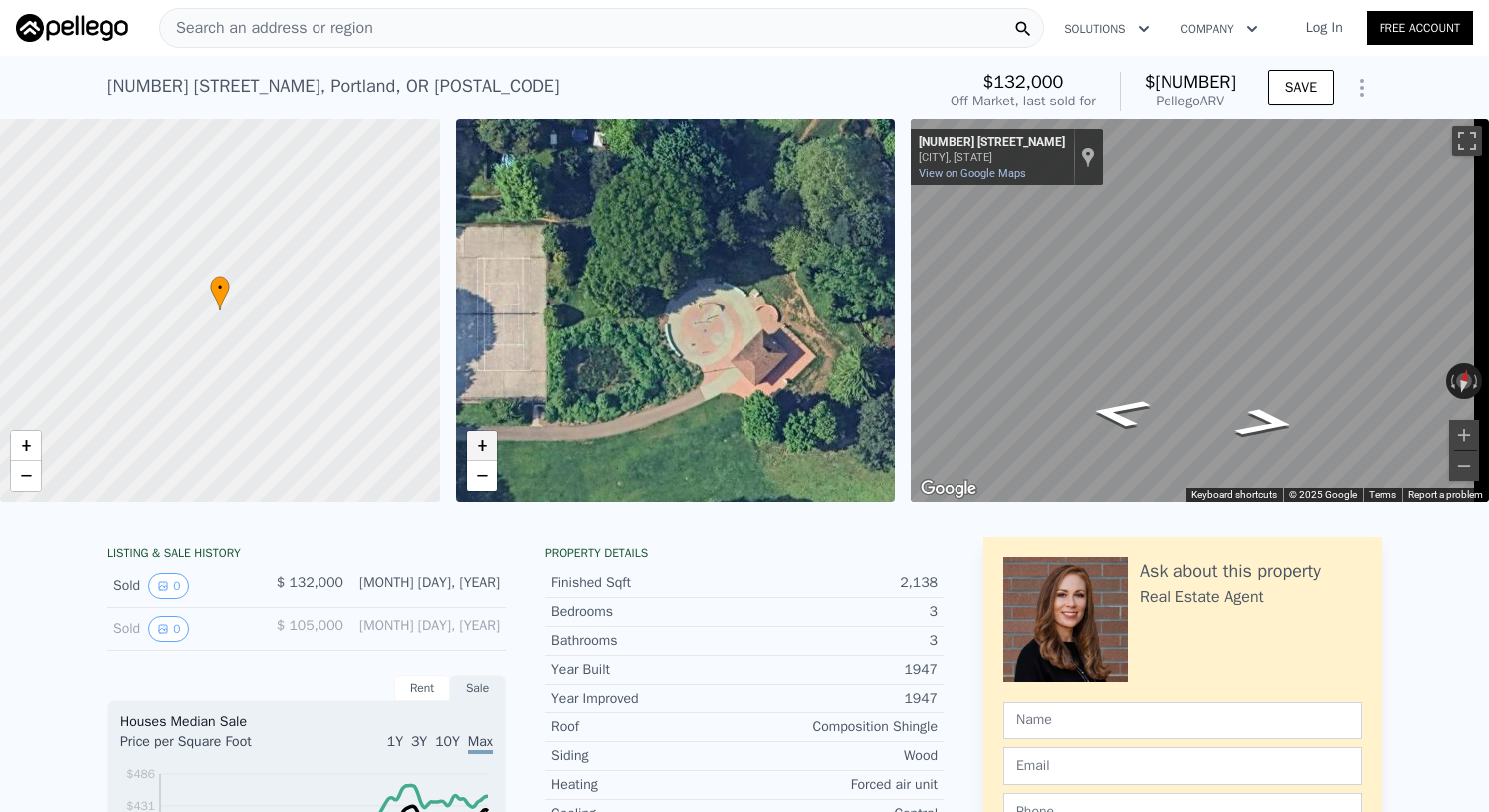 click on "+" at bounding box center [482, 446] 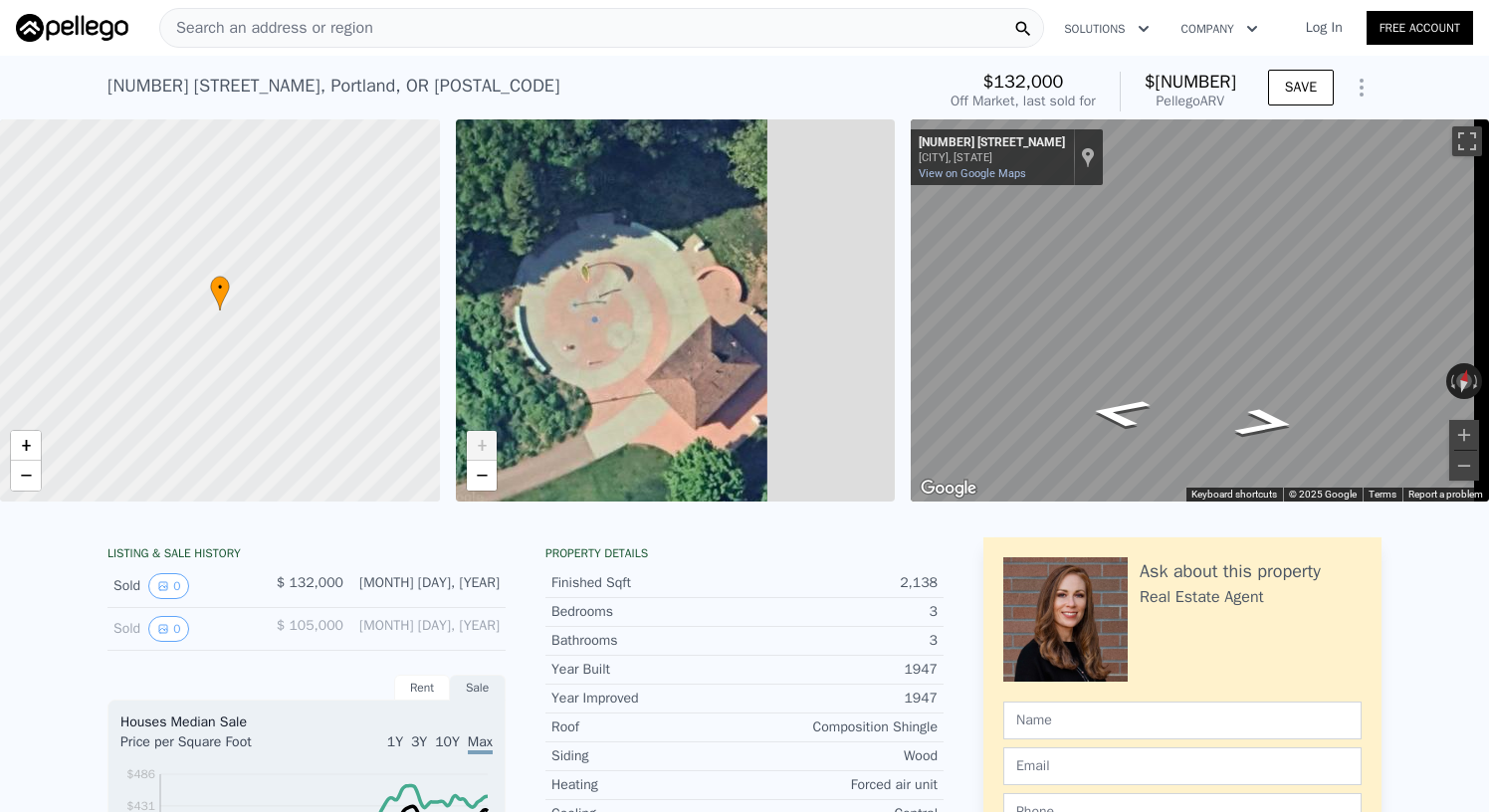 drag, startPoint x: 710, startPoint y: 391, endPoint x: 516, endPoint y: 355, distance: 197.31194 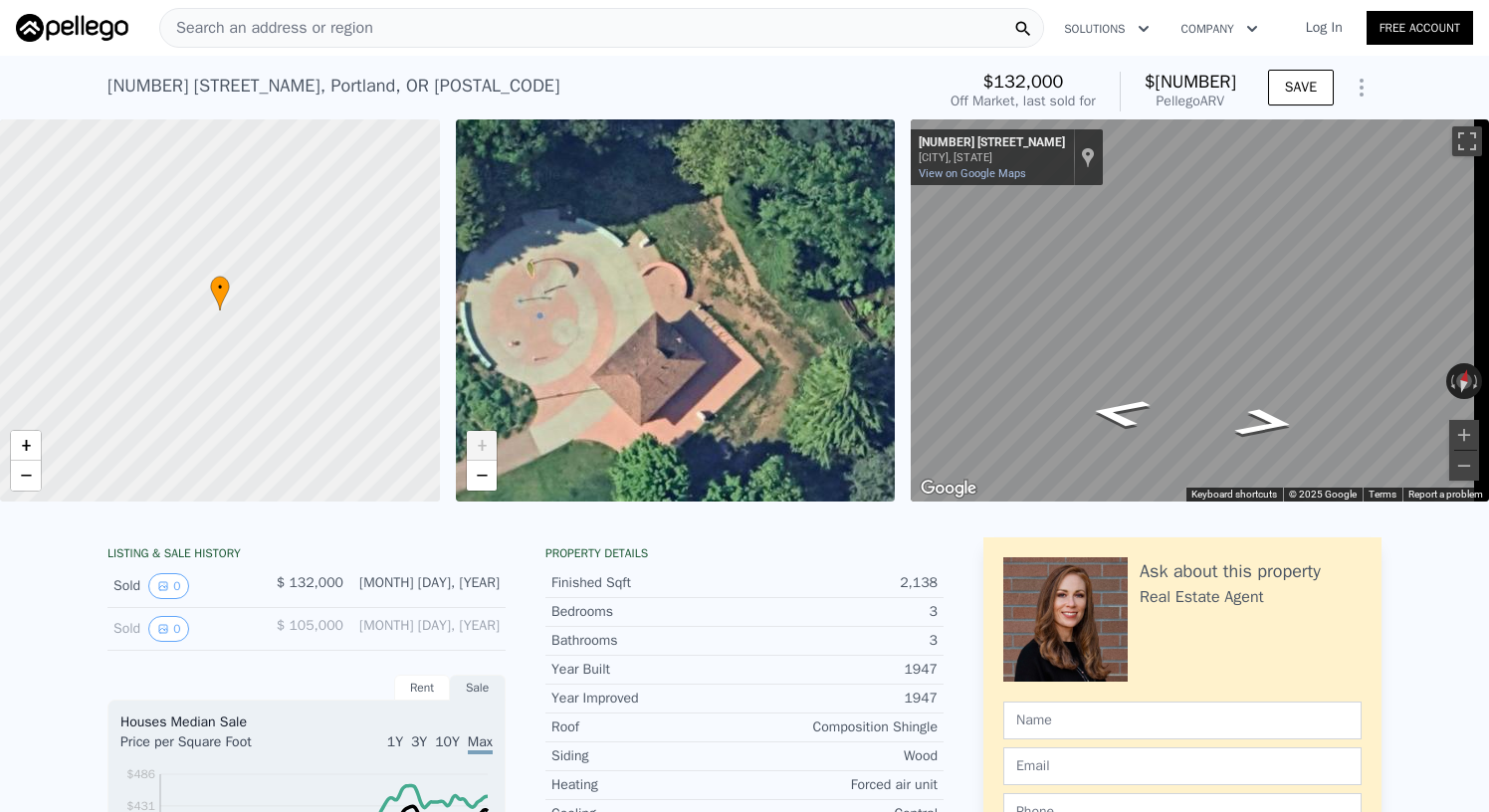 click on "•
+ −
•
+ −                 ← Move left → Move right ↑ Move up ↓ Move down + Zoom in - Zoom out             [NUMBER] [STREET_NAME]   [CITY], [STATE]       [NUMBER] [STREET_NAME]            View on Google Maps        Custom Imagery                 This image is no longer available                                      Rotate the view          Keyboard shortcuts Map Data © 2025 Google © 2025 Google Terms Report a problem" at bounding box center [744, 310] 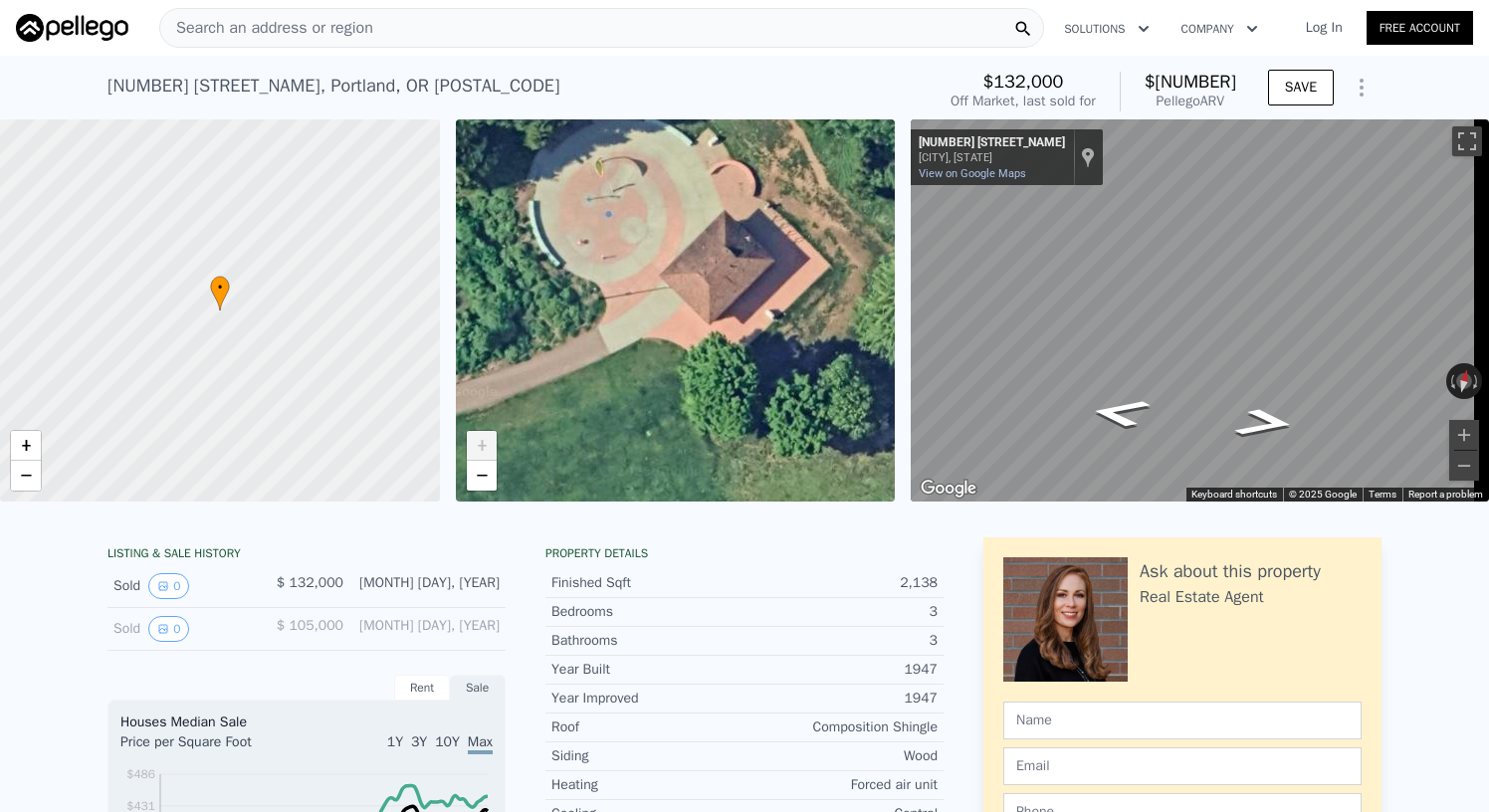drag, startPoint x: 555, startPoint y: 349, endPoint x: 624, endPoint y: 248, distance: 122.319254 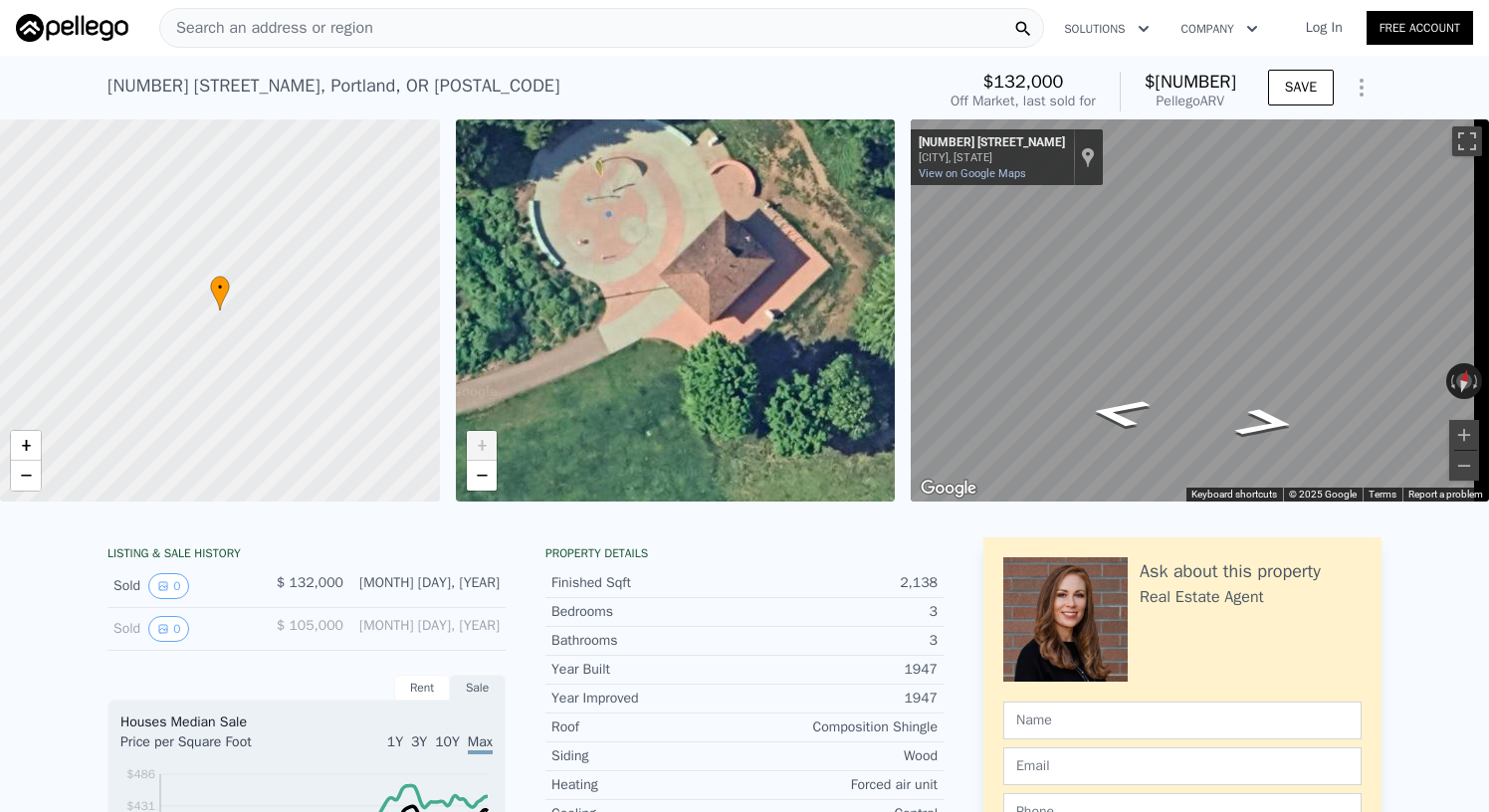 click on "•
+ −" at bounding box center (676, 310) 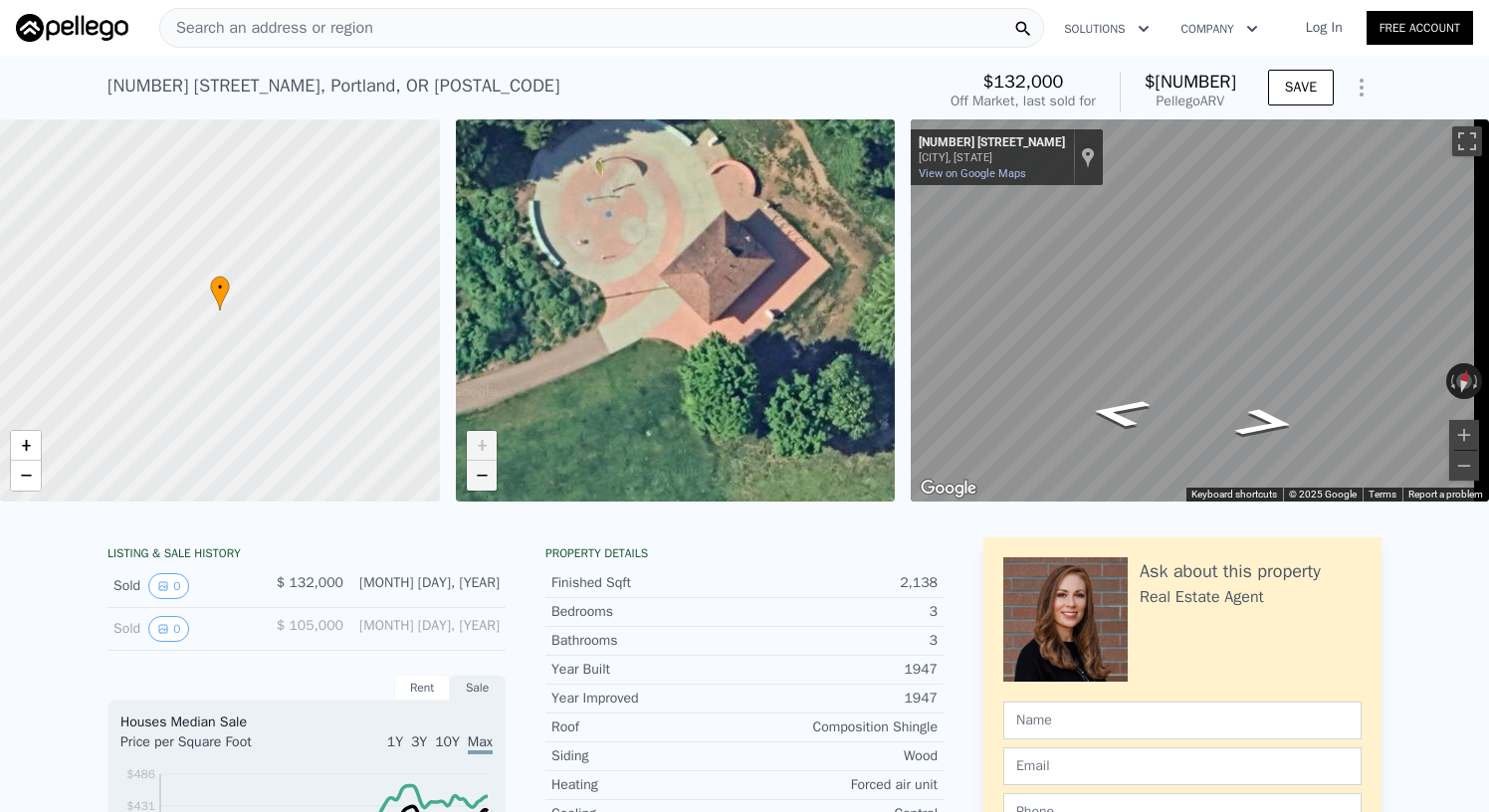 click on "−" at bounding box center (482, 476) 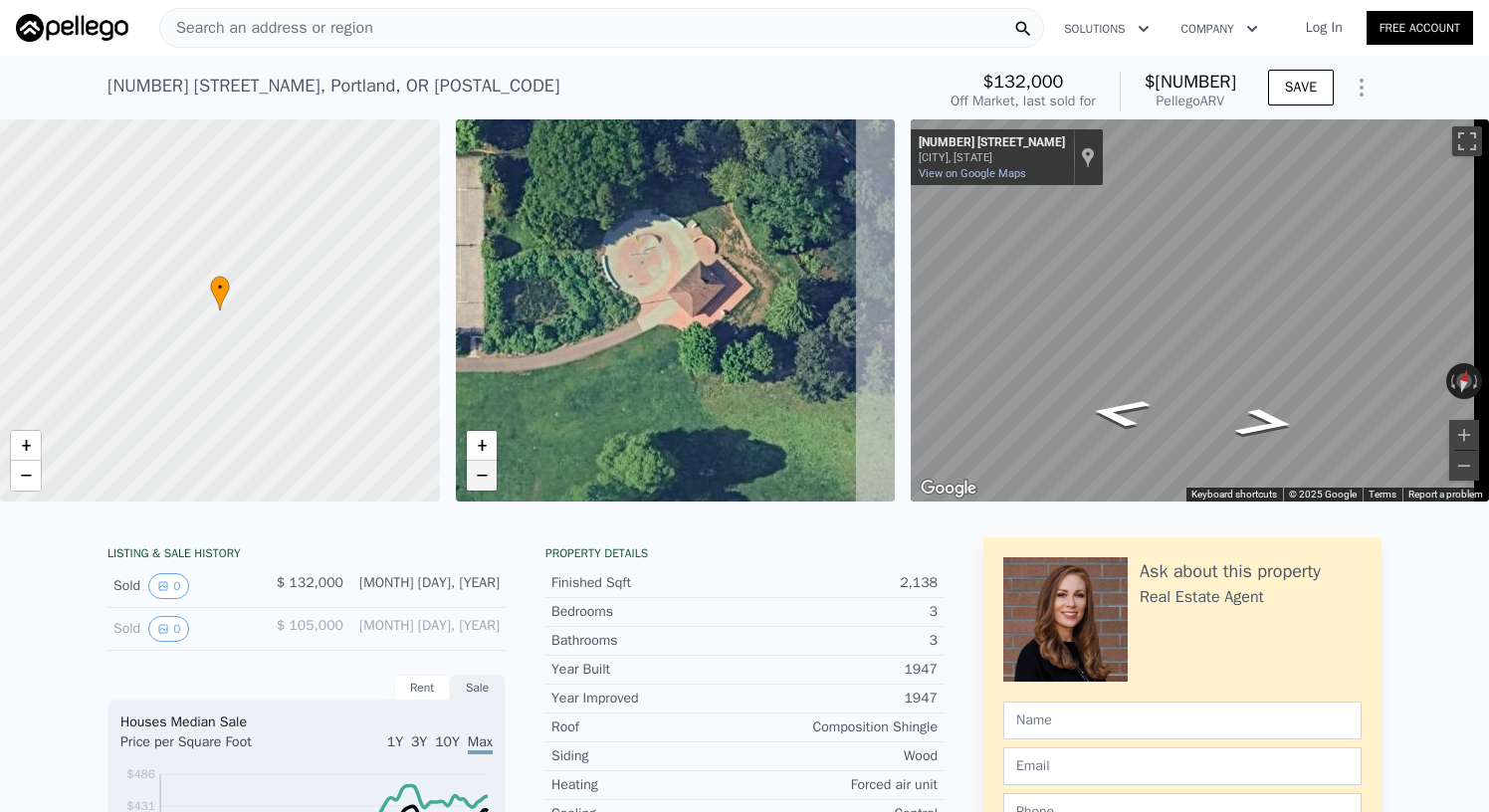 click on "−" at bounding box center [482, 476] 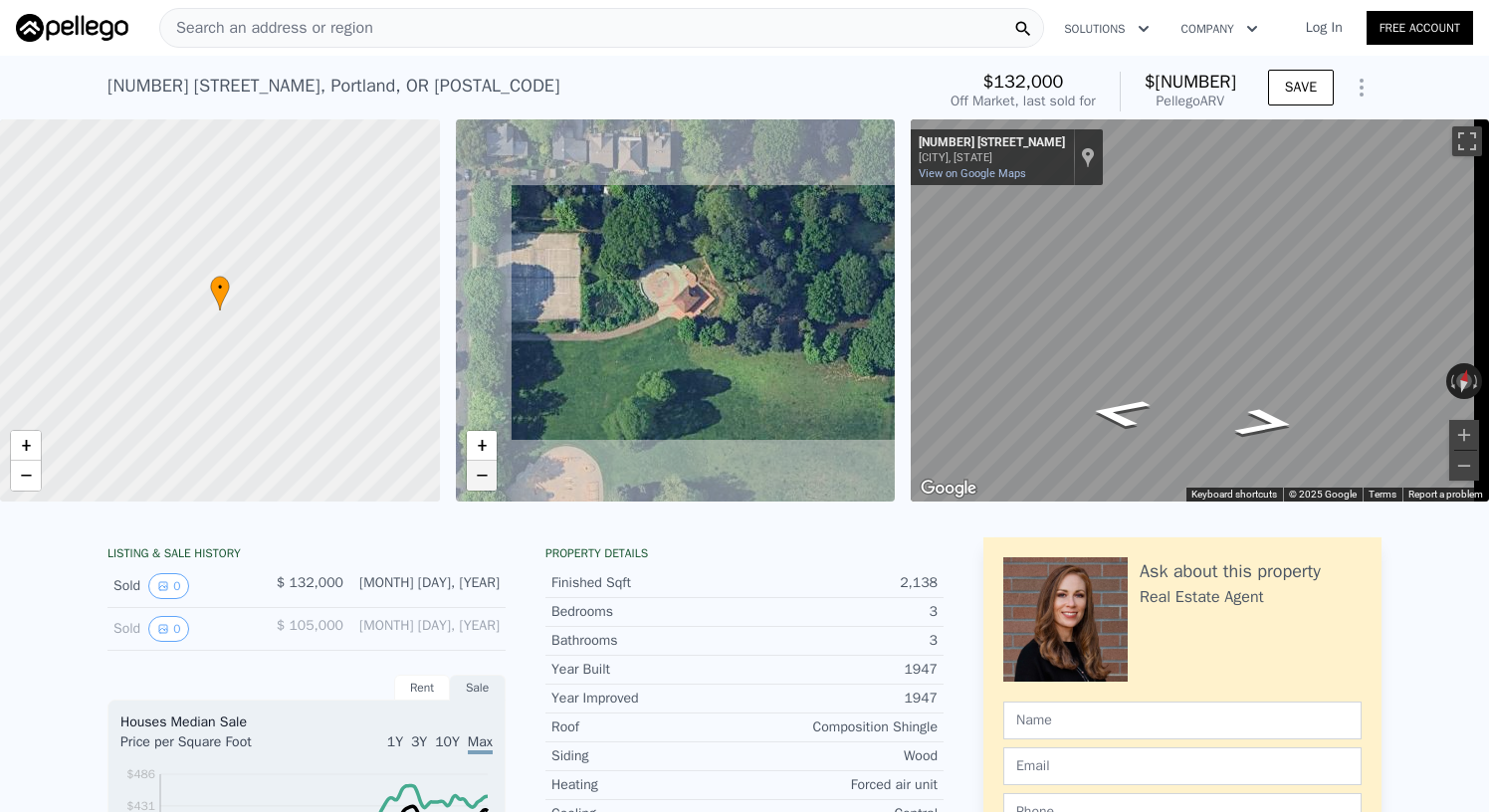 click on "−" at bounding box center (482, 476) 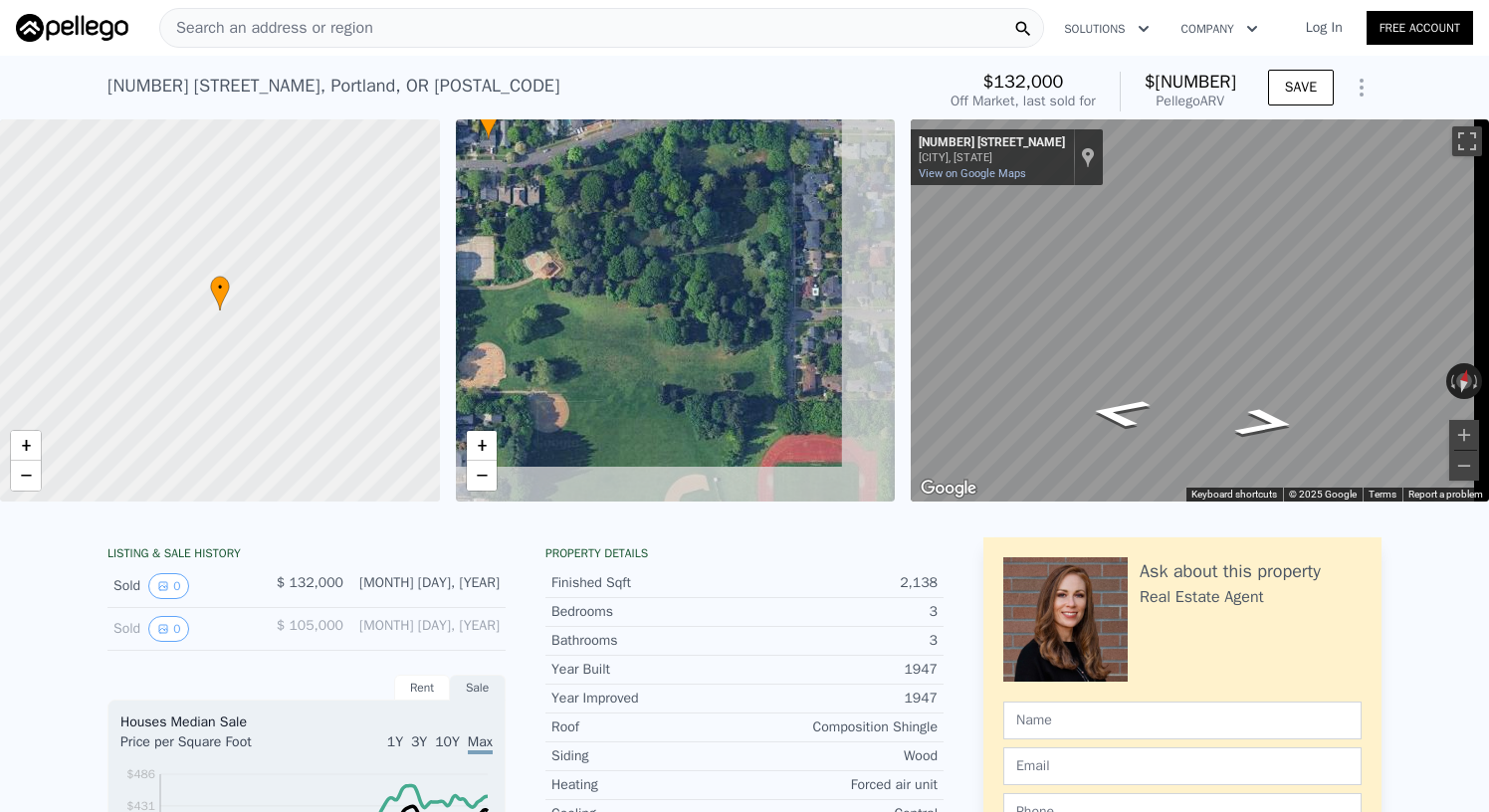 drag, startPoint x: 697, startPoint y: 399, endPoint x: 562, endPoint y: 362, distance: 139.97857 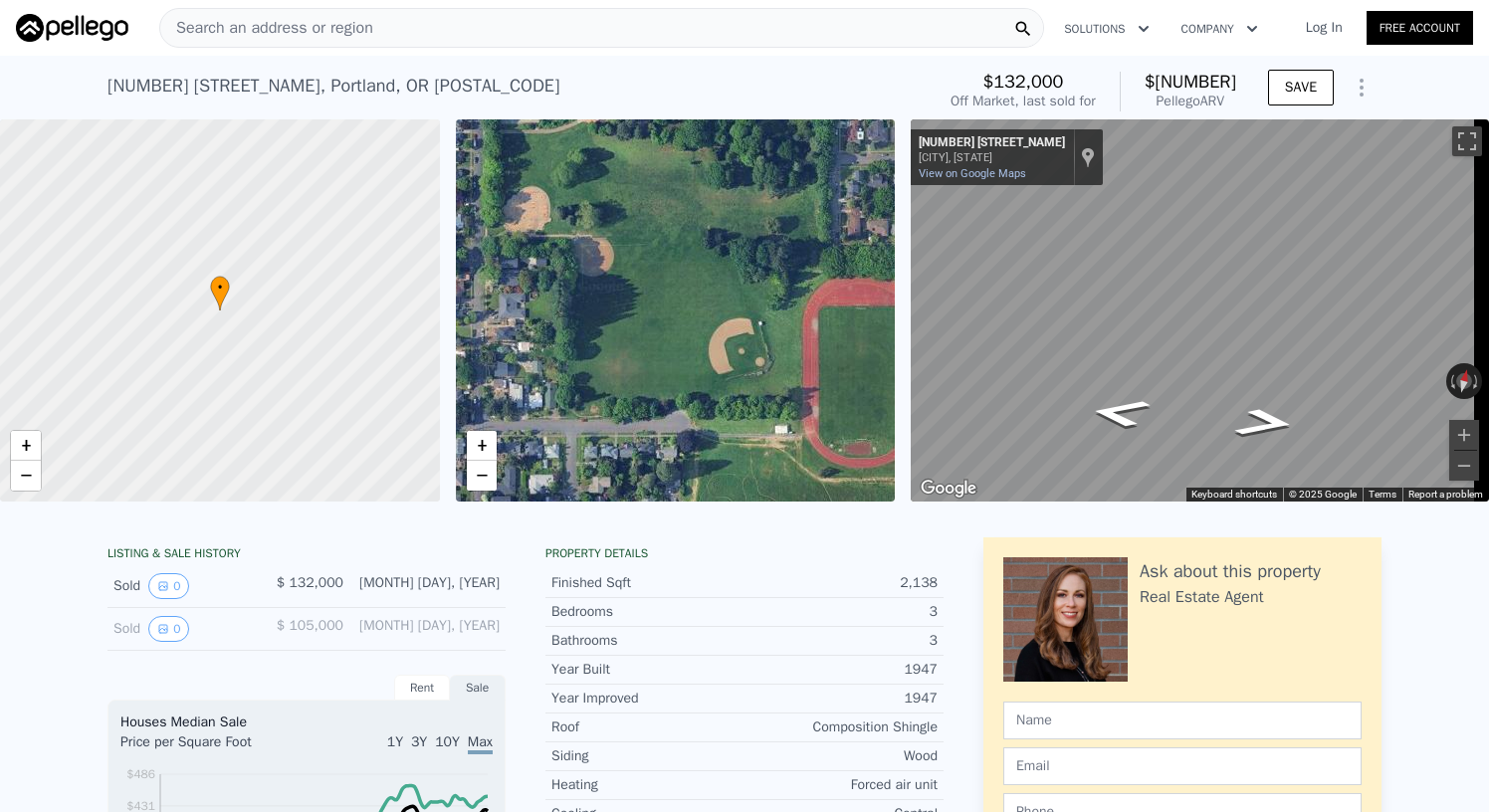 drag, startPoint x: 601, startPoint y: 377, endPoint x: 645, endPoint y: 222, distance: 161.1242 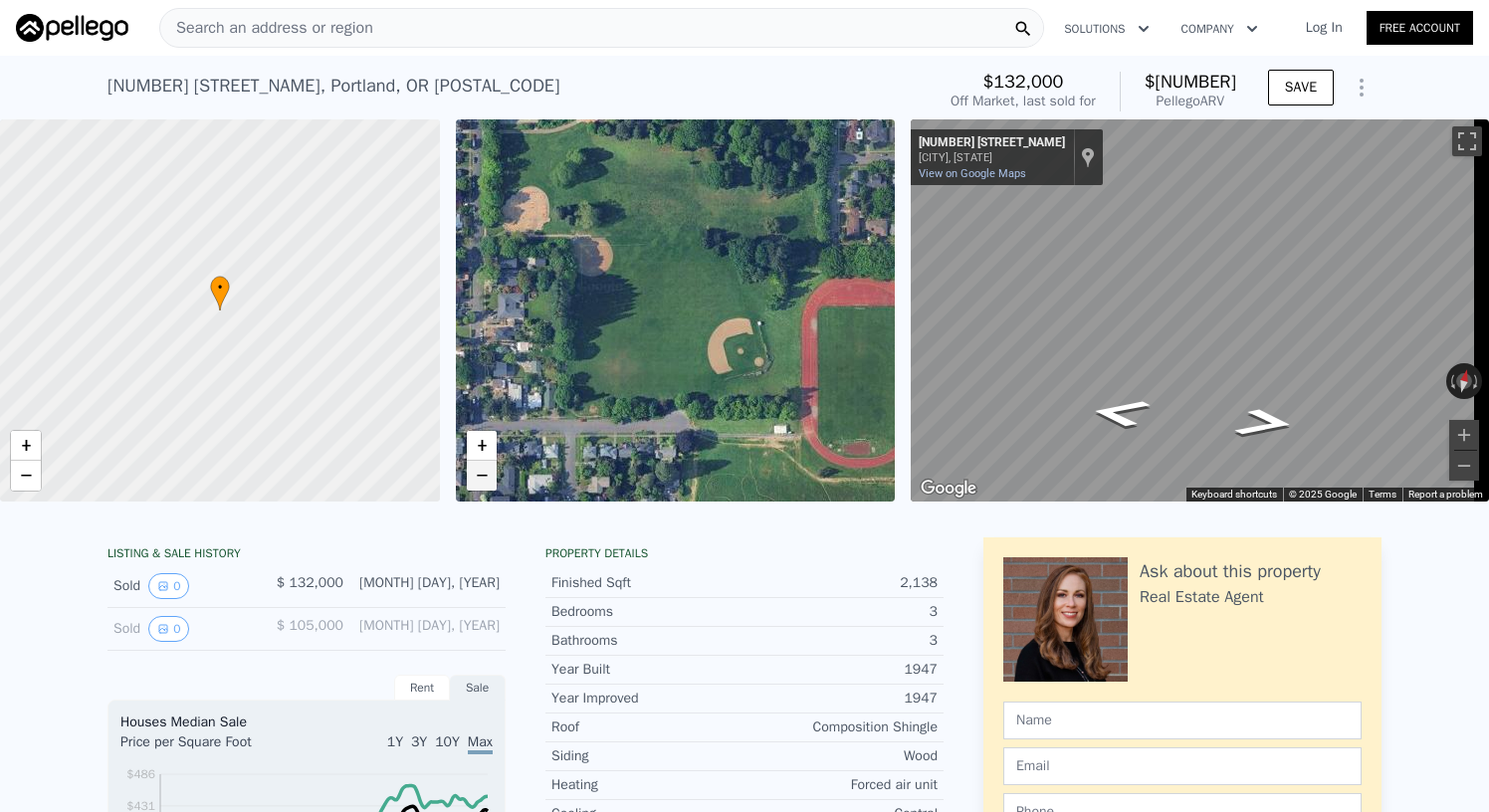 click on "−" at bounding box center [482, 476] 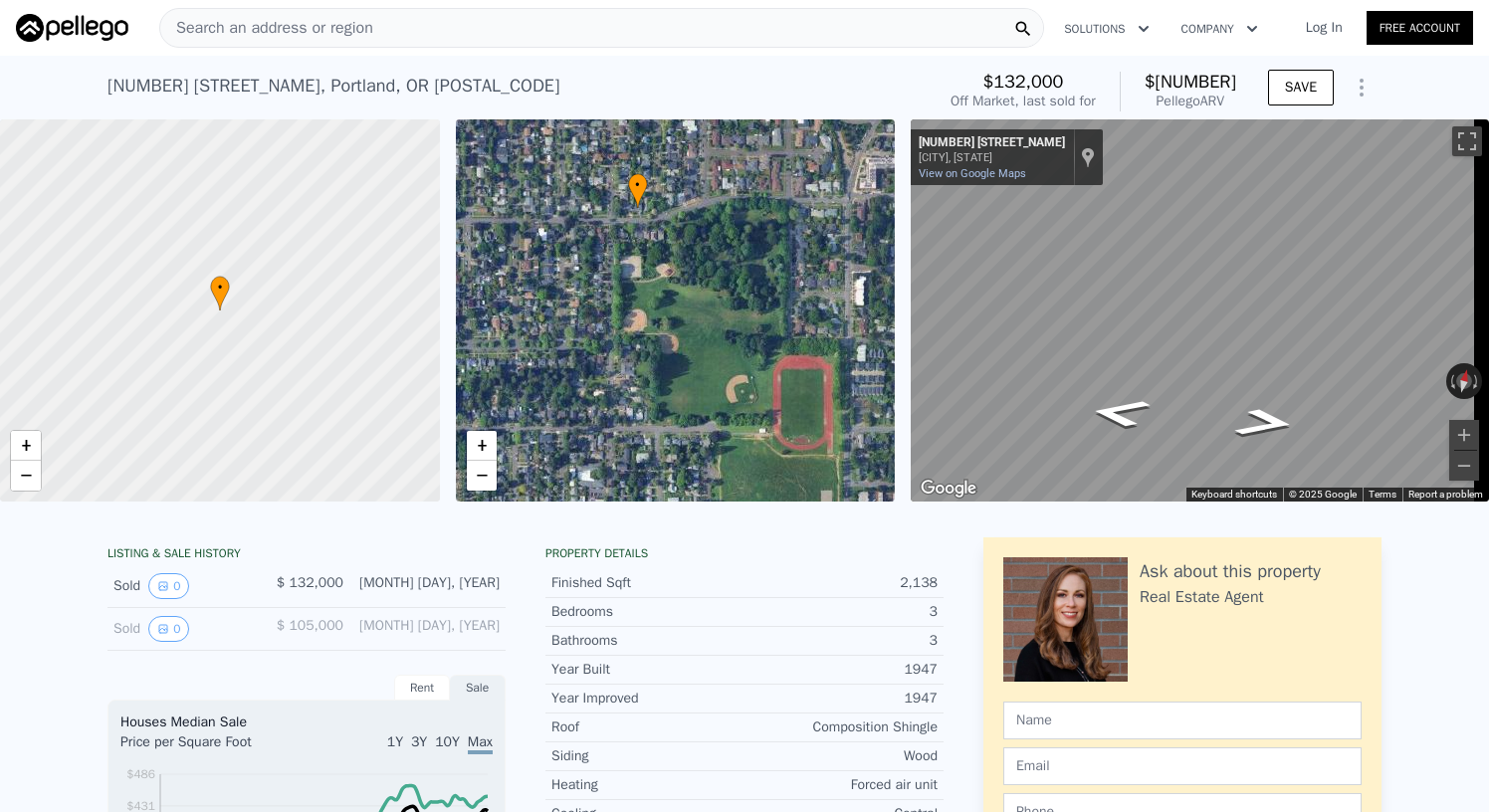 drag, startPoint x: 633, startPoint y: 300, endPoint x: 667, endPoint y: 360, distance: 68.96376 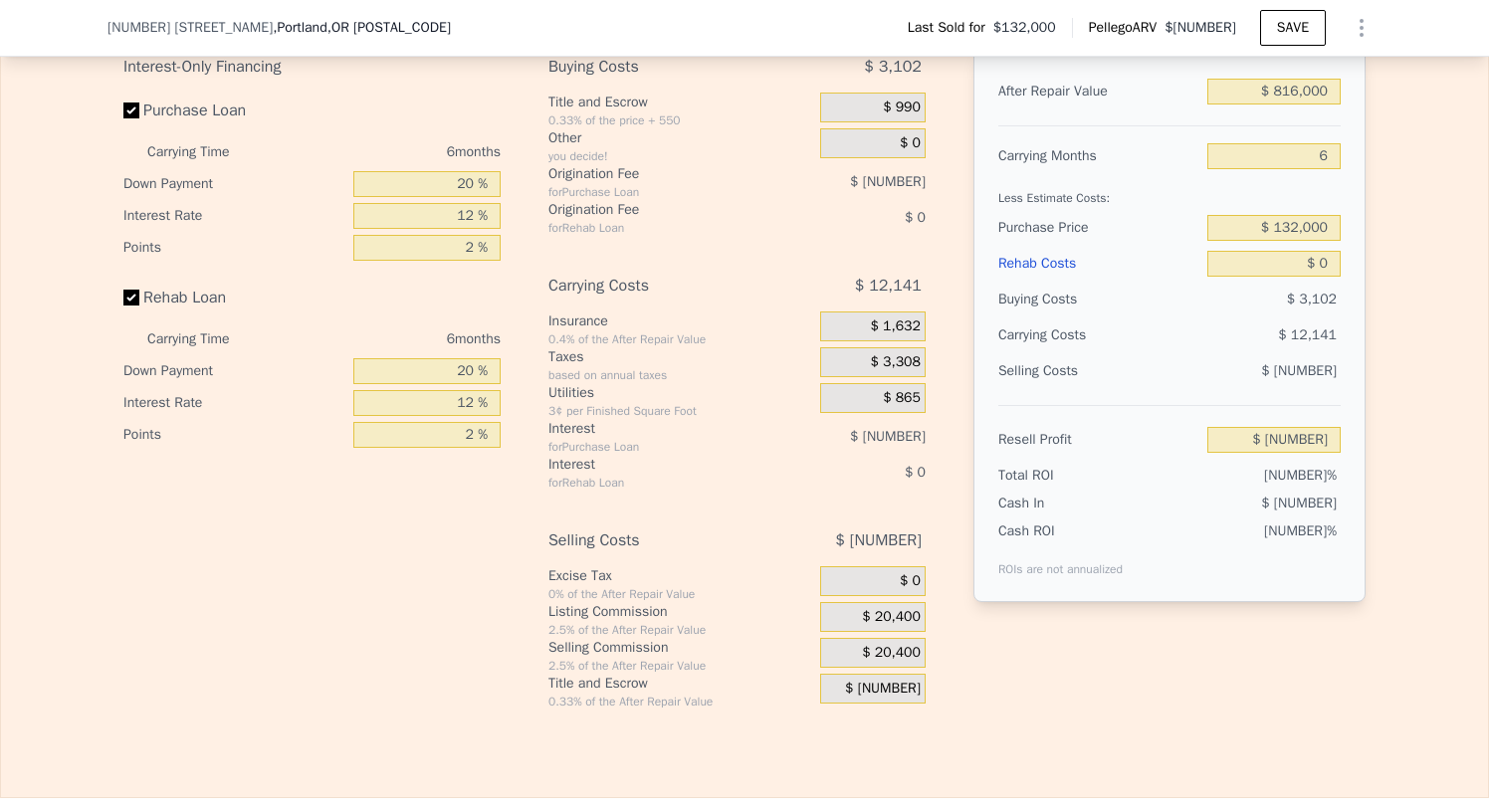 scroll, scrollTop: 2931, scrollLeft: 0, axis: vertical 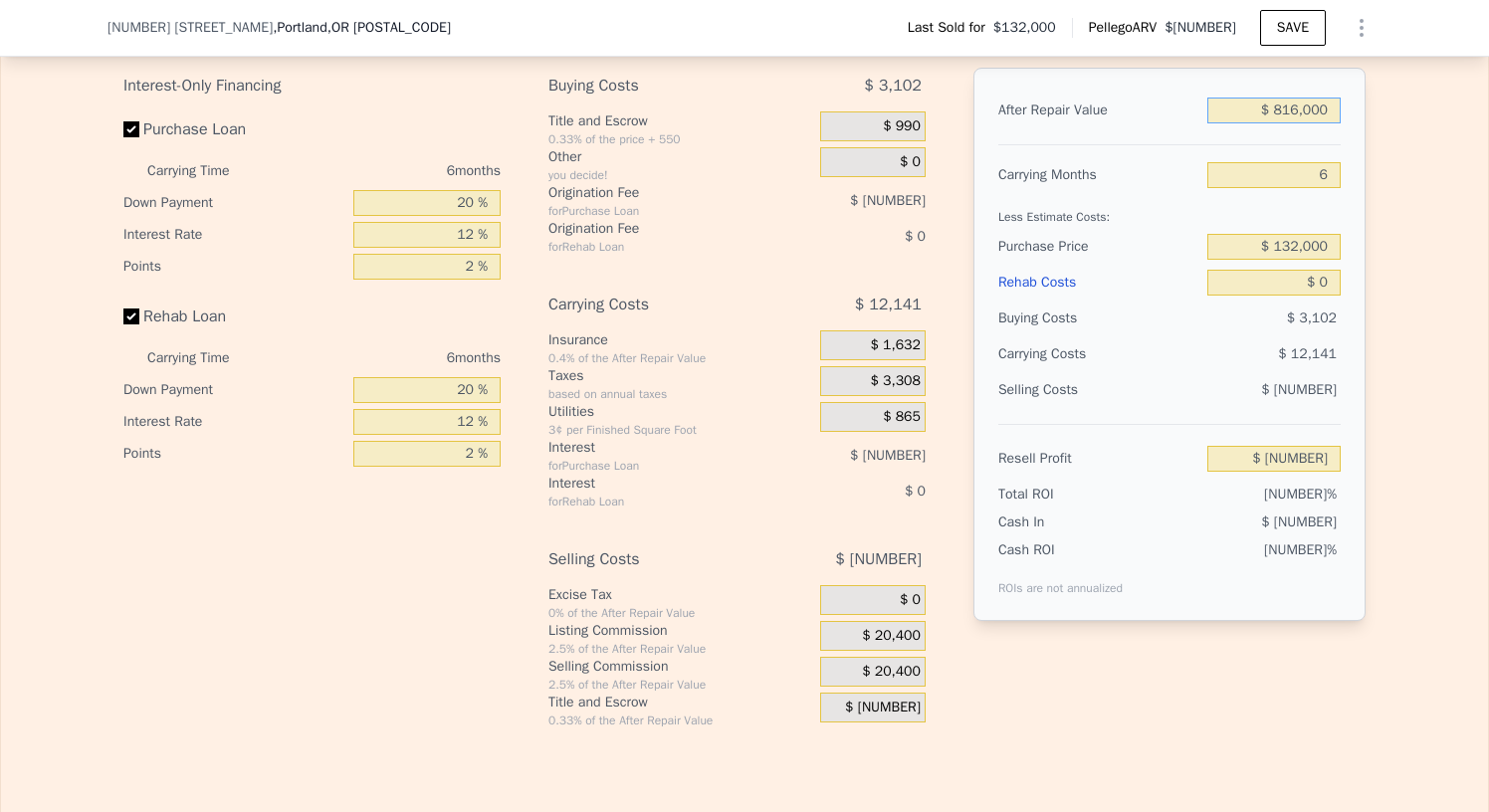 click on "$ 816,000" at bounding box center (1274, 110) 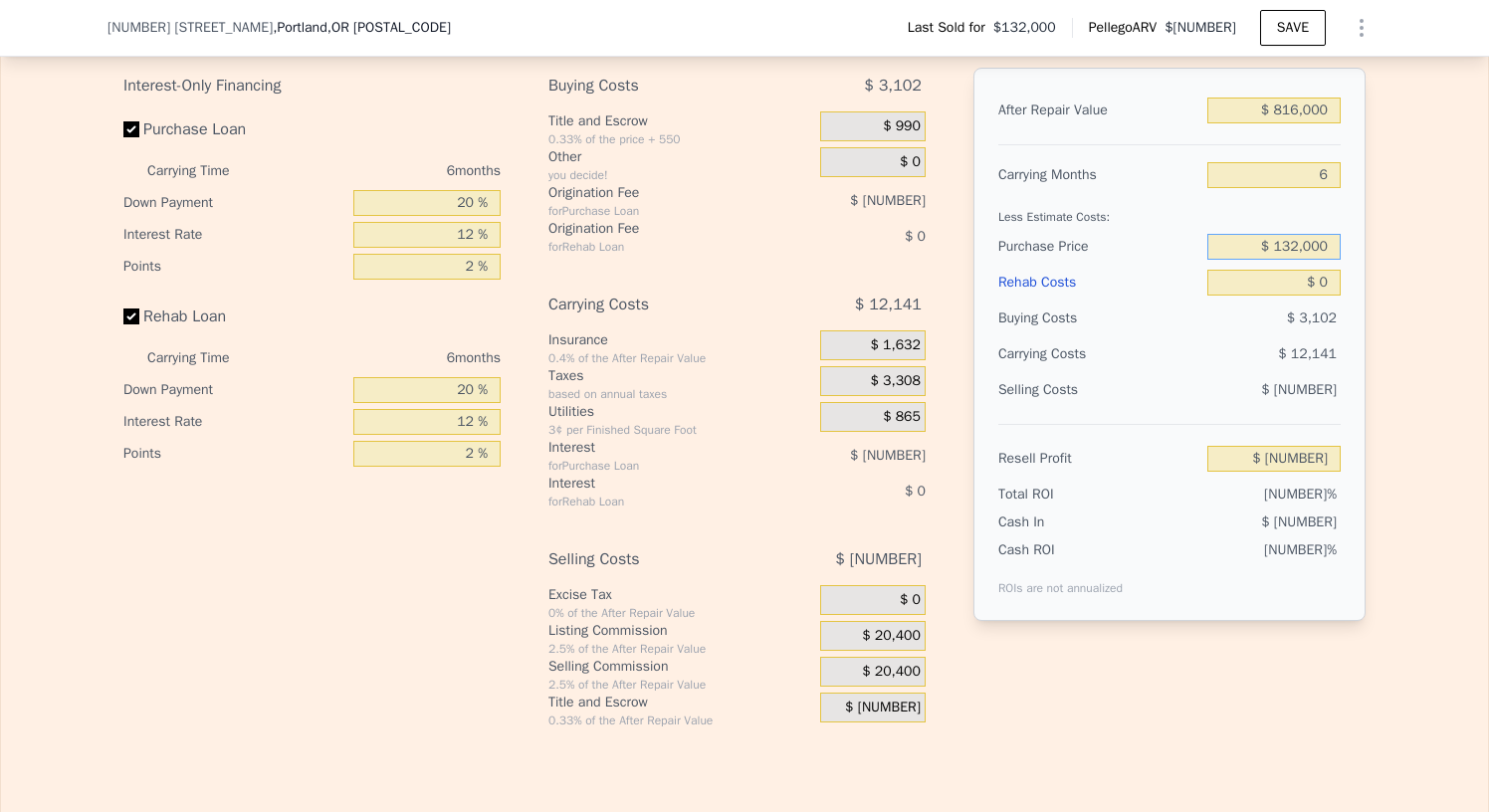 click on "$ 132,000" at bounding box center [1274, 247] 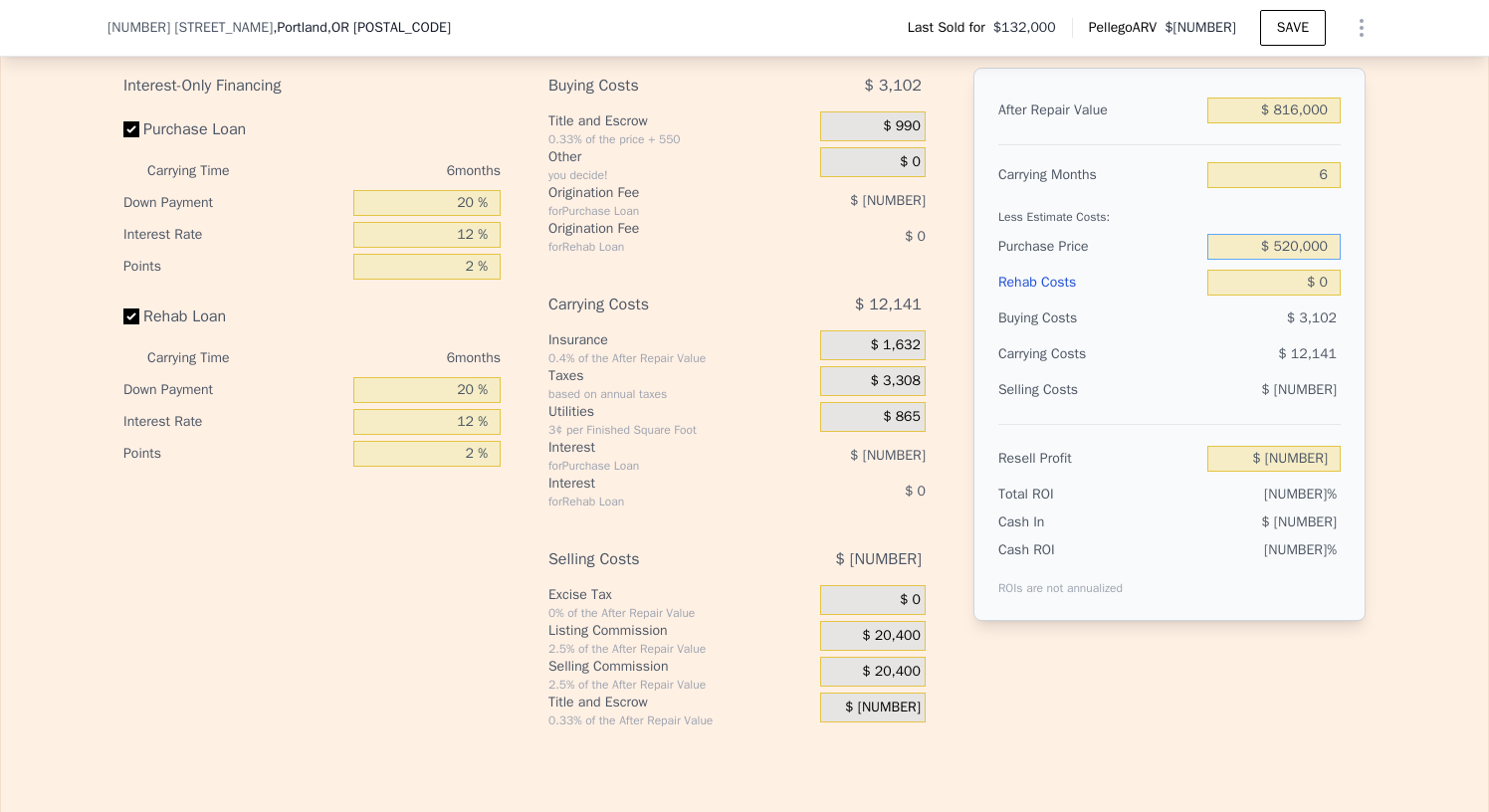 type on "$ 520,000" 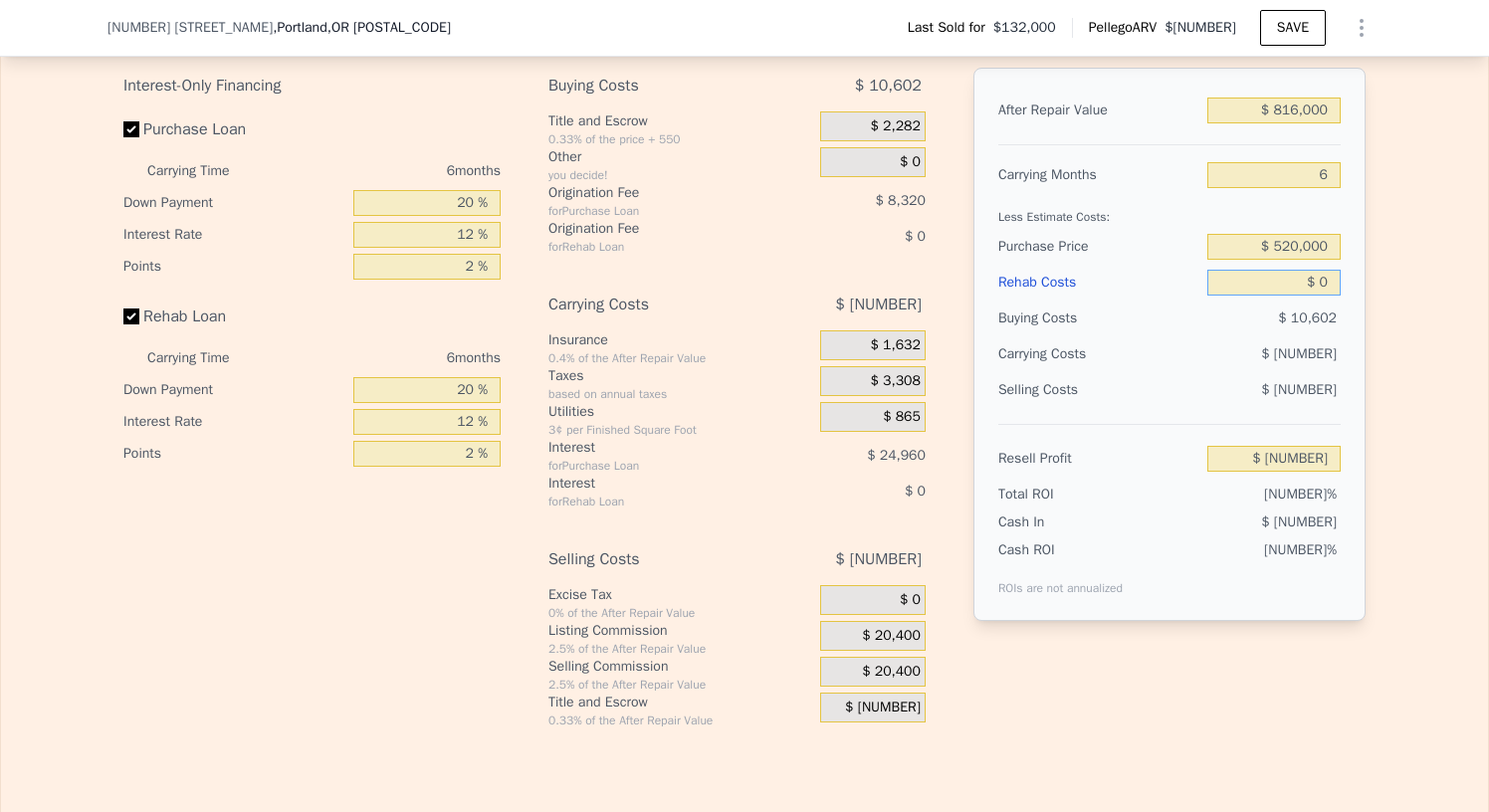 click on "$ 0" at bounding box center (1274, 283) 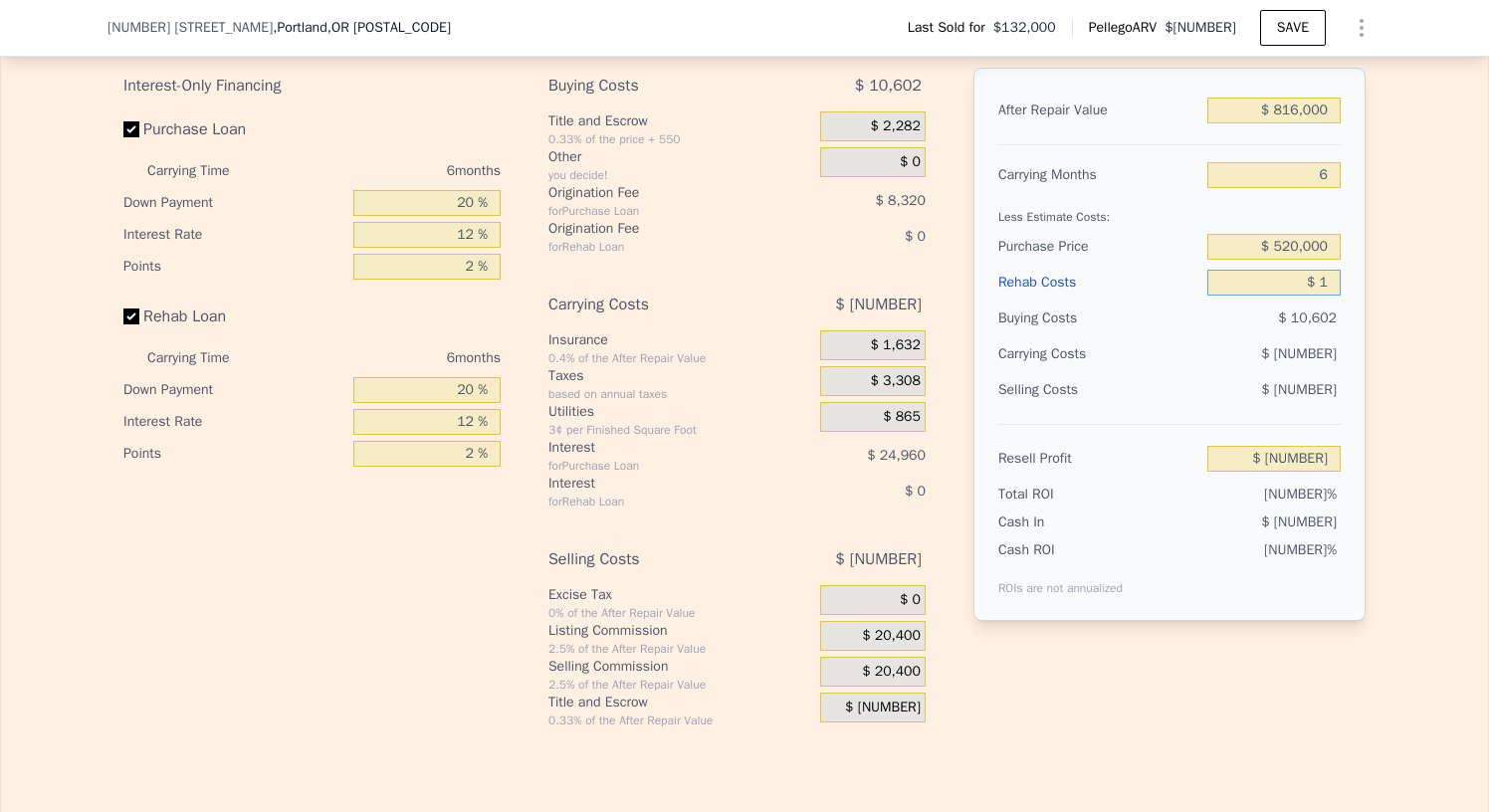 type on "$ [NUMBER]" 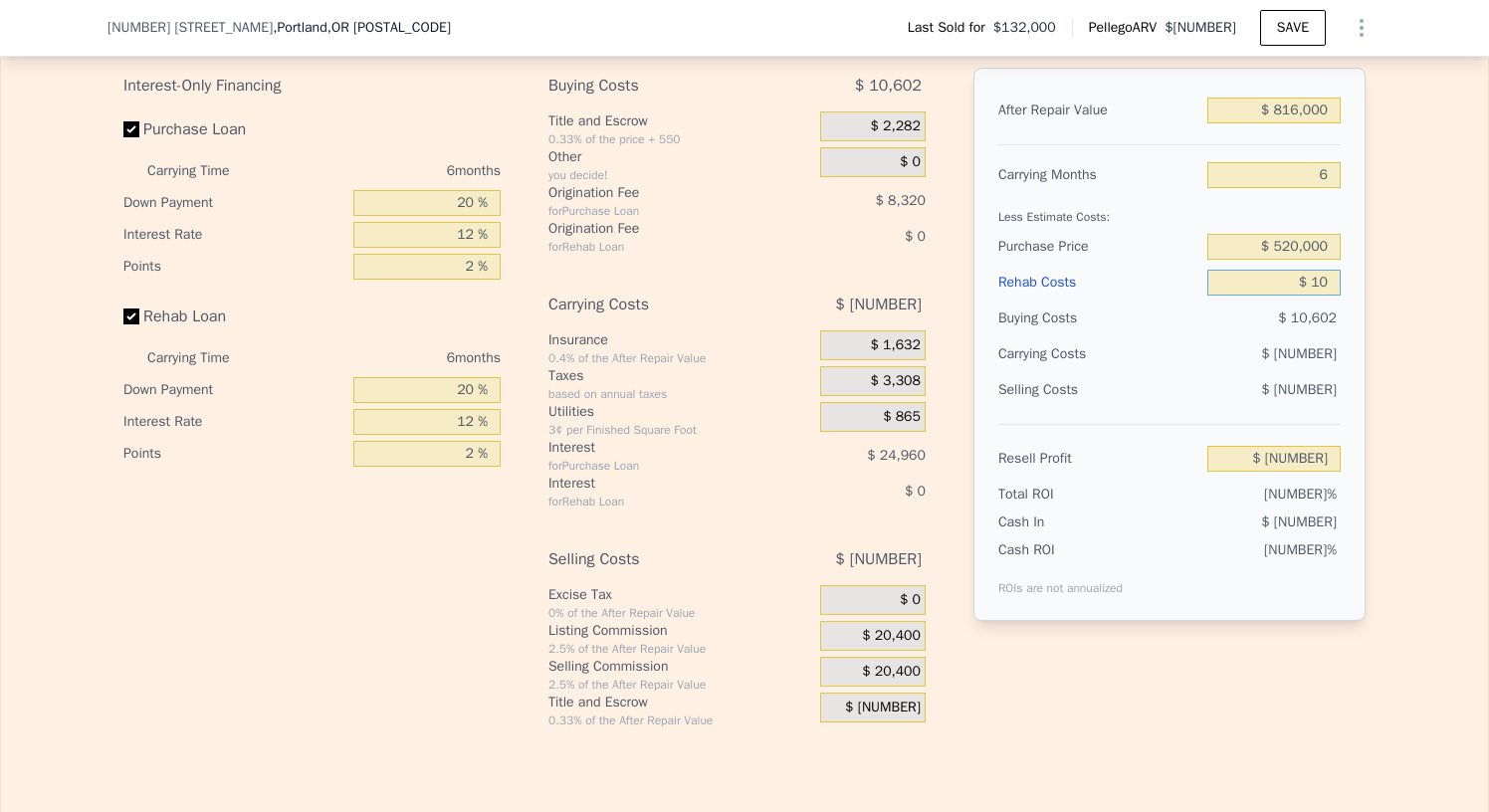 type on "$ [NUMBER]" 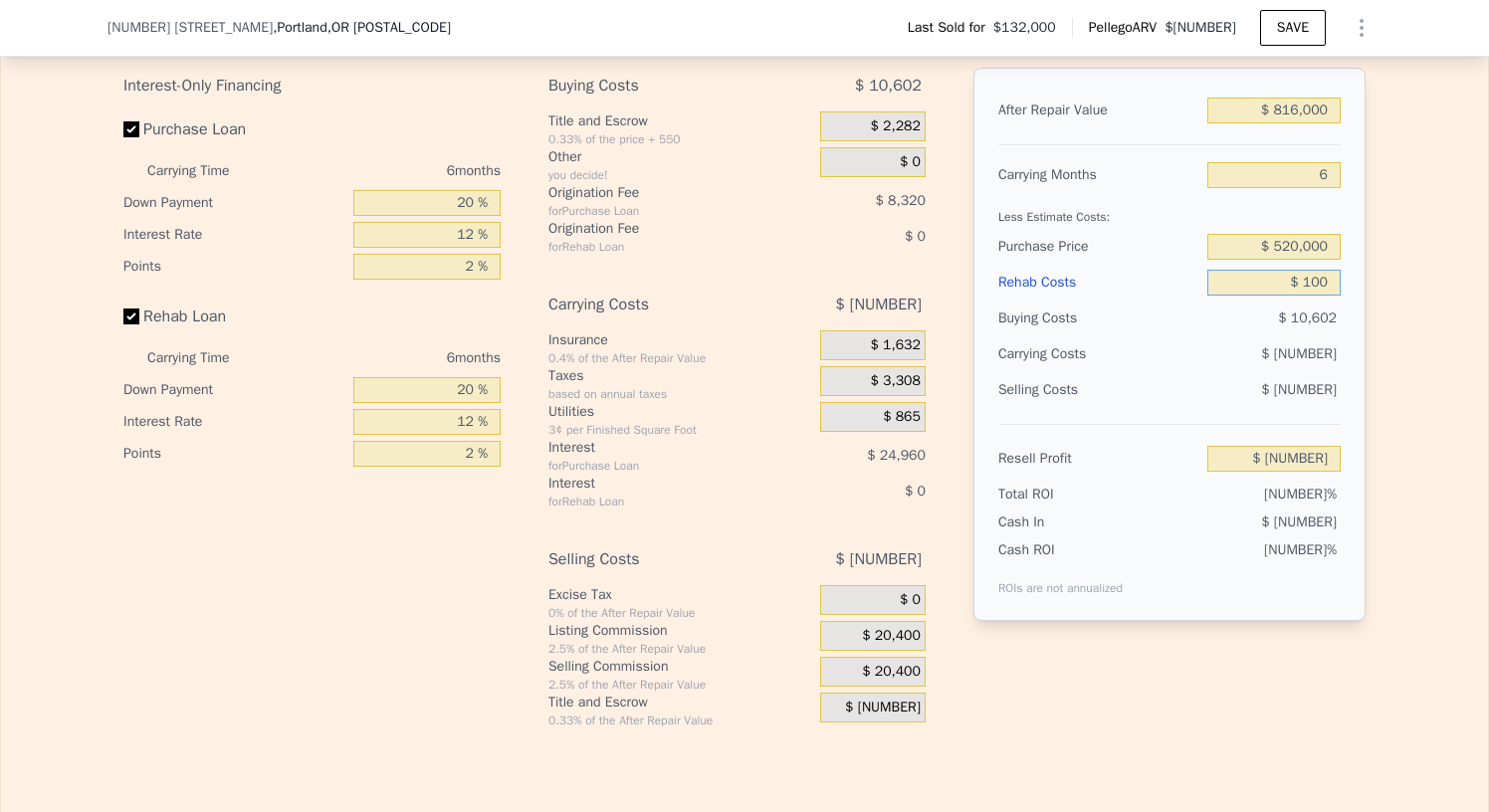 type on "$ [NUMBER]" 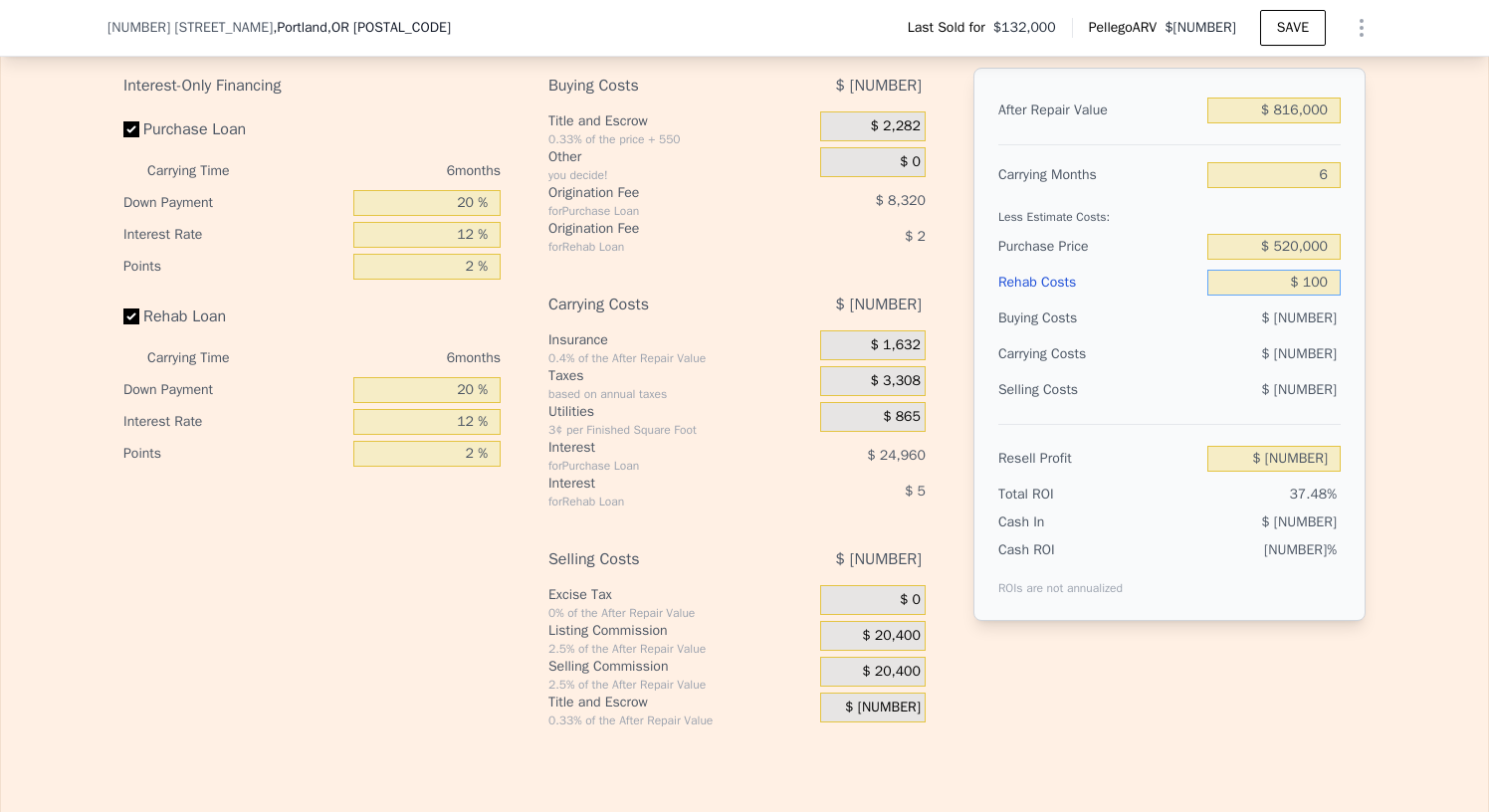 type on "$ 1,000" 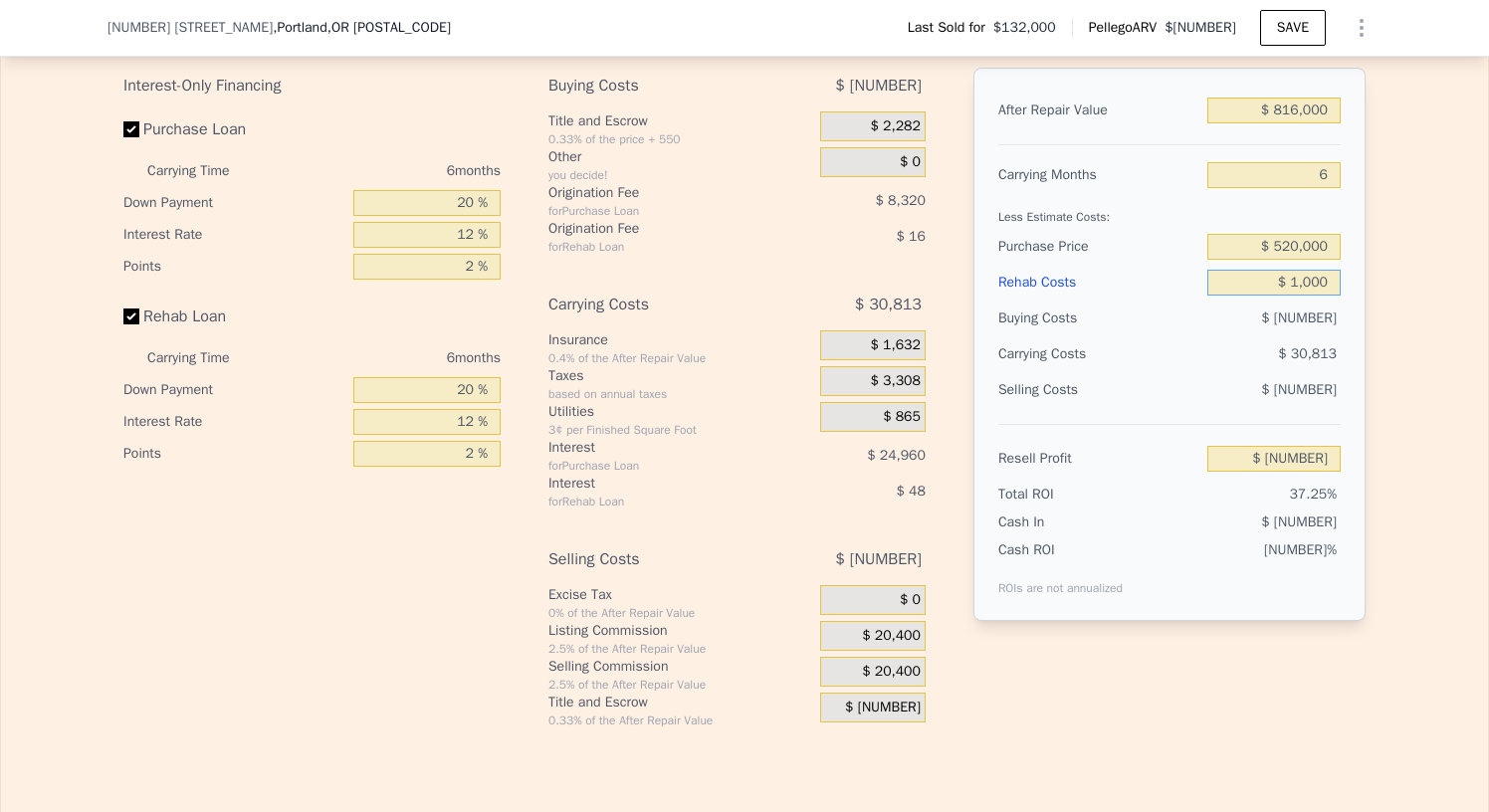 type on "$ [NUMBER]" 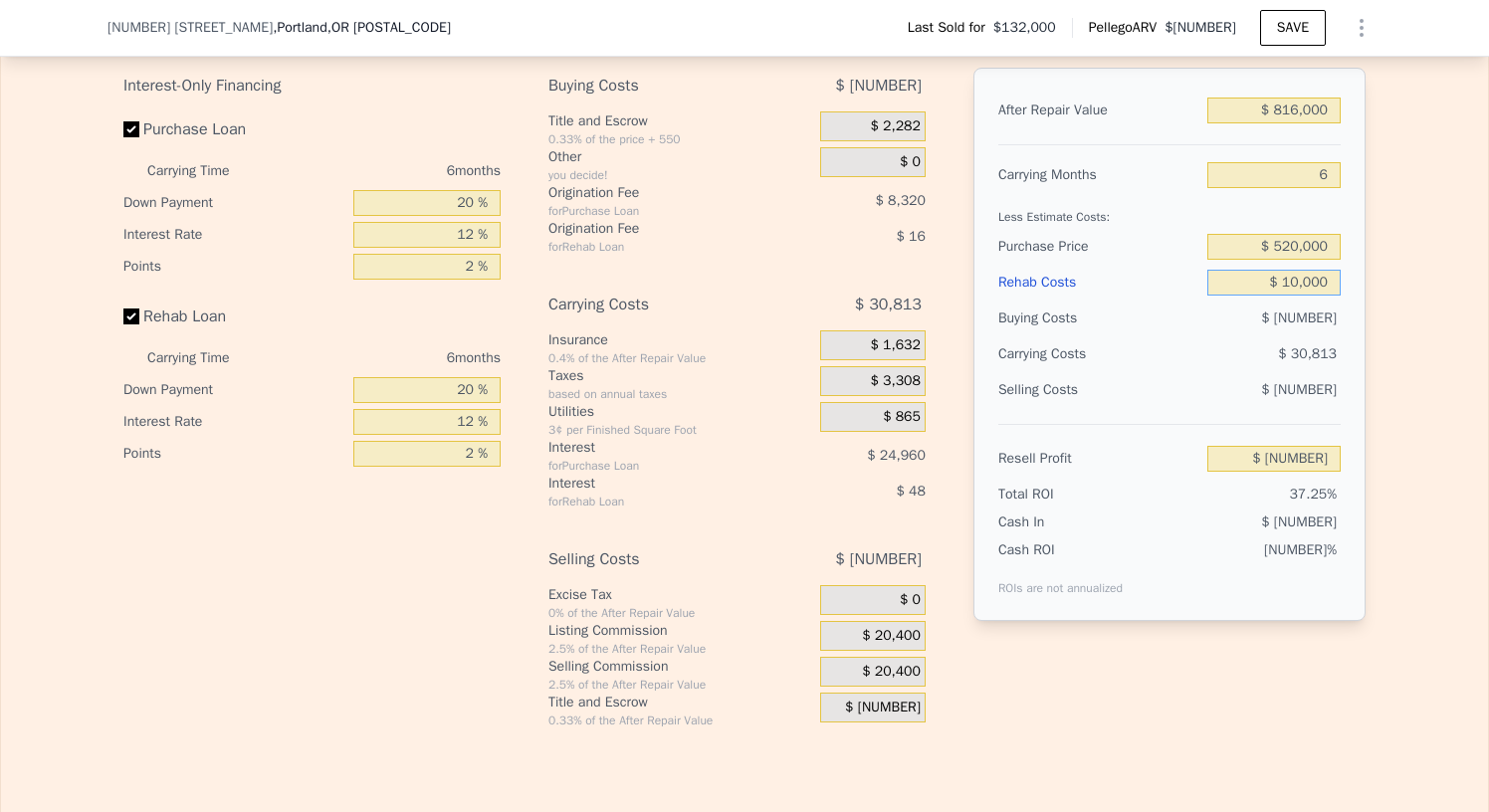type on "$ [NUMBER]" 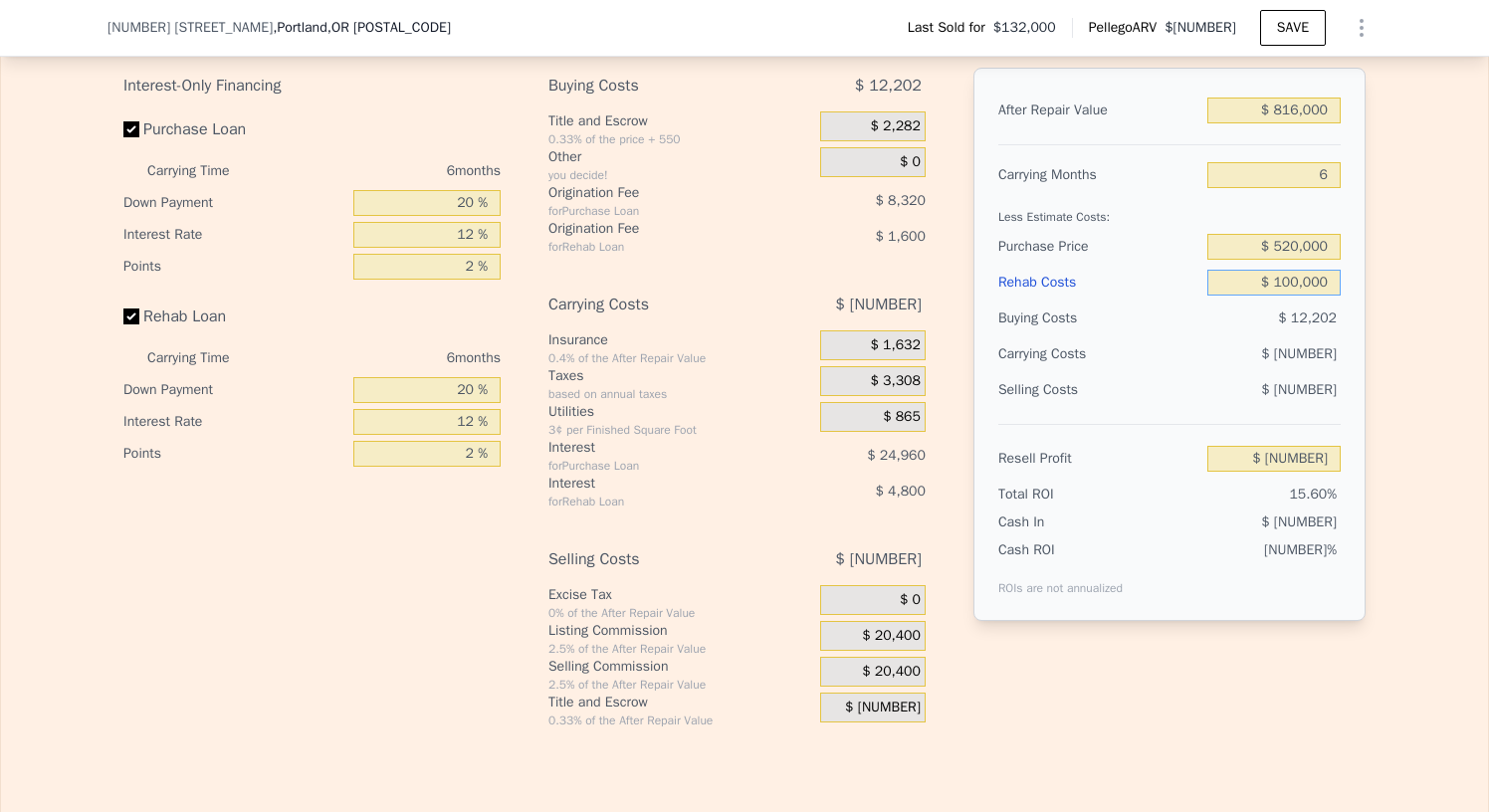 type on "$ [NUMBER]" 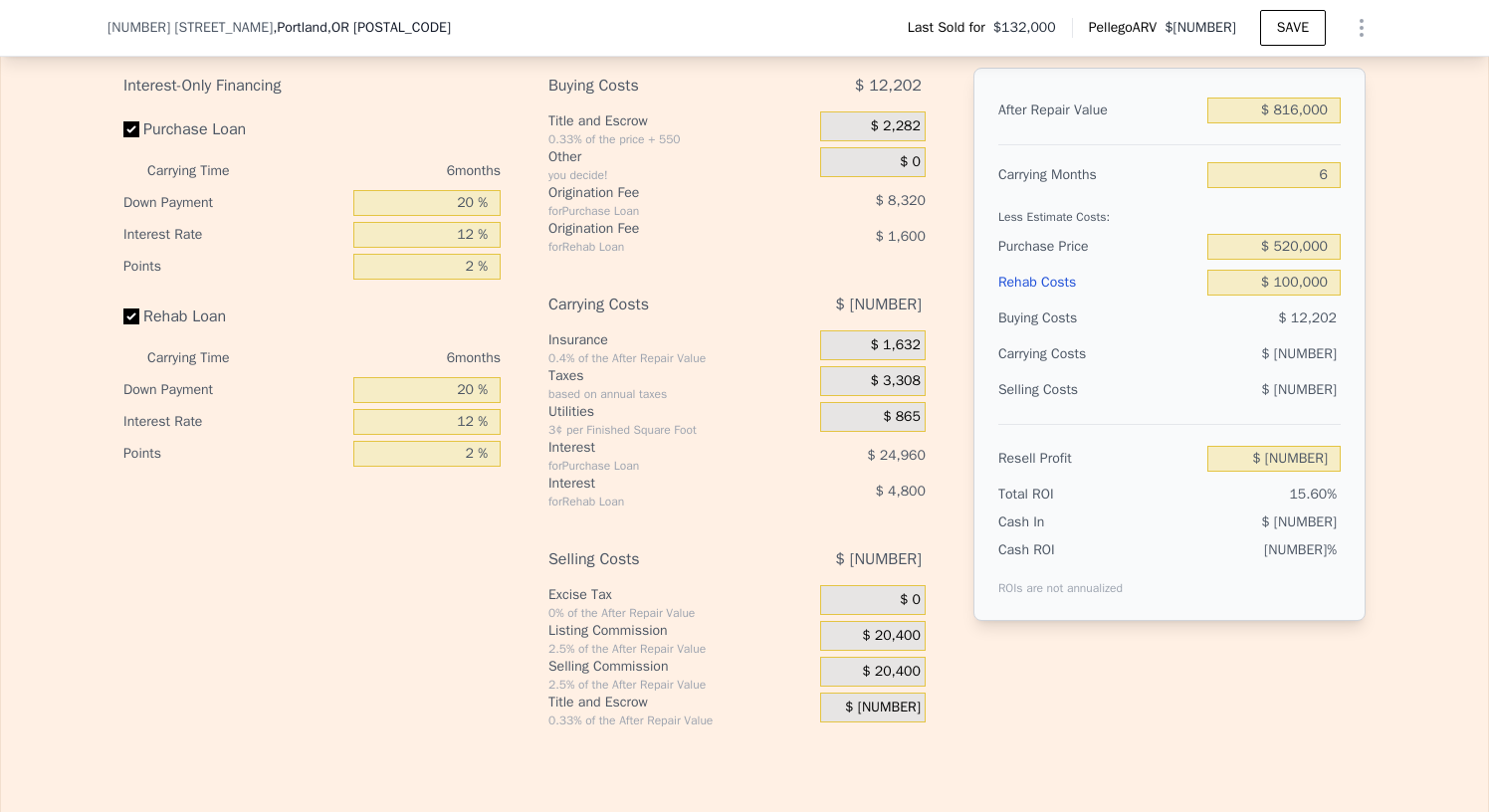 click on "Edit the assumptions in yellow boxes. Input profit to calculate an offer price. Pre-set assumptions are computer generated by Pellego . Interest-Only Financing Purchase Loan Carrying Time 6 months Down Payment 20 % Interest Rate 12 % Points 2 % Rehab Loan Carrying Time 6 months Down Payment 20 % Interest Rate 12 % Points 2 % Buying Costs $ [NUMBER] Title and Escrow 0.33% of the price + 550 $ [NUMBER] Other you decide! $ 0 Origination Fee for Purchase Loan $ [NUMBER] Origination Fee for Rehab Loan $ [NUMBER] Carrying Costs $ [NUMBER] Insurance 0.4% of the After Repair Value $ [NUMBER] Taxes based on annual taxes $ [NUMBER] Utilities 3¢ per Finished Square Foot $ [NUMBER] Interest for Purchase Loan $ [NUMBER] Interest for Rehab Loan $ [NUMBER] Selling Costs $ [NUMBER] Excise Tax 0% of the After Repair Value $ 0 Listing Commission 2.5% of the After Repair Value $ [NUMBER] Selling Commission 2.5% of the After Repair Value $ [NUMBER] Title and Escrow 0.33% of the After Repair Value $ [NUMBER] After Repair Value $ [NUMBER] Carrying Months 6" at bounding box center [744, 358] 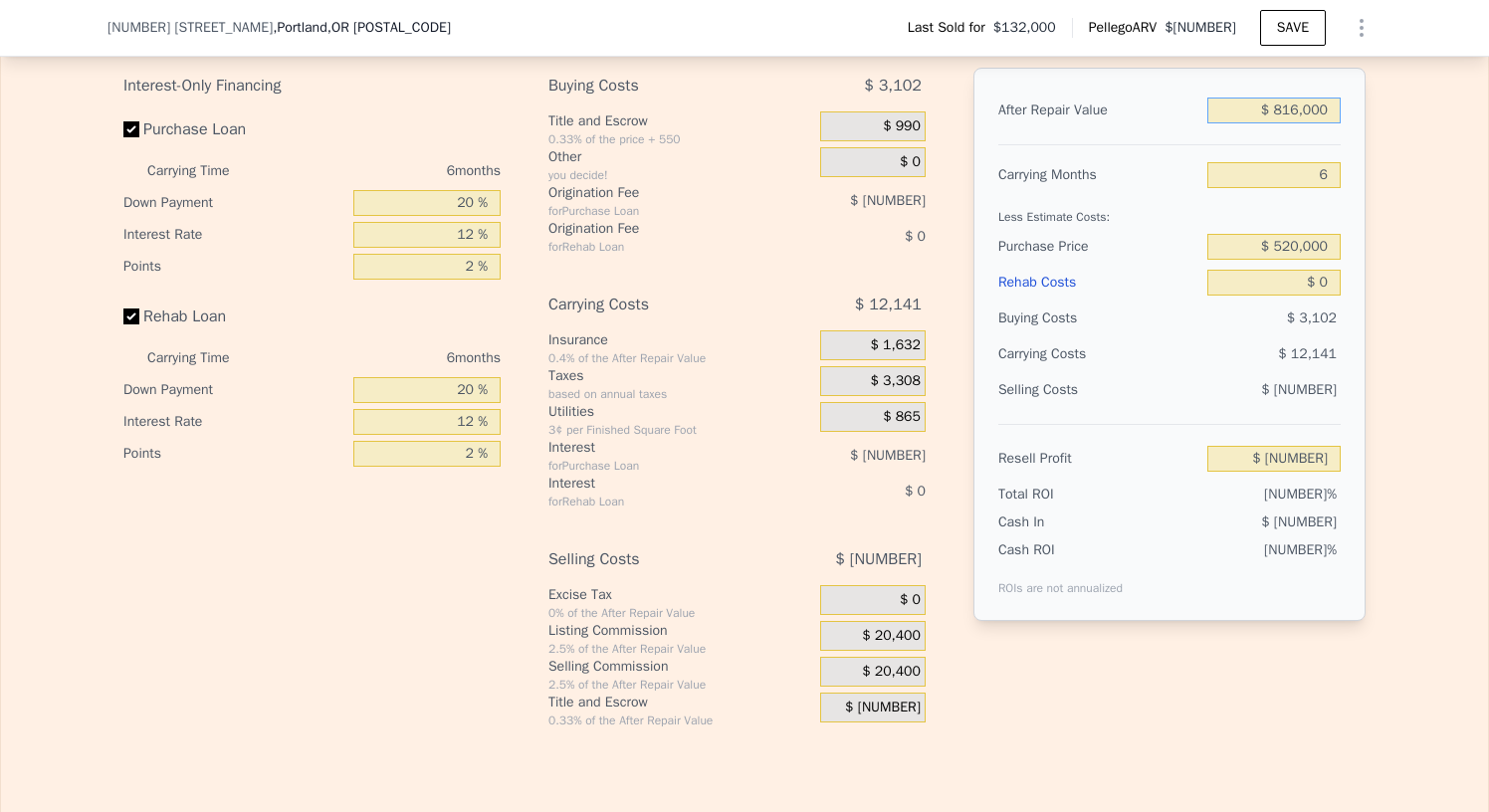 click on "$ 816,000" at bounding box center (1274, 110) 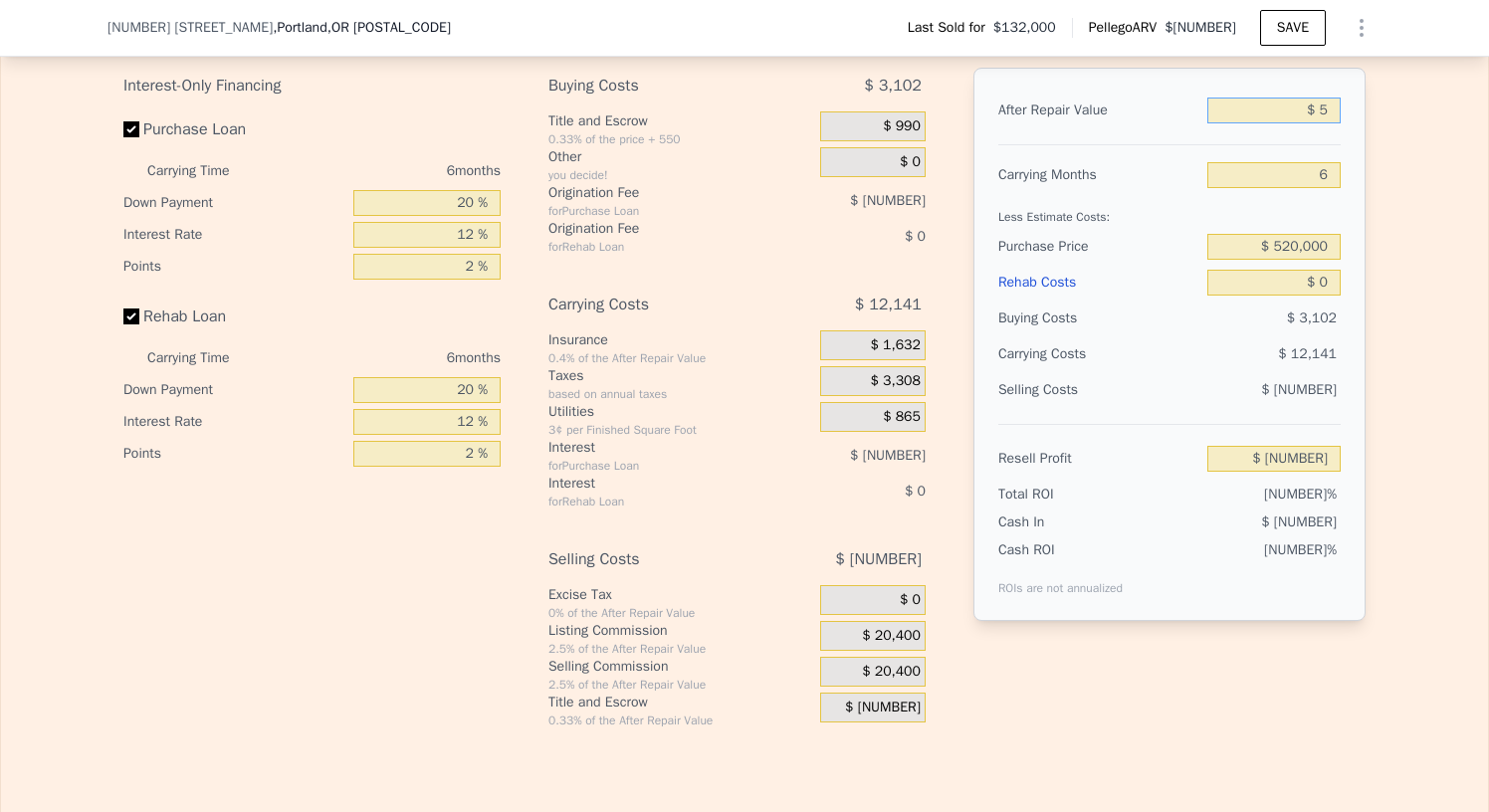 type on "-$ [NUMBER]" 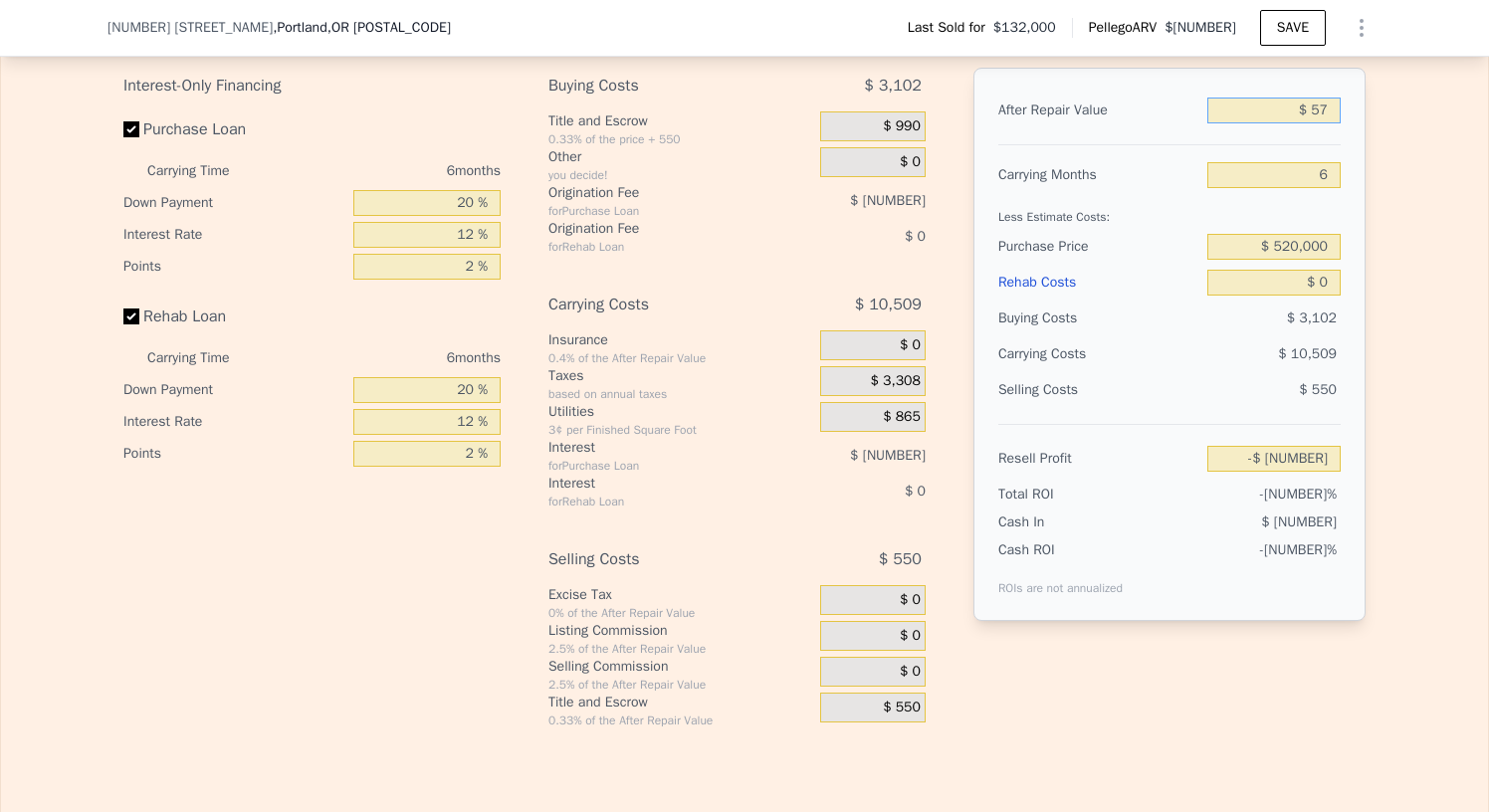 type on "$ 579" 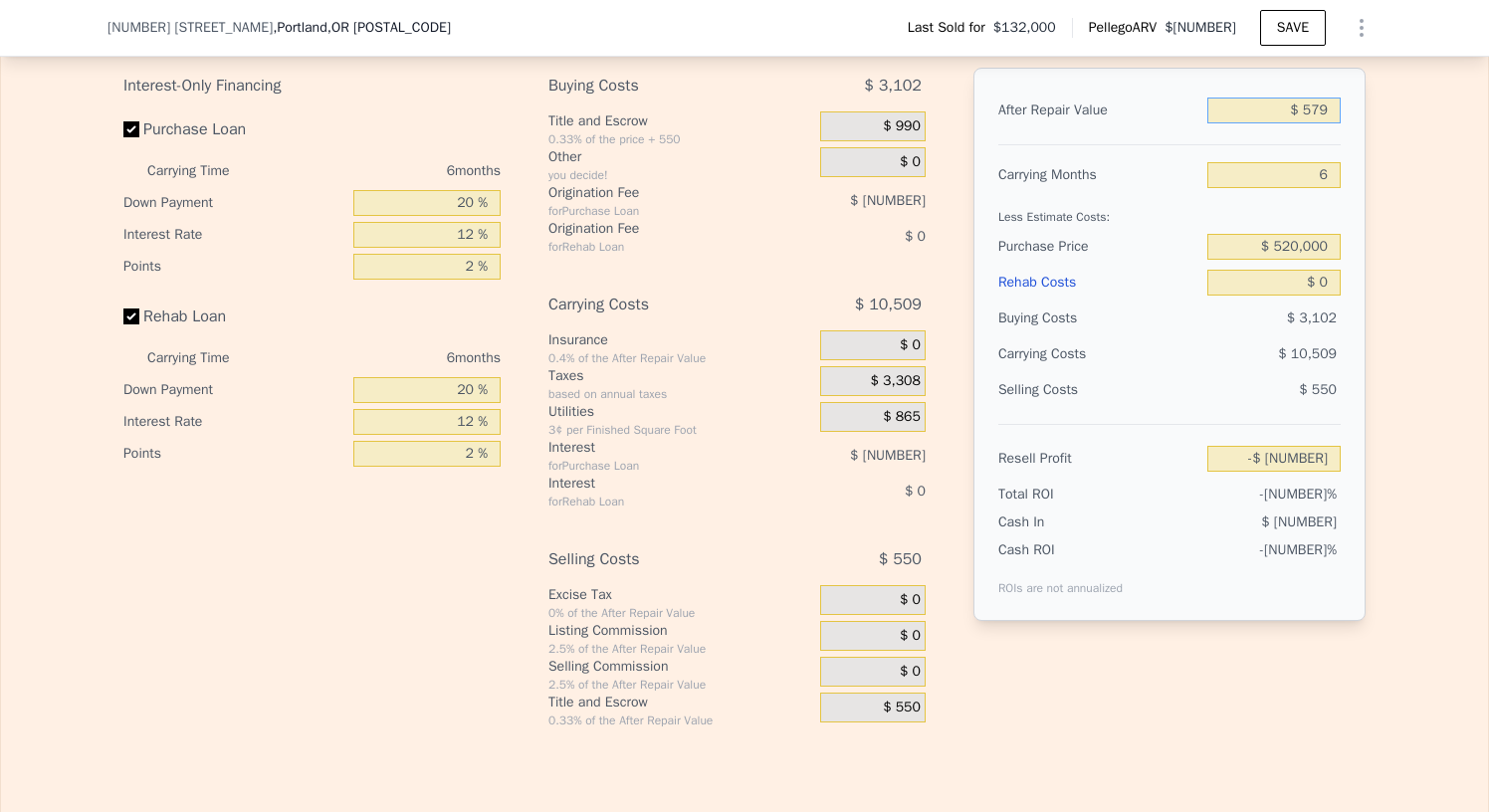 type on "-$ [NUMBER]" 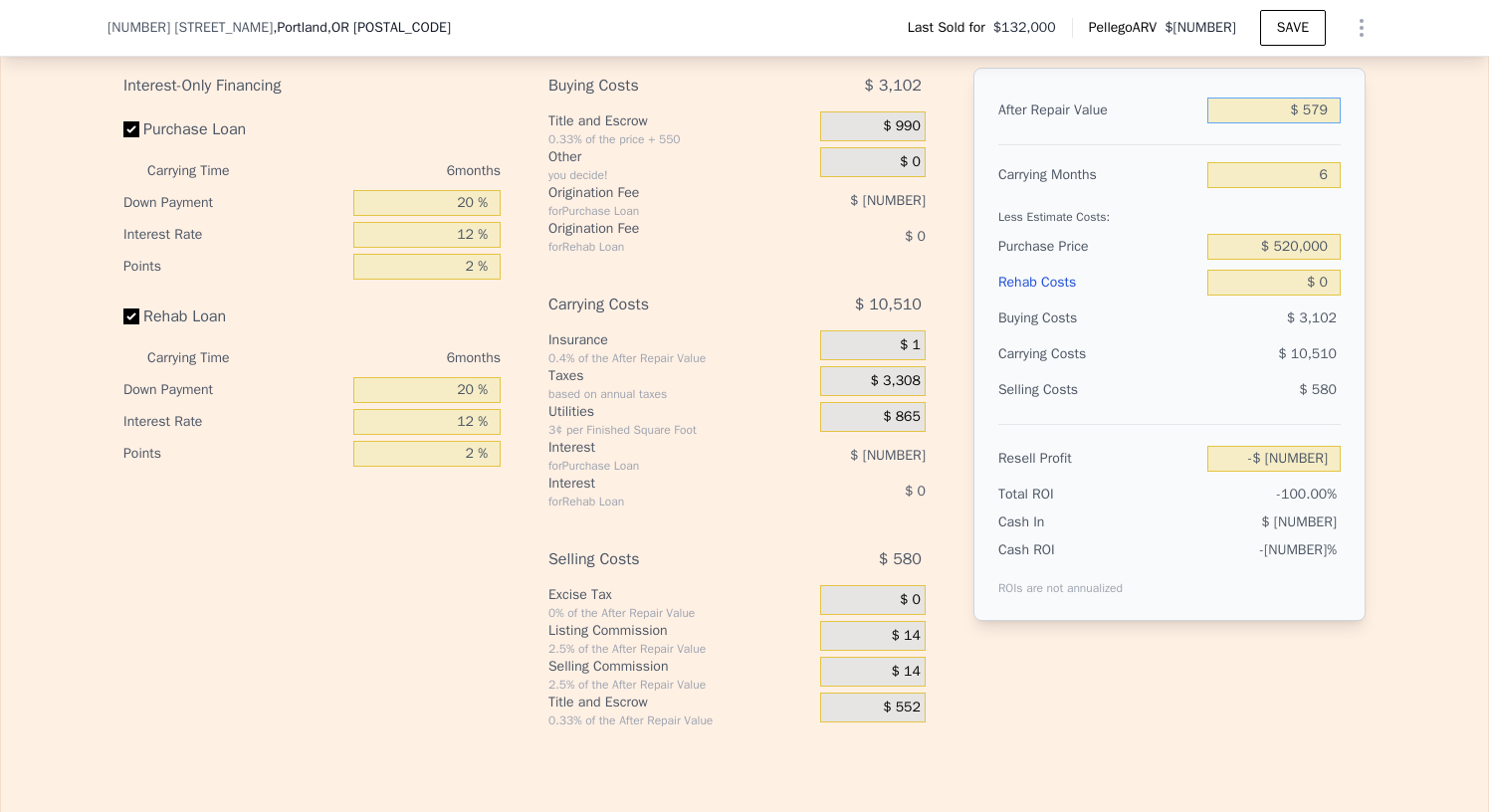 type on "$ [NUMBER]" 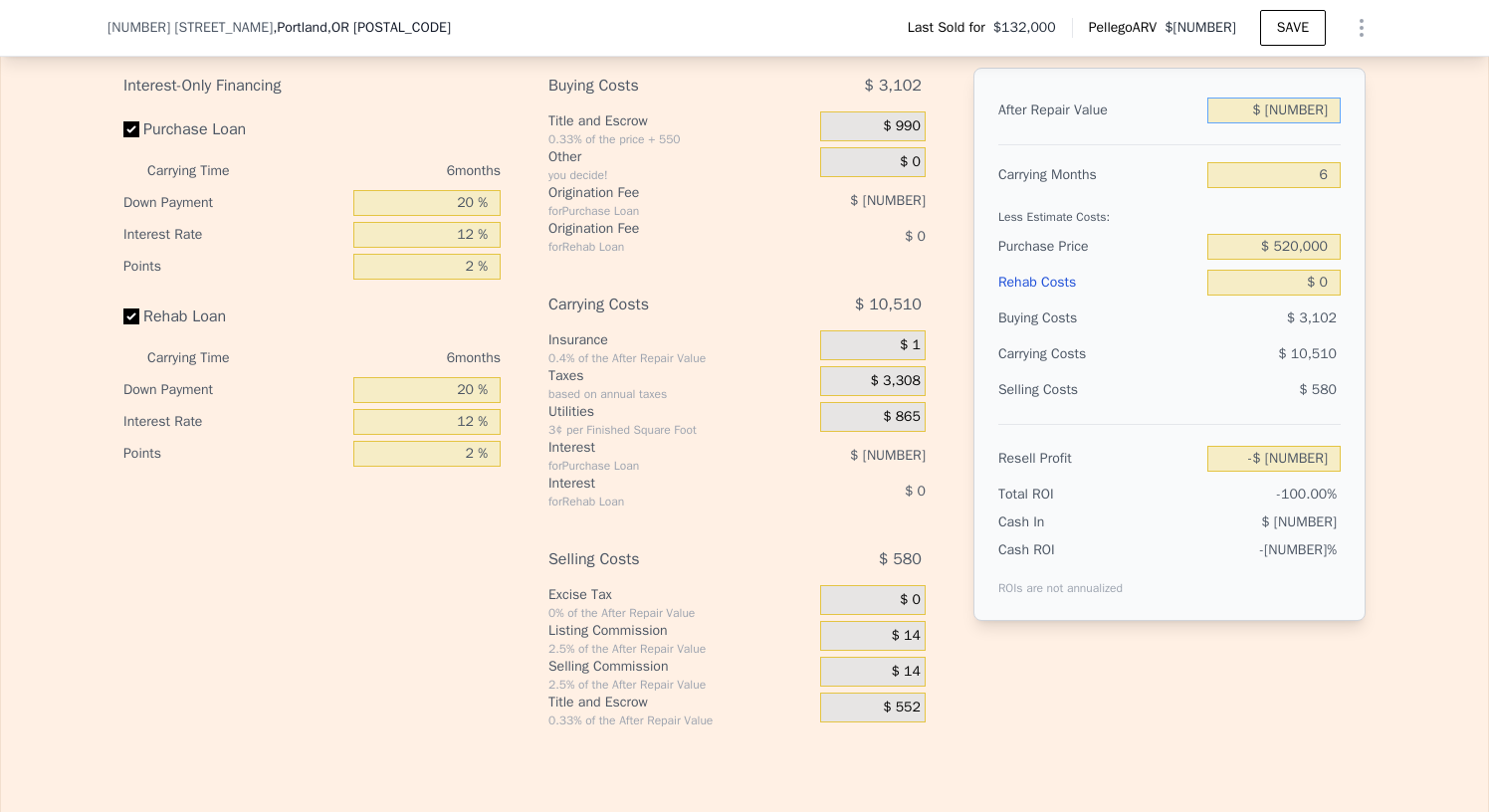 type on "-$ [NUMBER]" 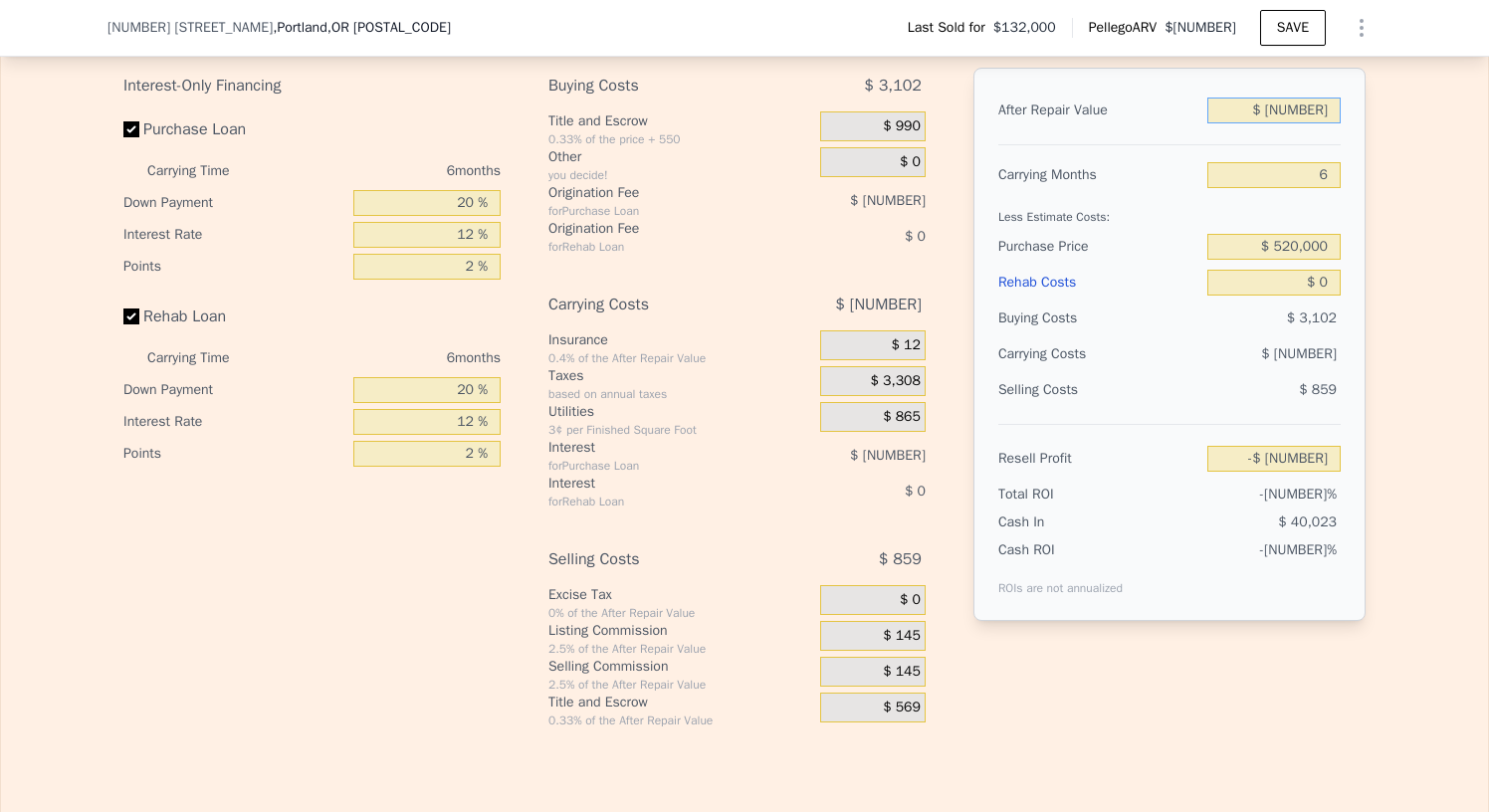 type on "$ 57,900" 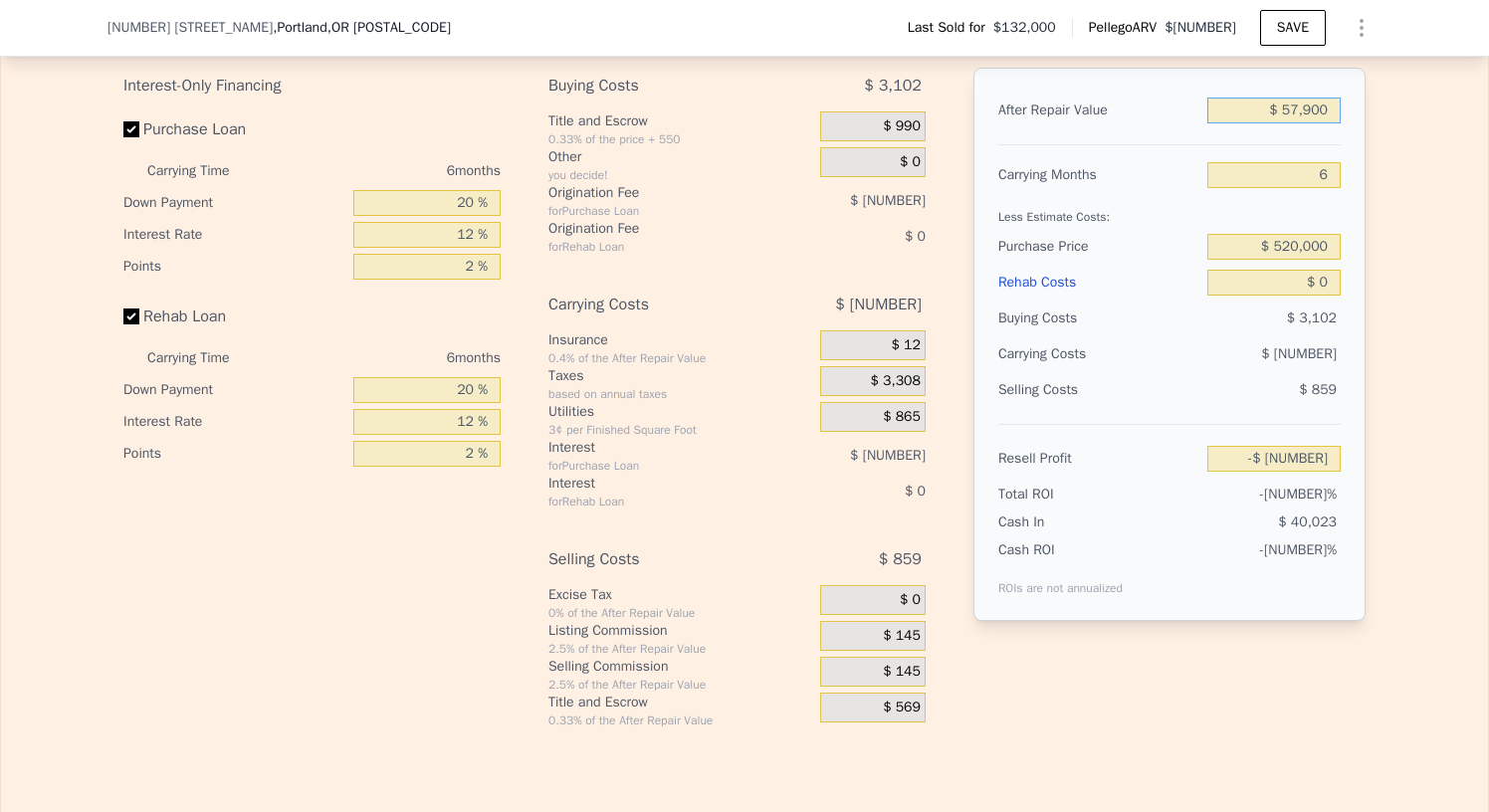 type on "$ 579,000" 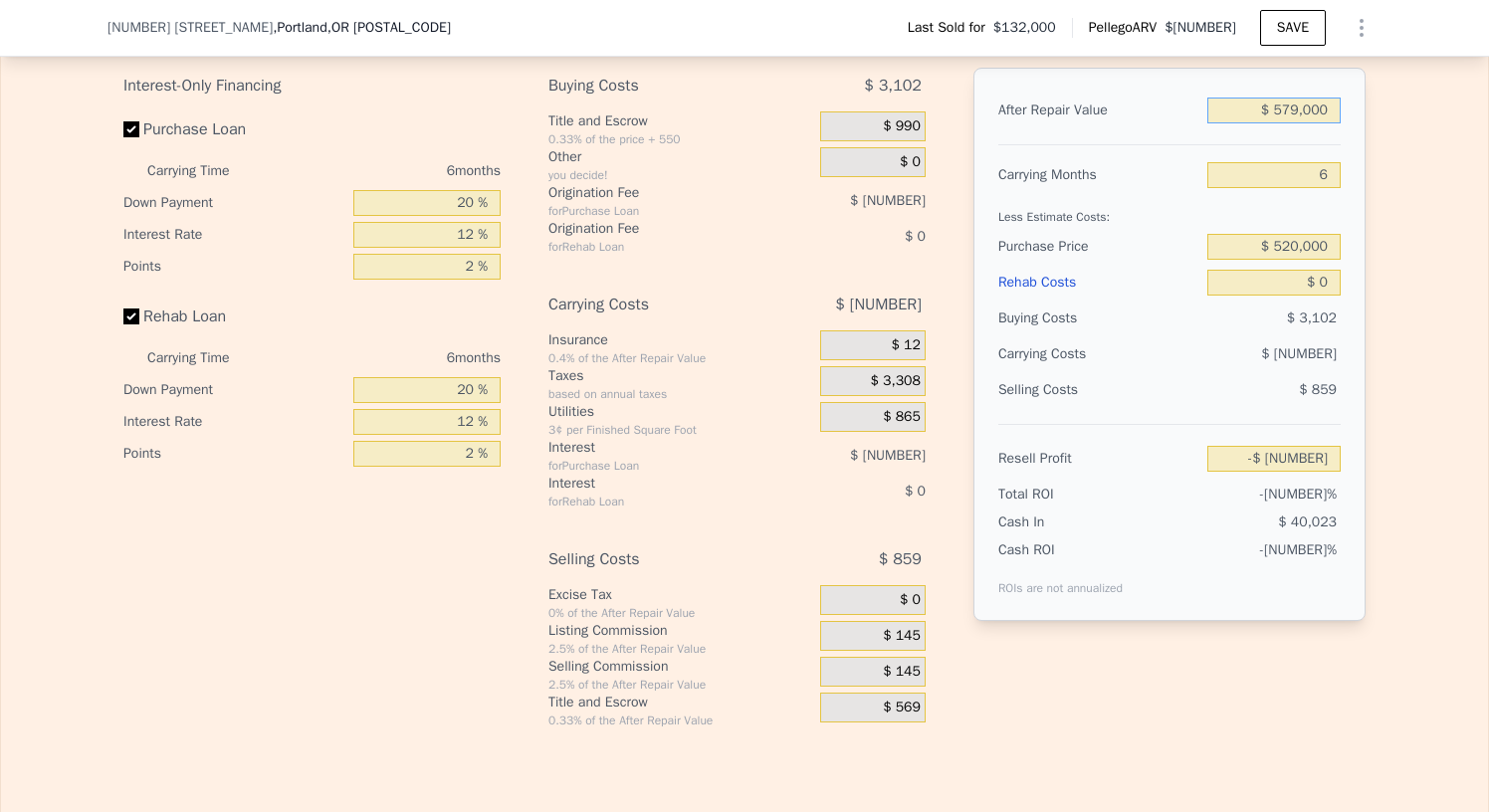type on "$ [NUMBER]" 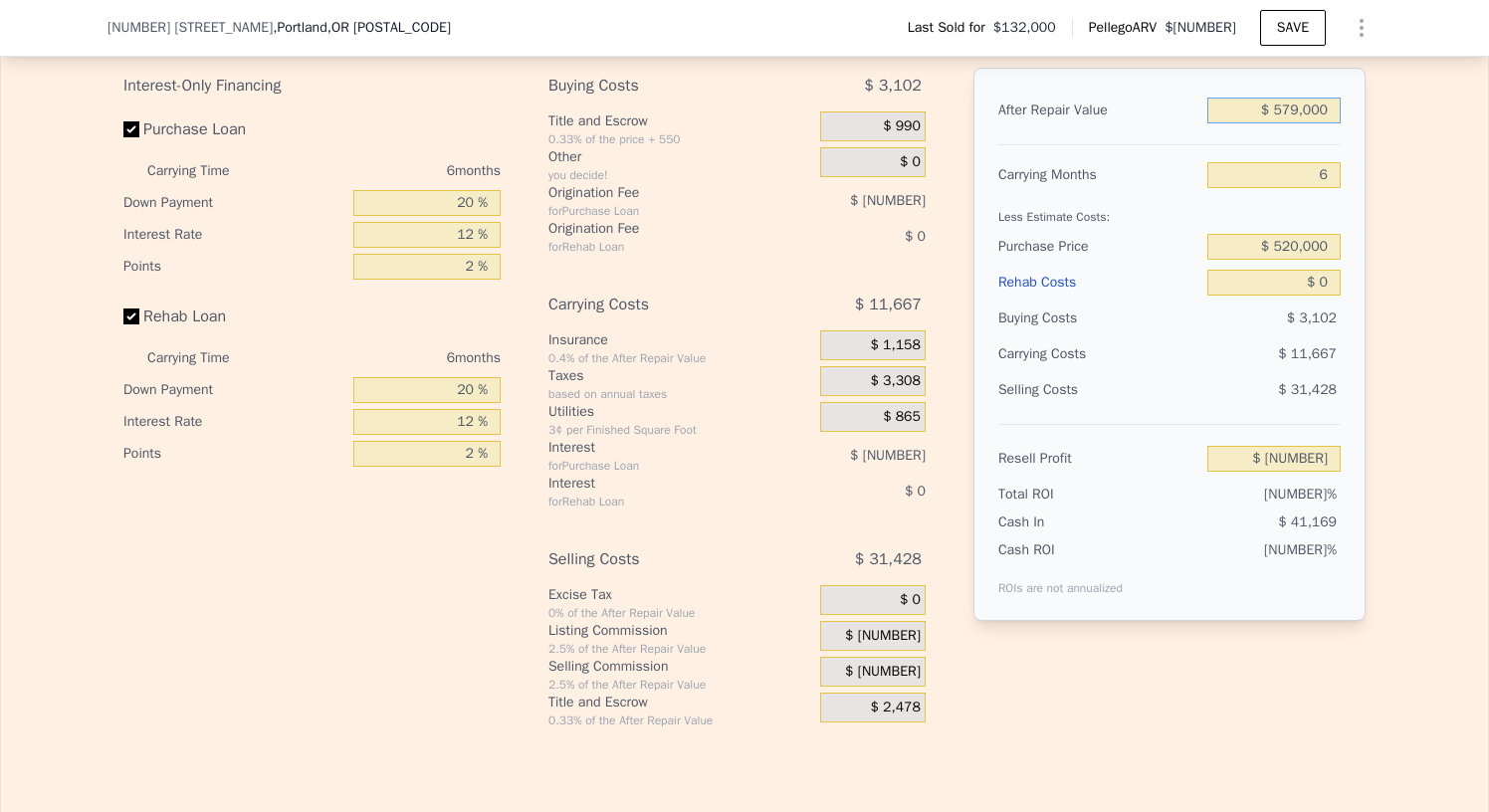 click on "$ 579,000" at bounding box center [1274, 110] 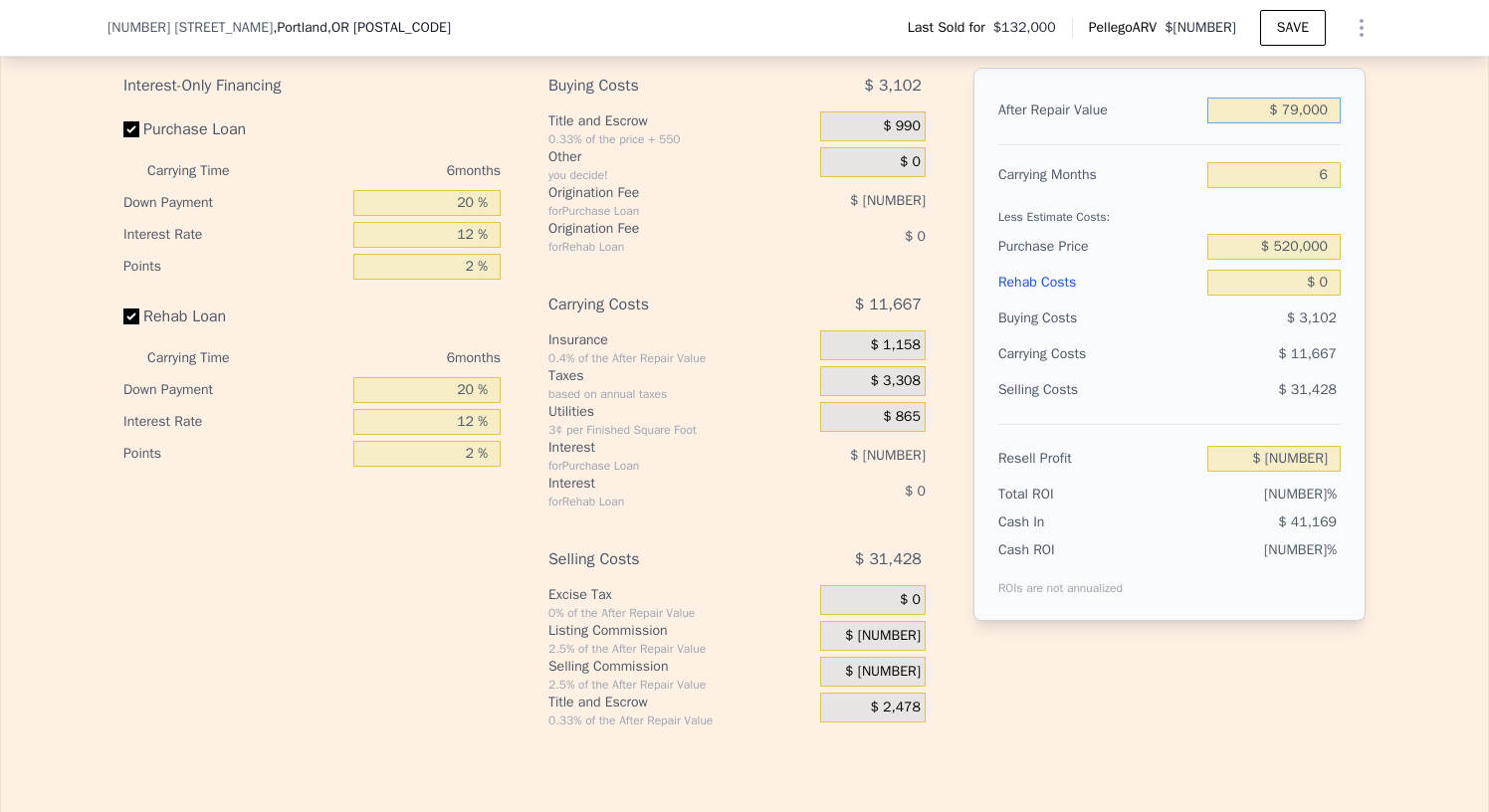 type on "-$ [NUMBER]" 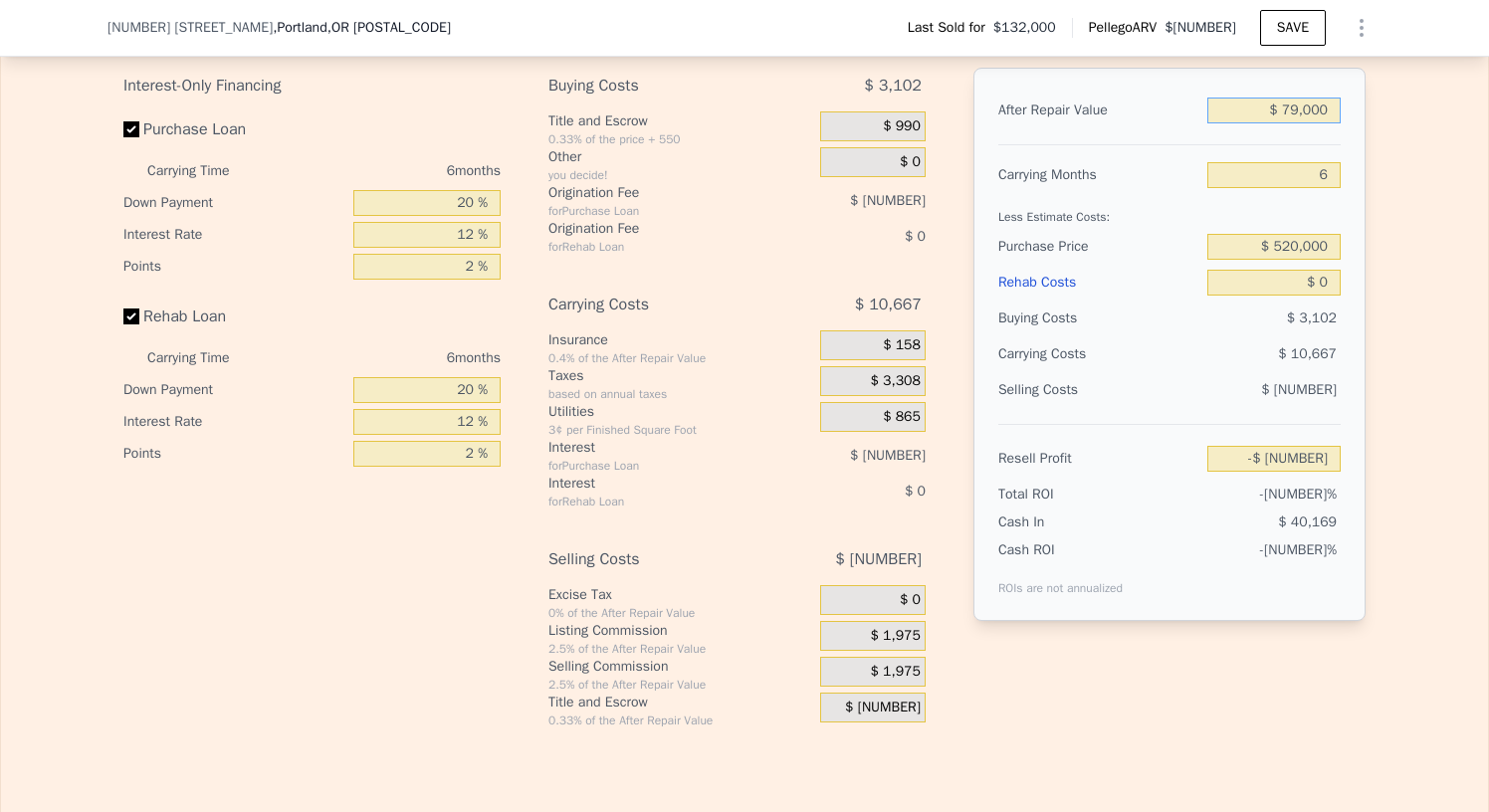 type on "$ 879,000" 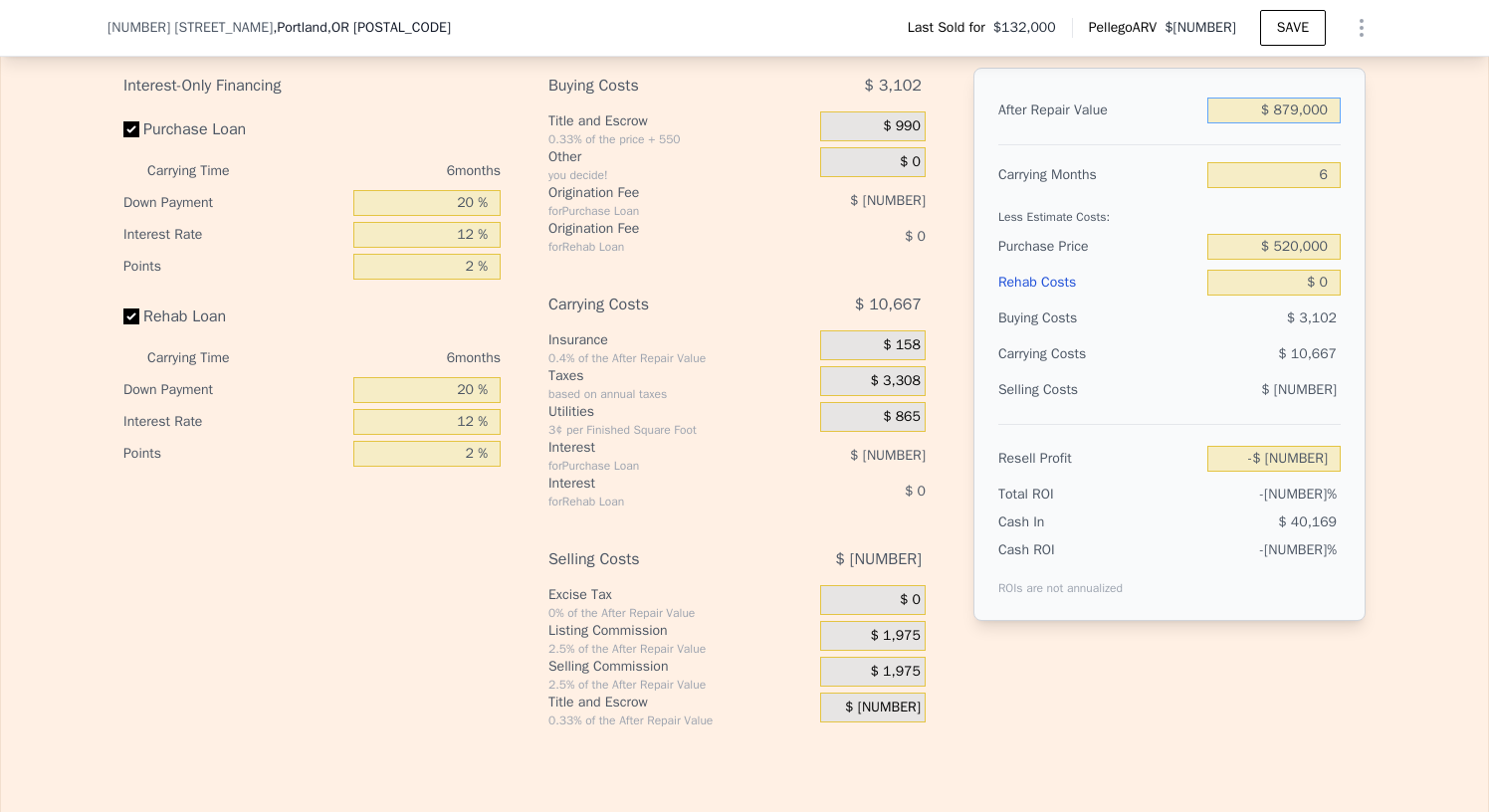 type on "$ [NUMBER]" 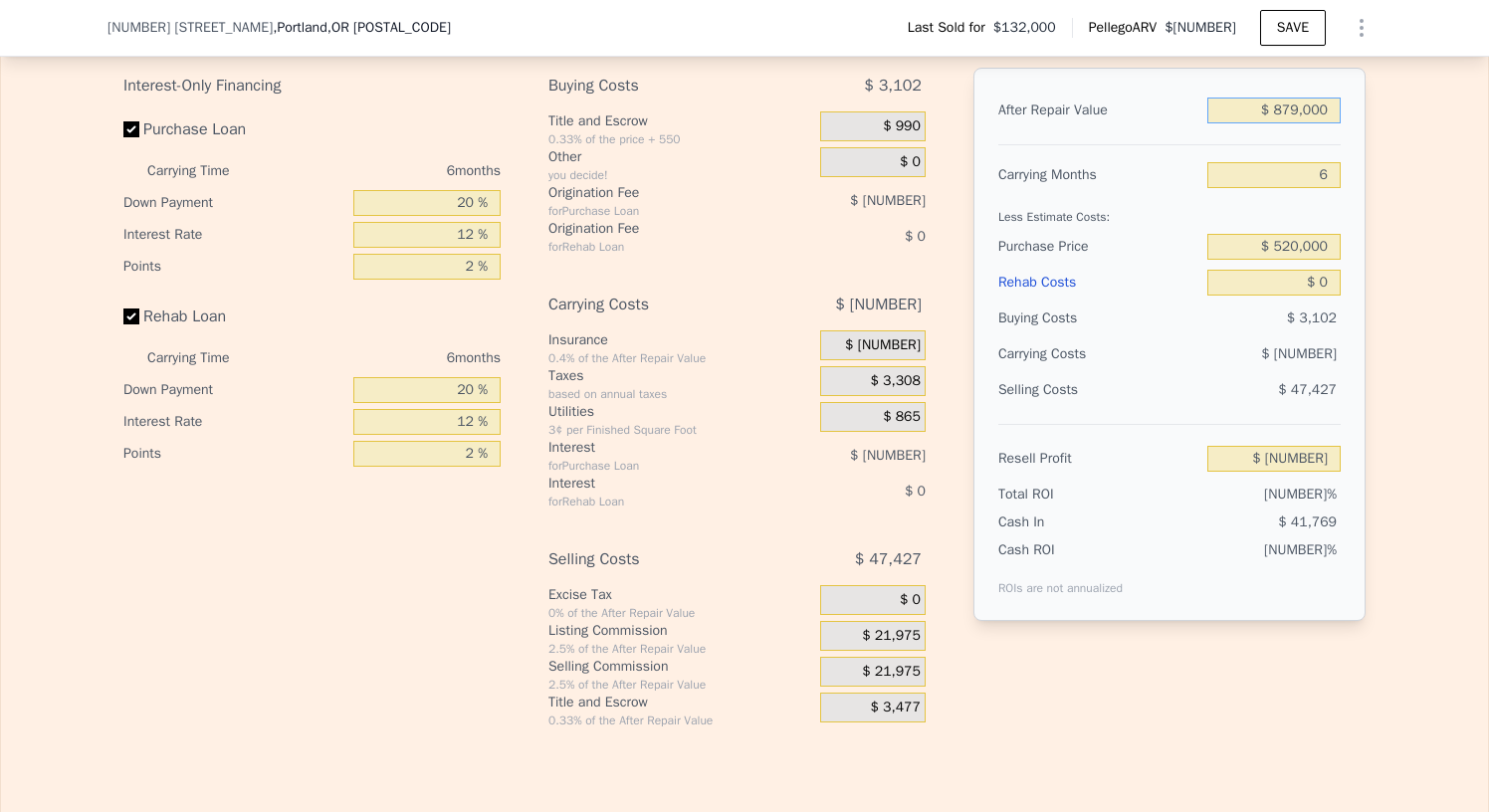 type on "$ 79,000" 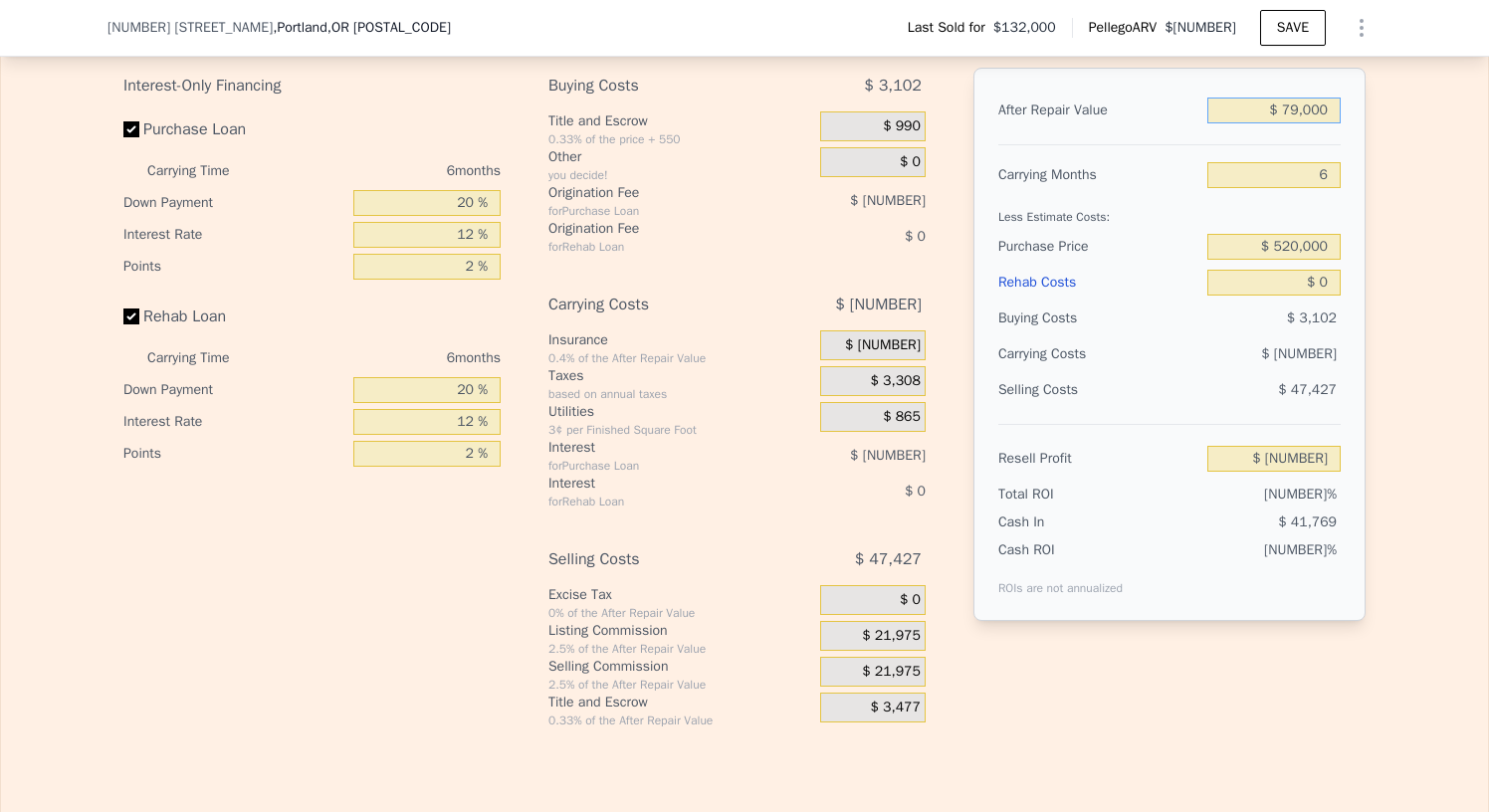 type on "-$ [NUMBER]" 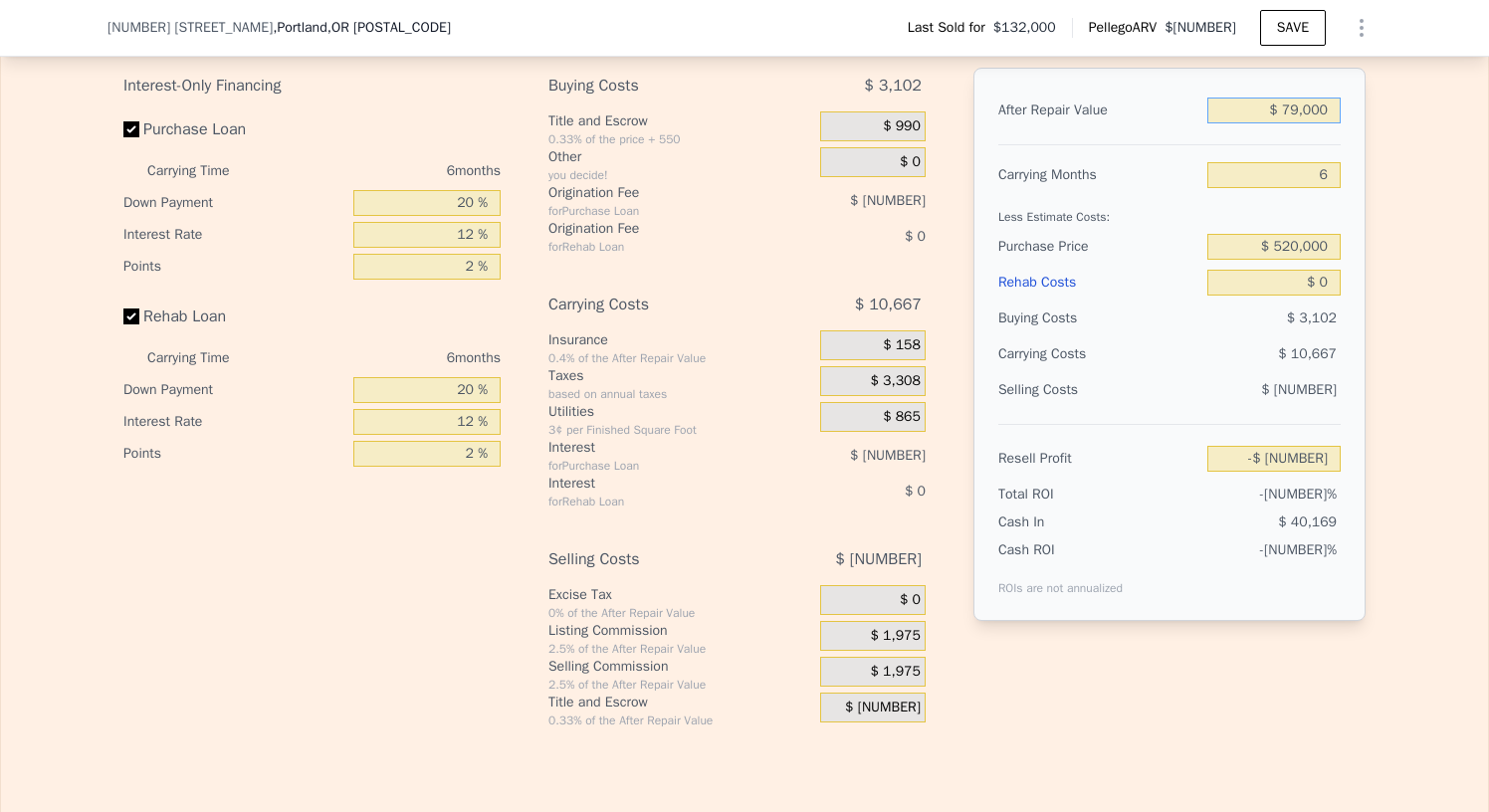 type on "$ 679,000" 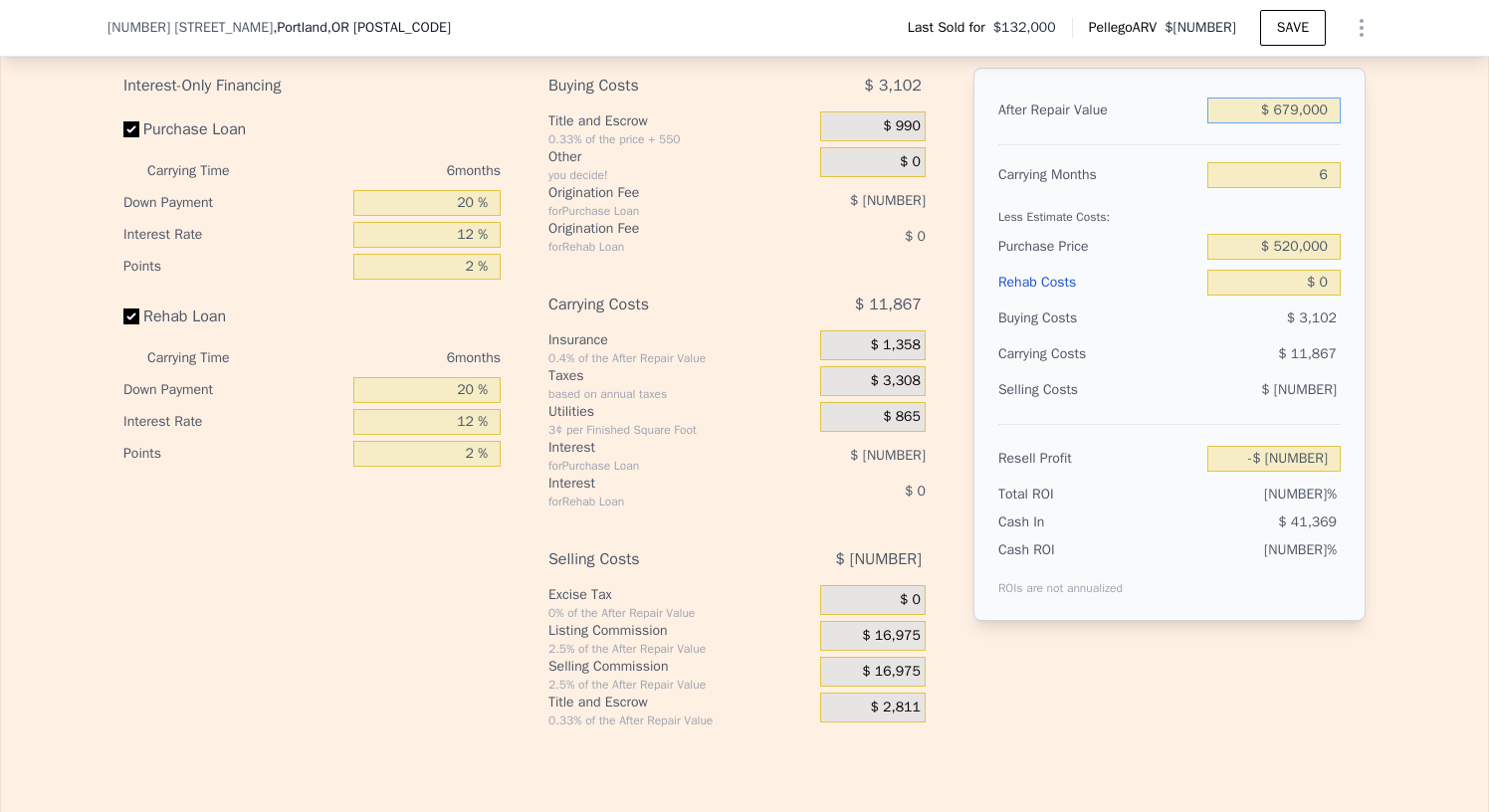 type on "$ [NUMBER]" 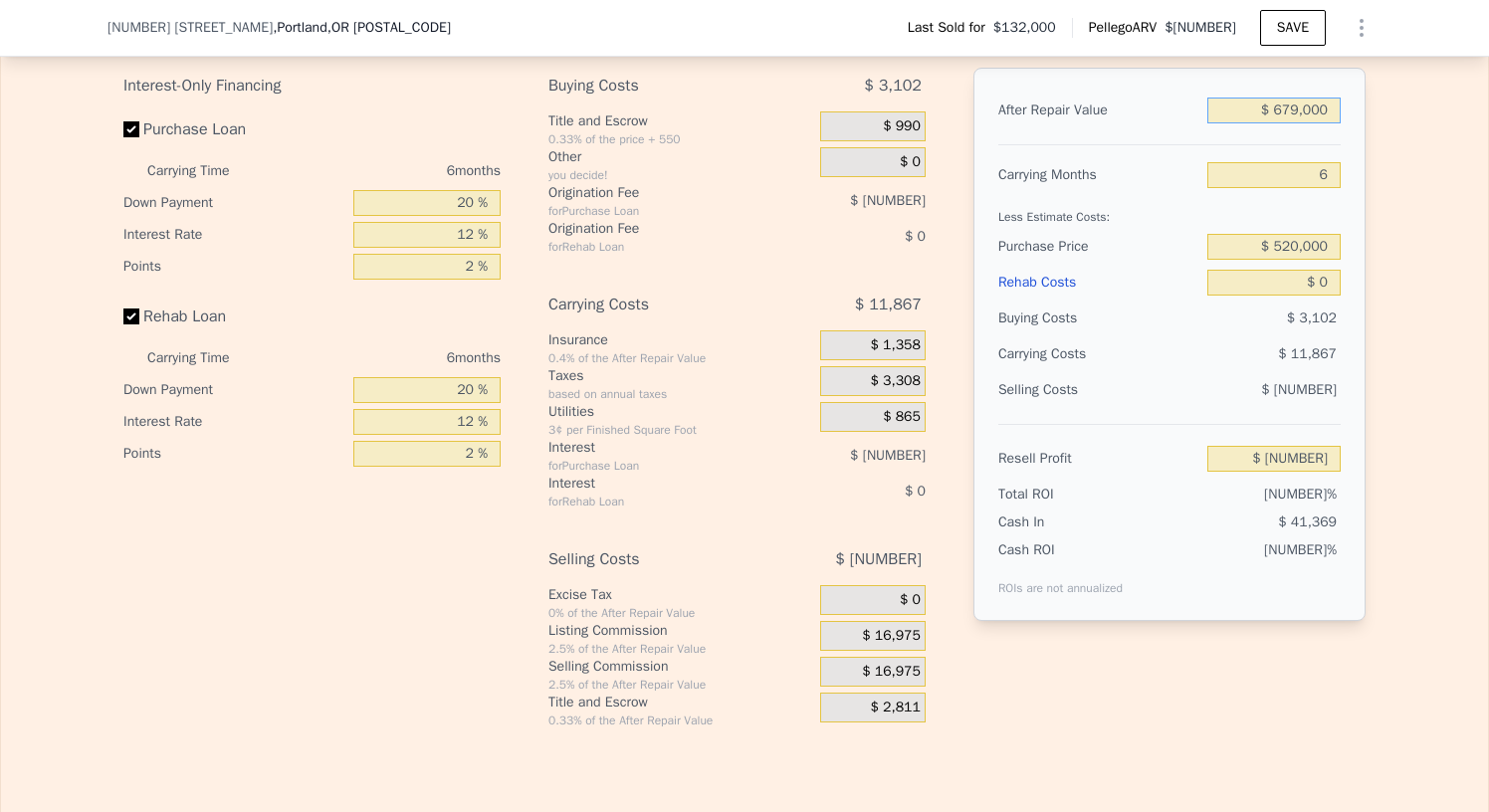 type on "$ 679,000" 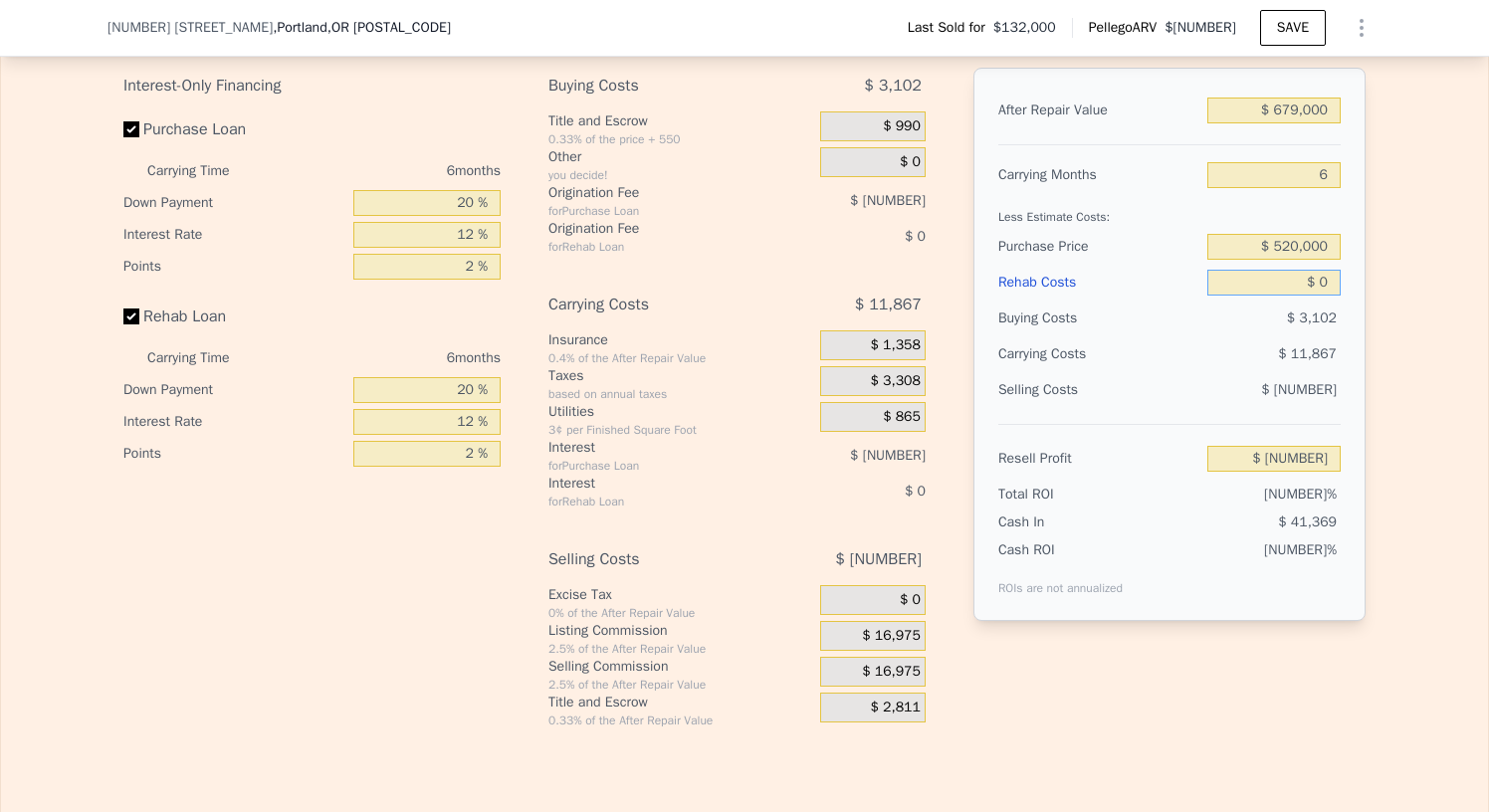 click on "$ 0" at bounding box center (1274, 283) 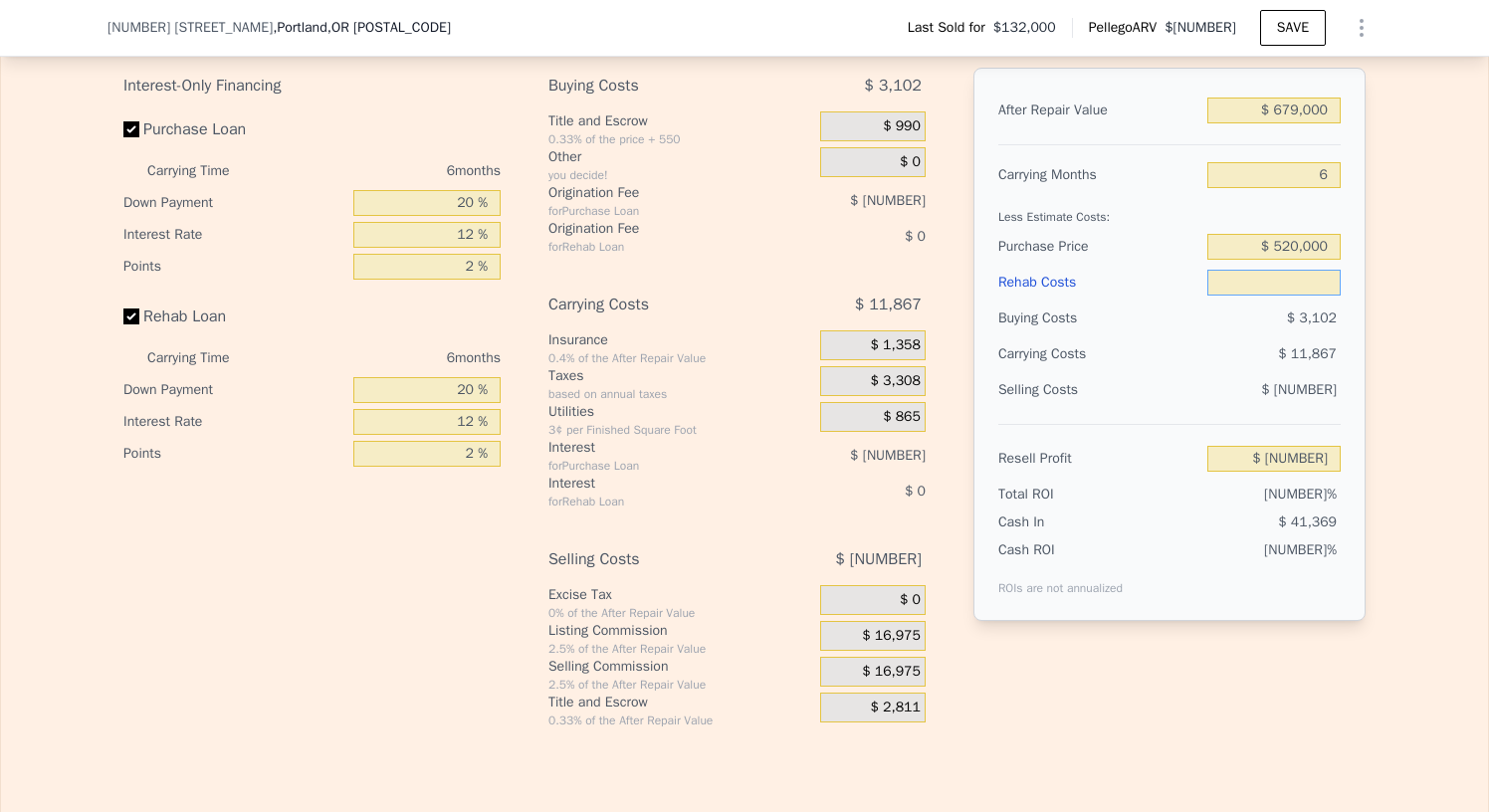 type on "$ 1" 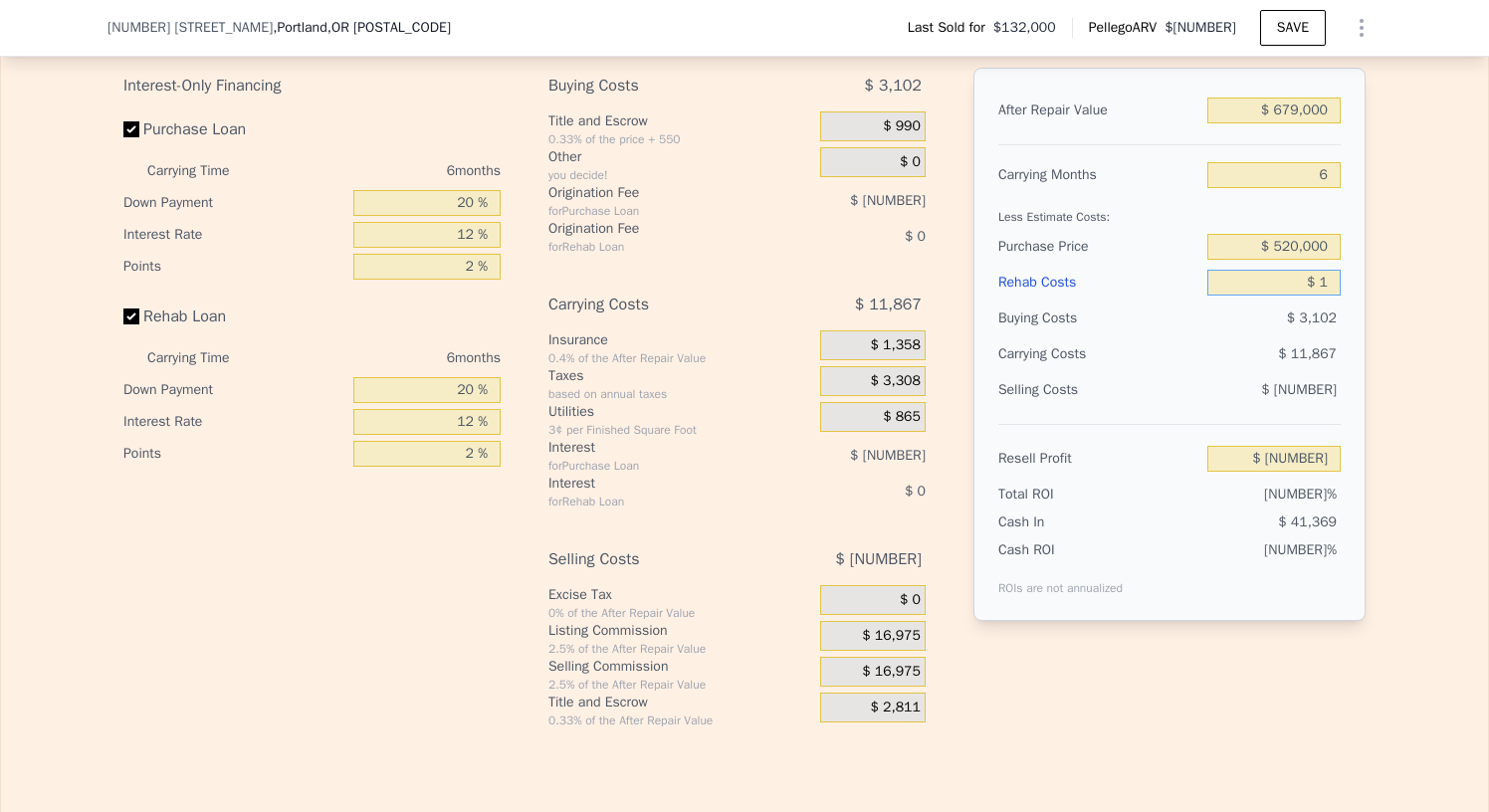 type on "$ [NUMBER]" 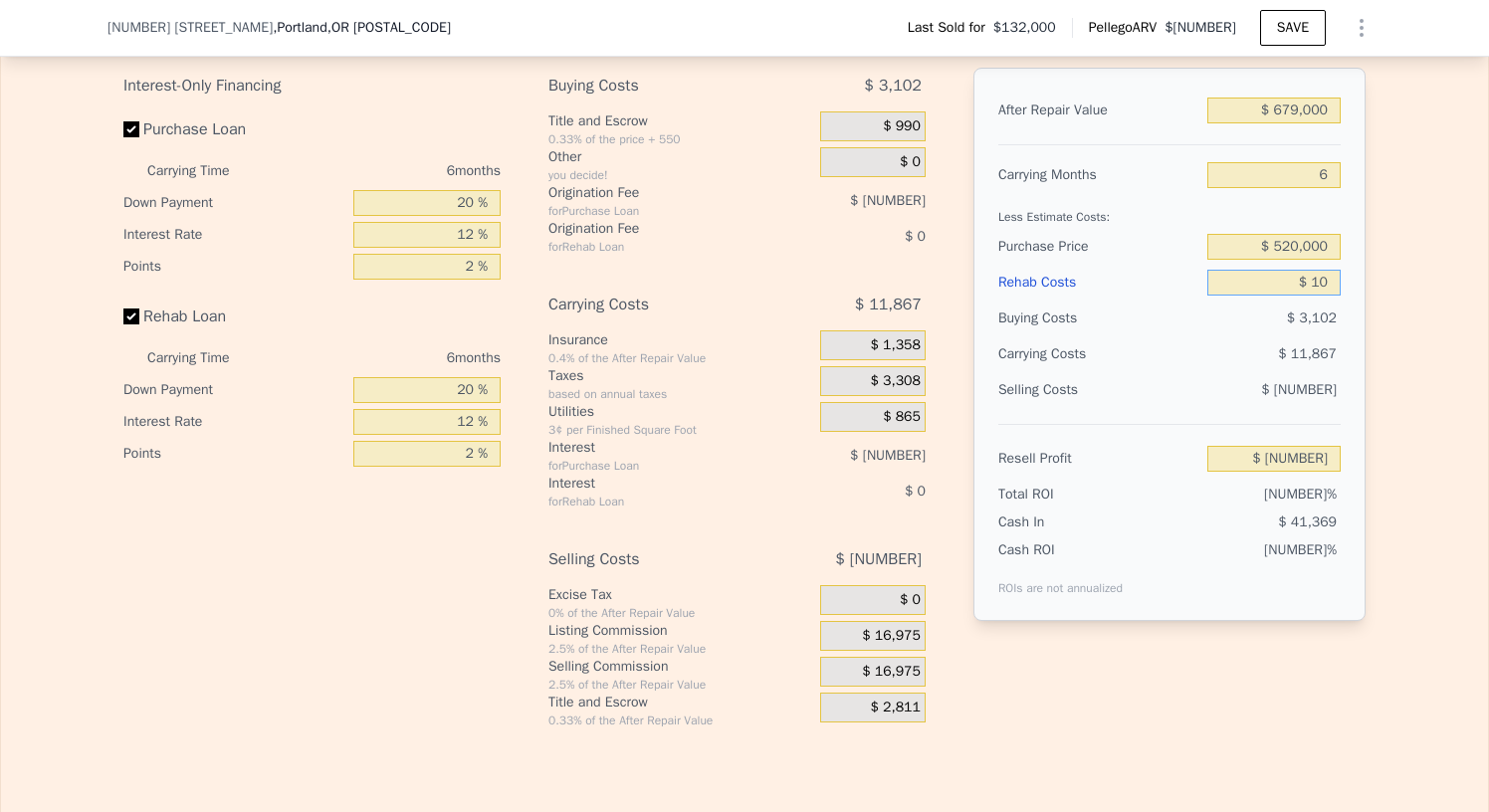 type on "$ [NUMBER]" 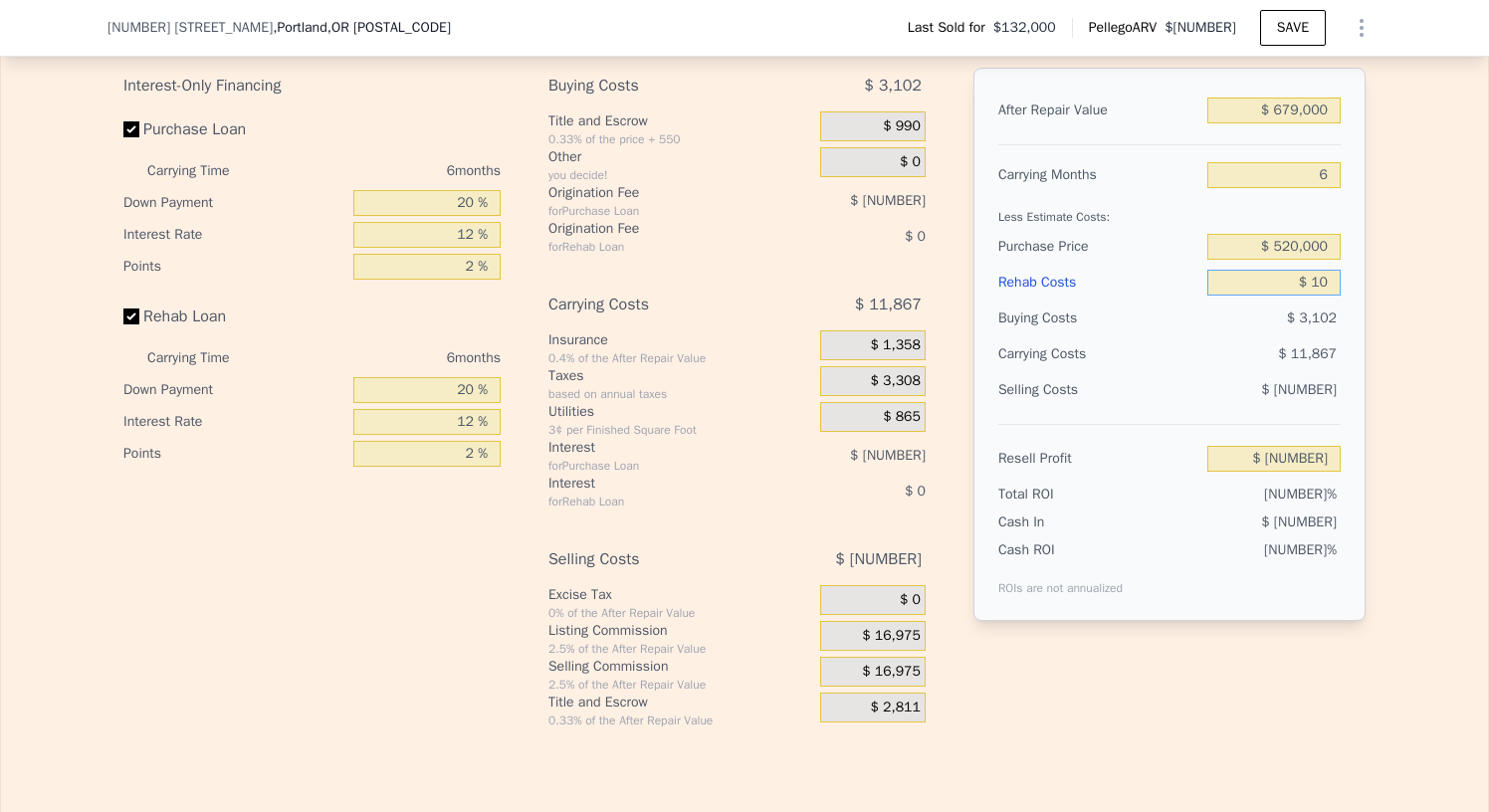 type on "$ 100" 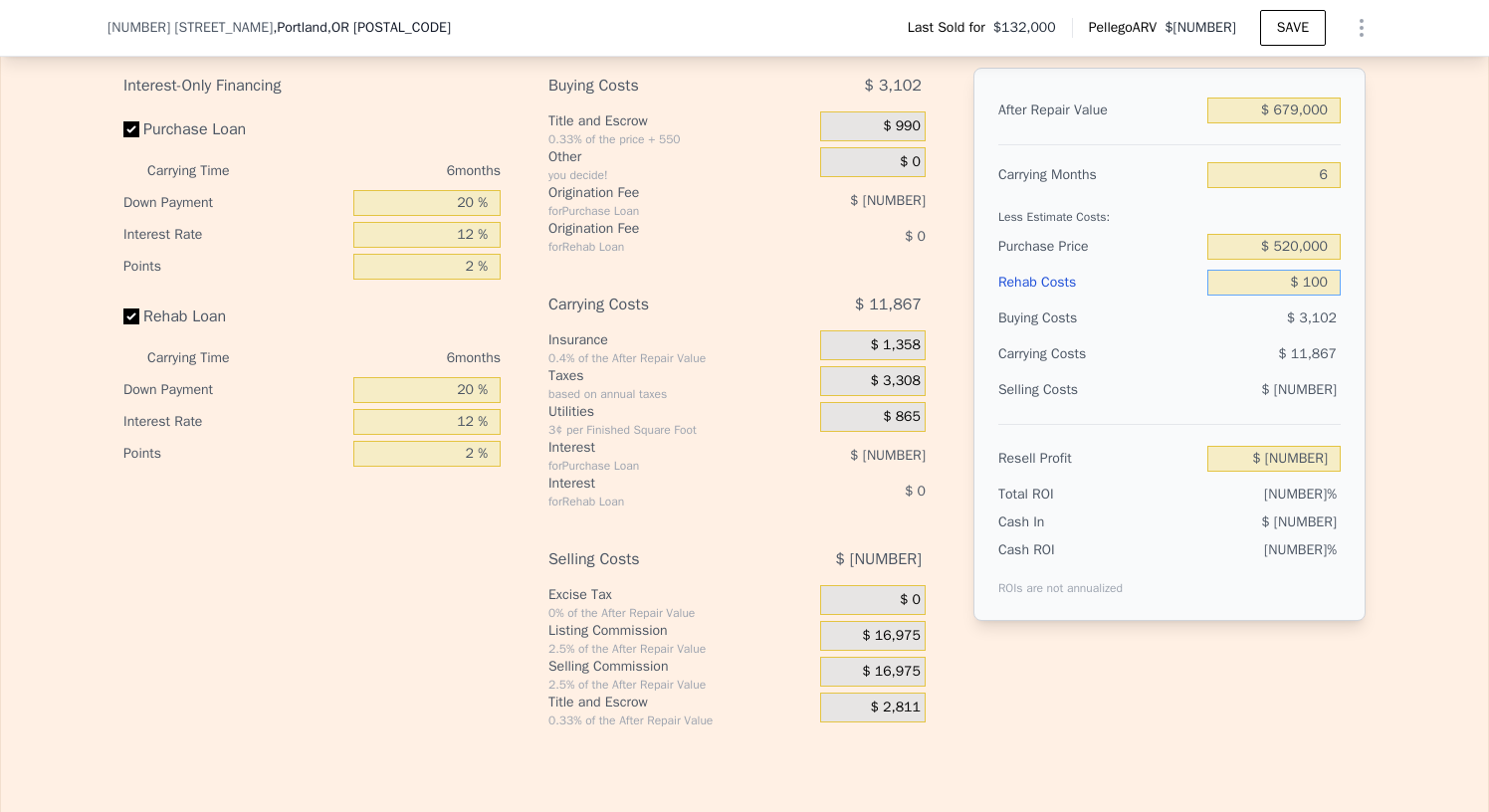 type on "$ [NUMBER]" 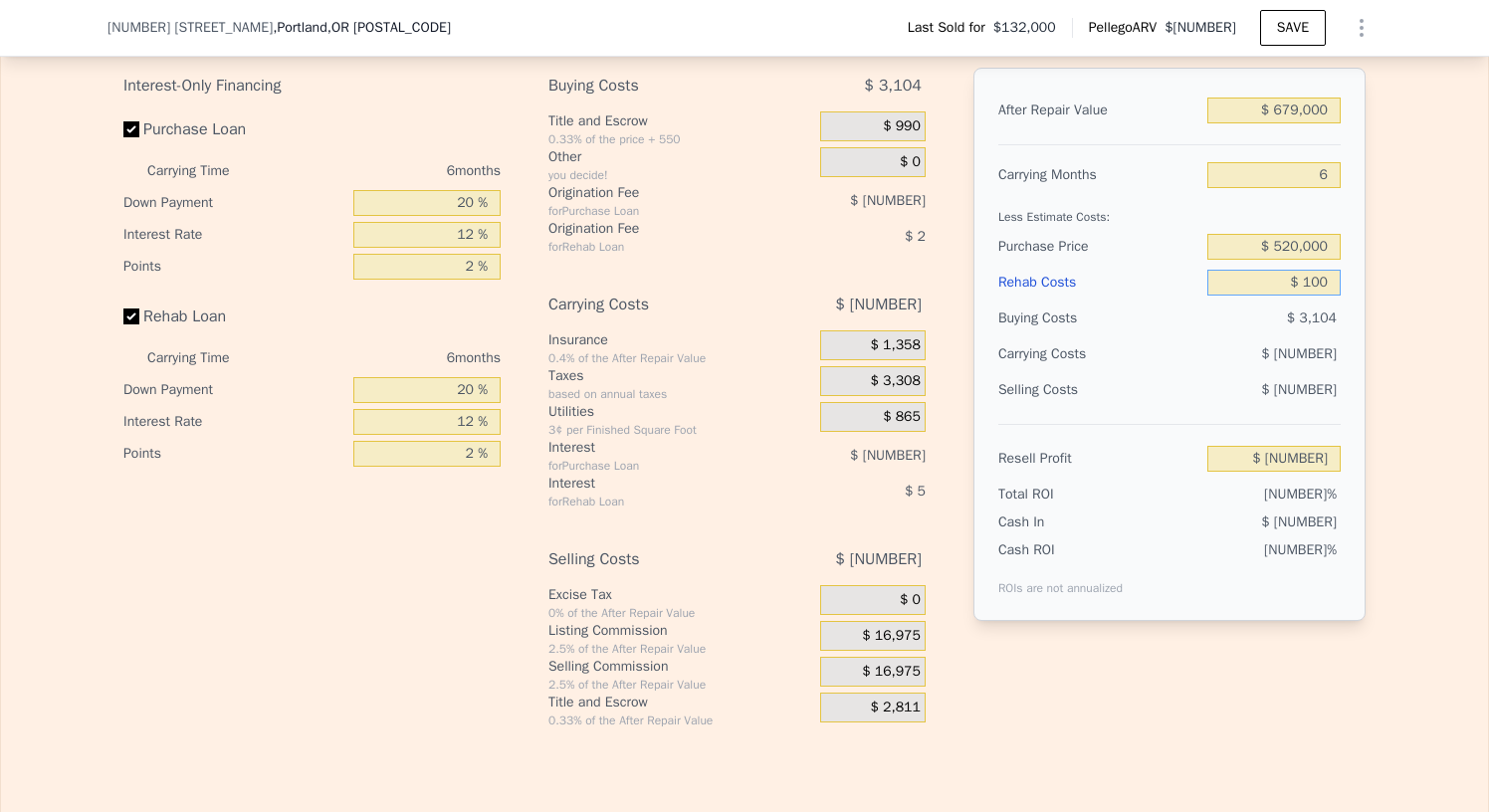 type on "$ 1,000" 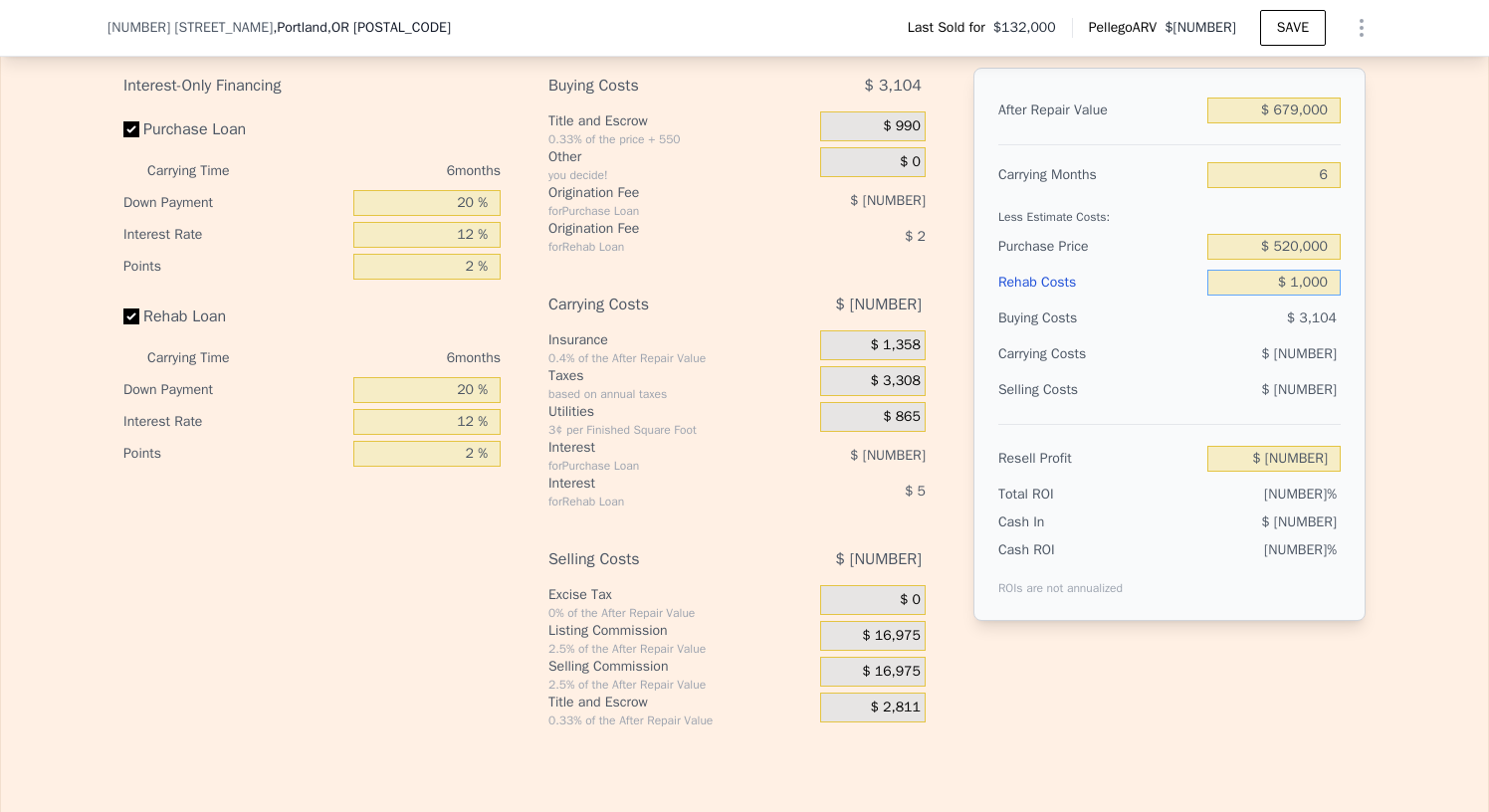 type on "$ [NUMBER]" 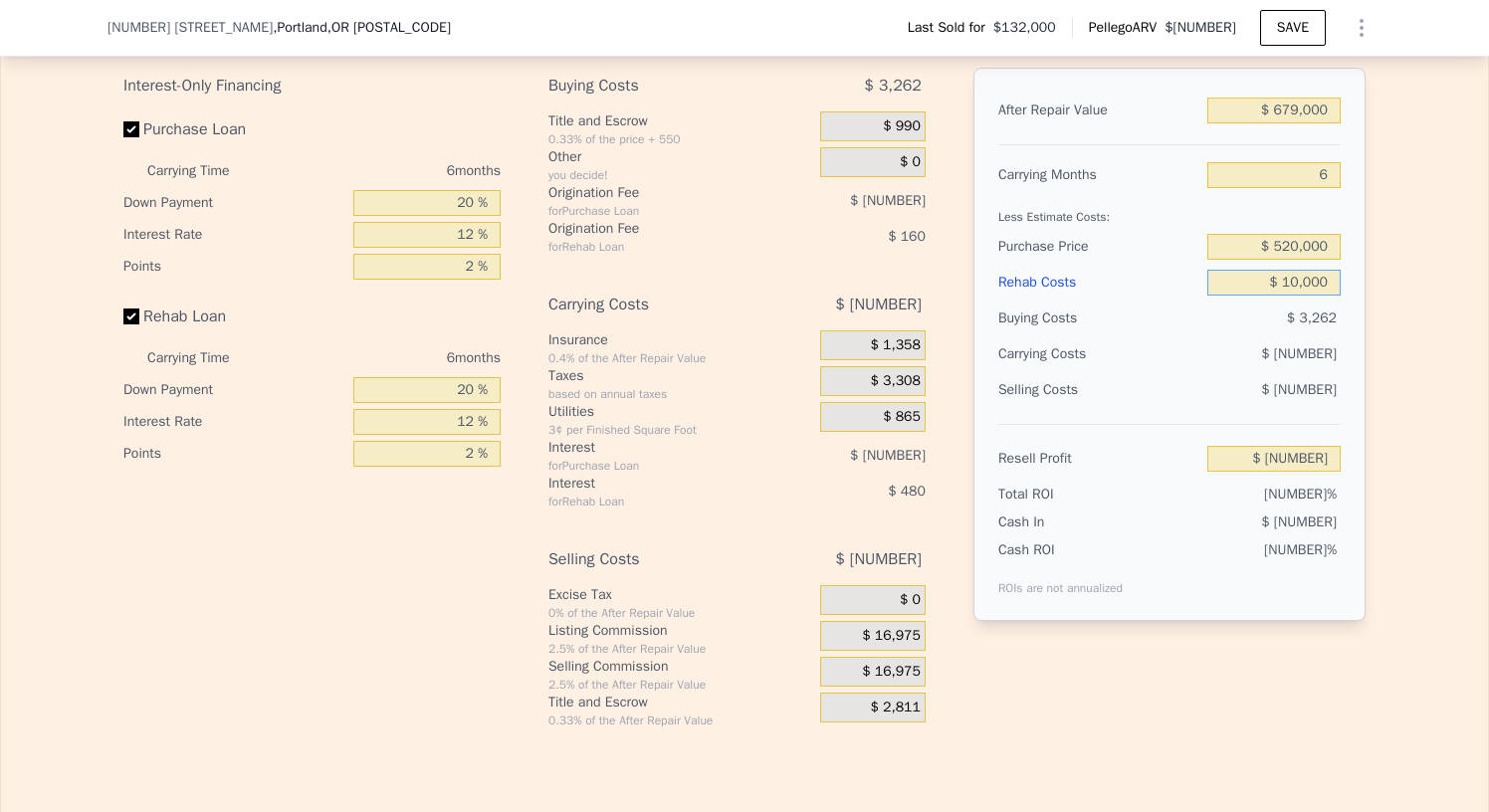 type on "$ [NUMBER]" 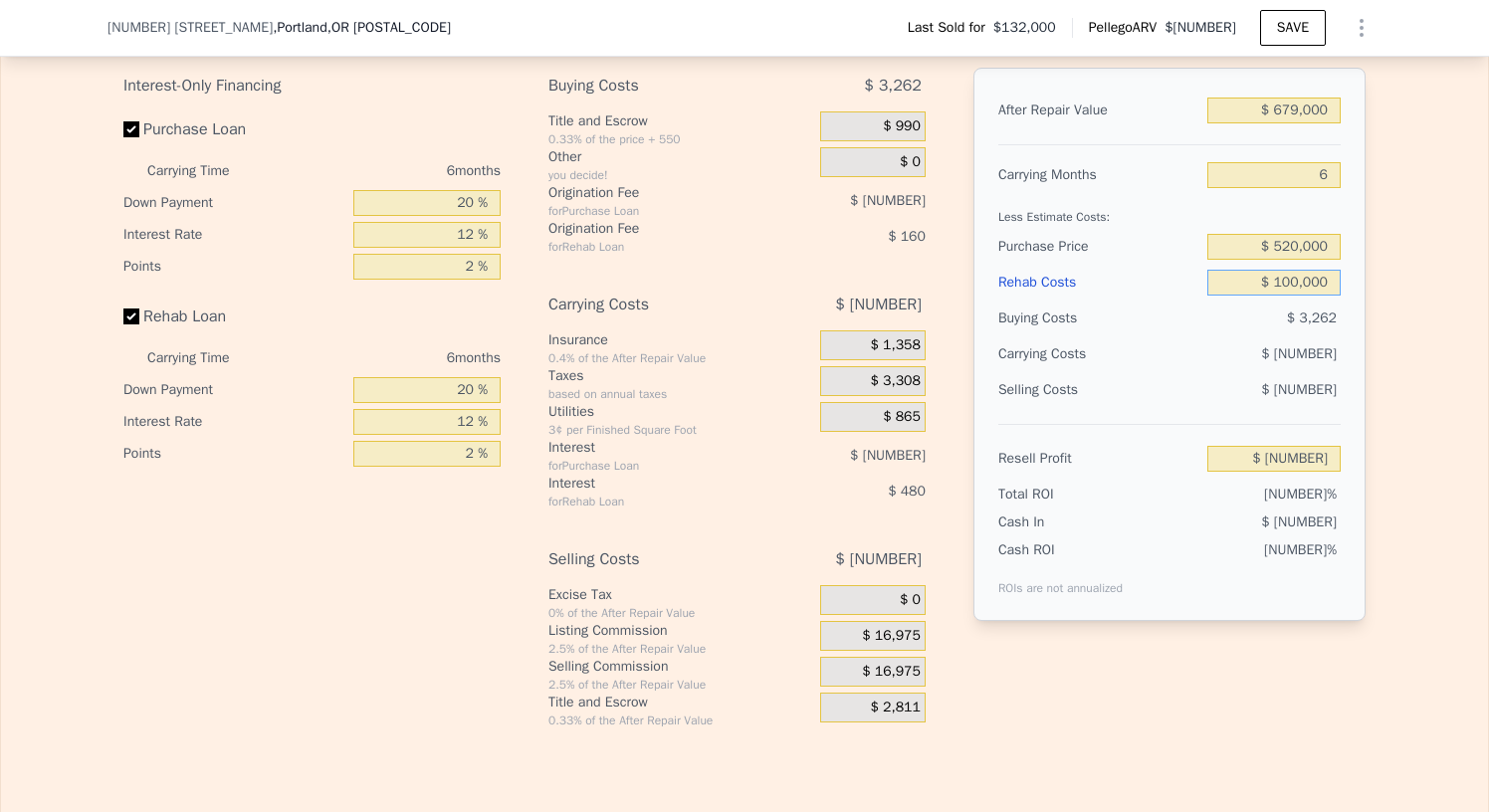 type on "$ [NUMBER]" 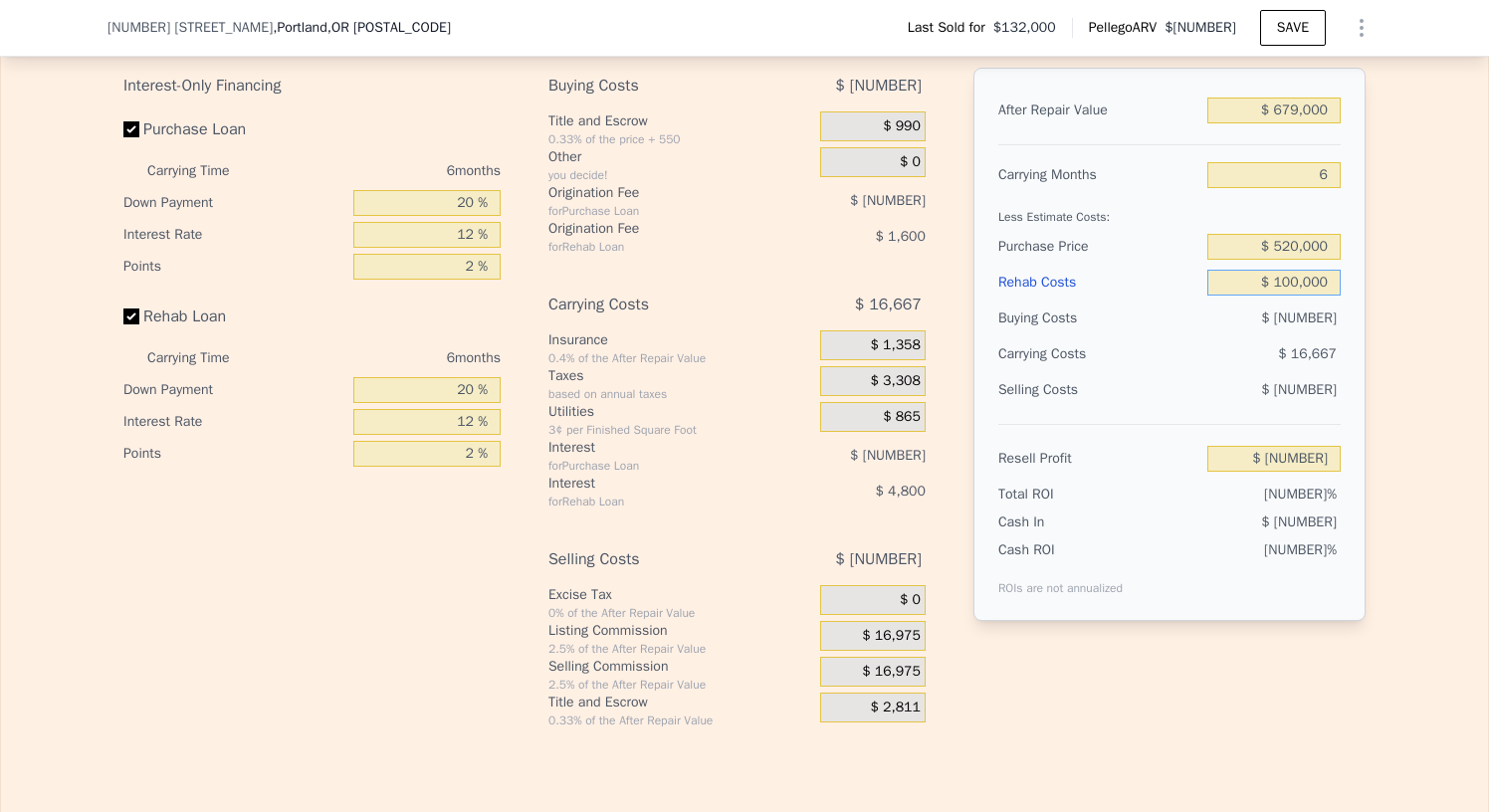 type on "$ 100,000" 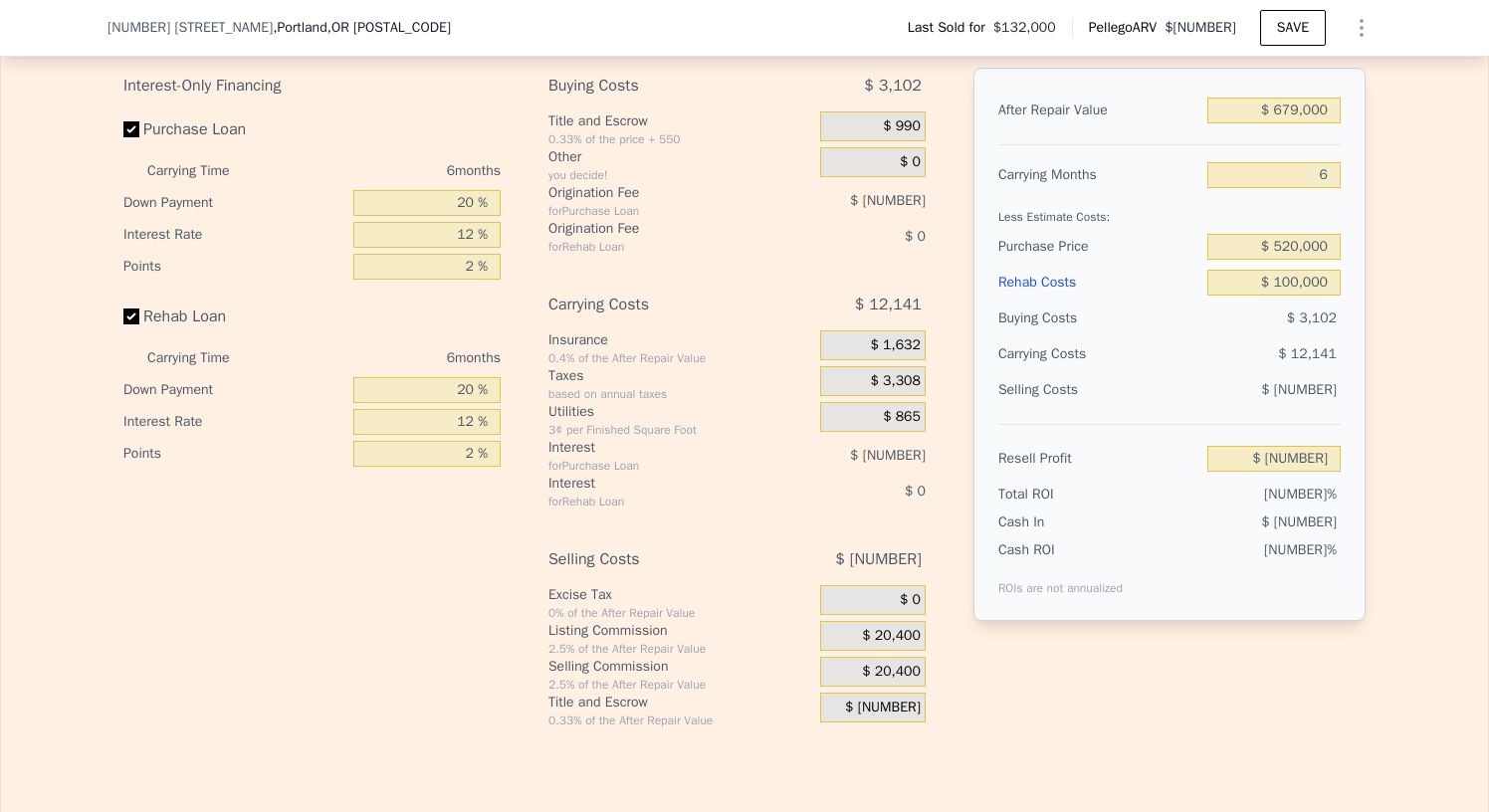 type on "$ 816,000" 